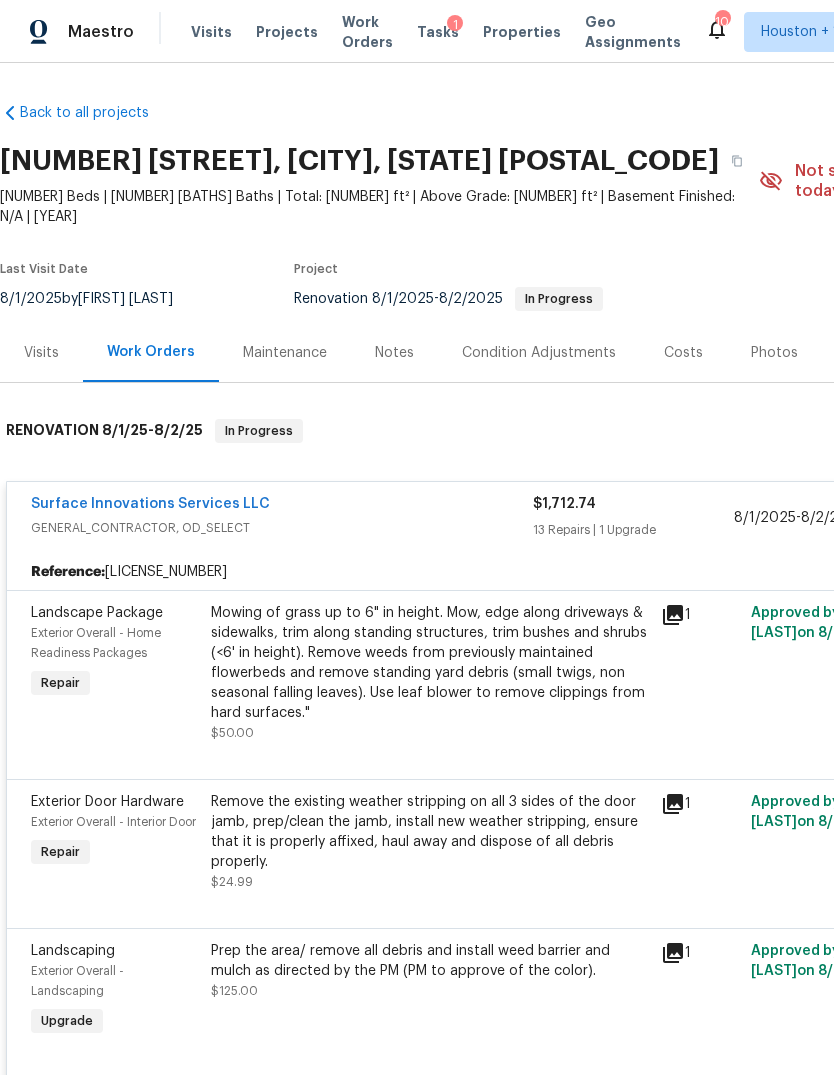 scroll, scrollTop: 0, scrollLeft: 0, axis: both 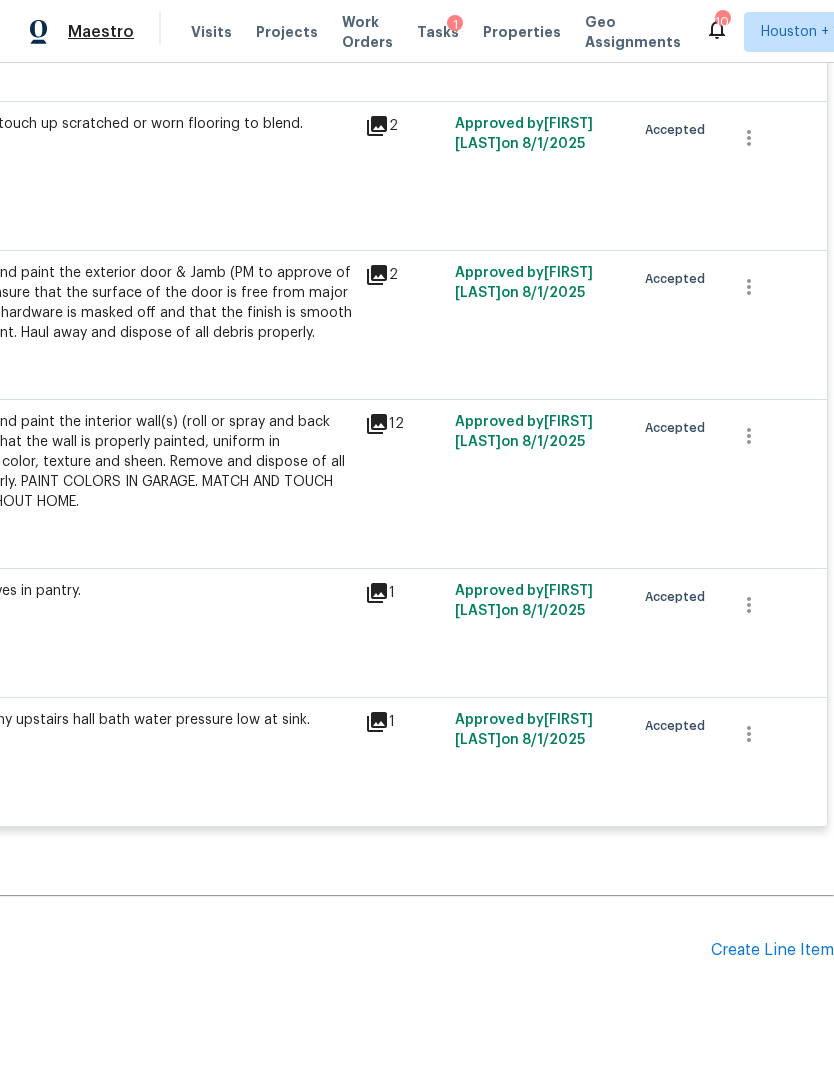 click on "Maestro" at bounding box center (101, 32) 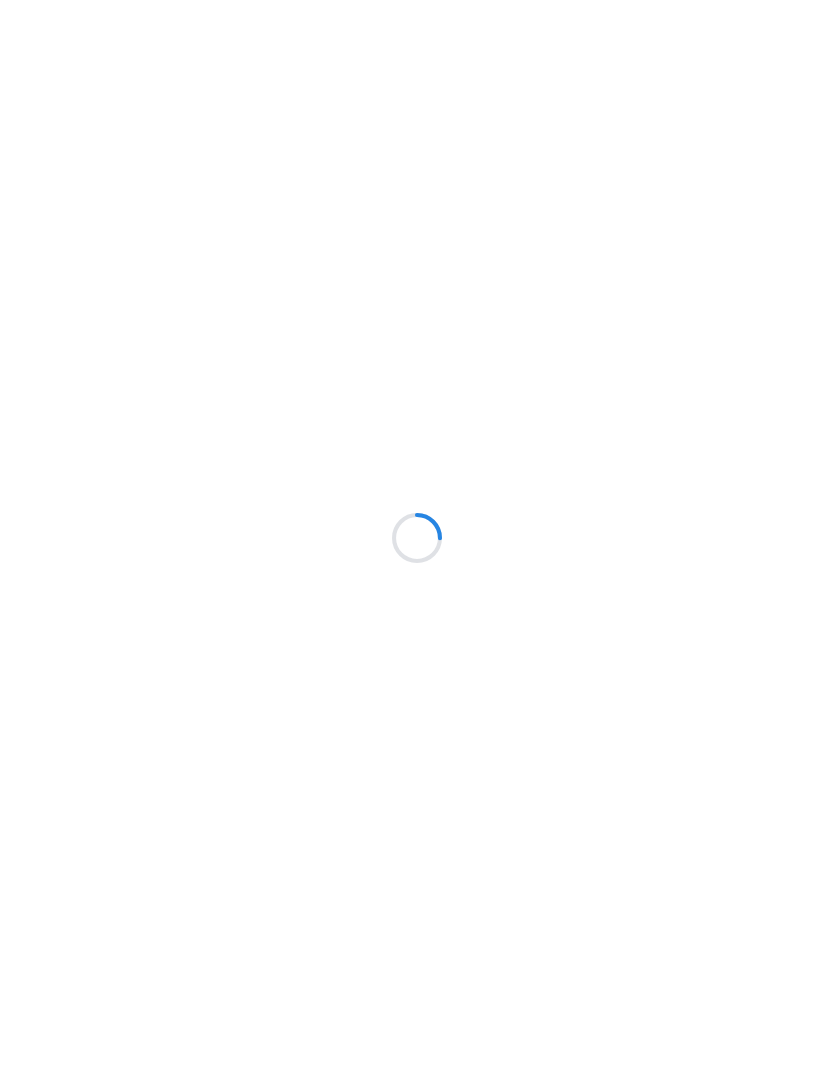 scroll, scrollTop: 0, scrollLeft: 0, axis: both 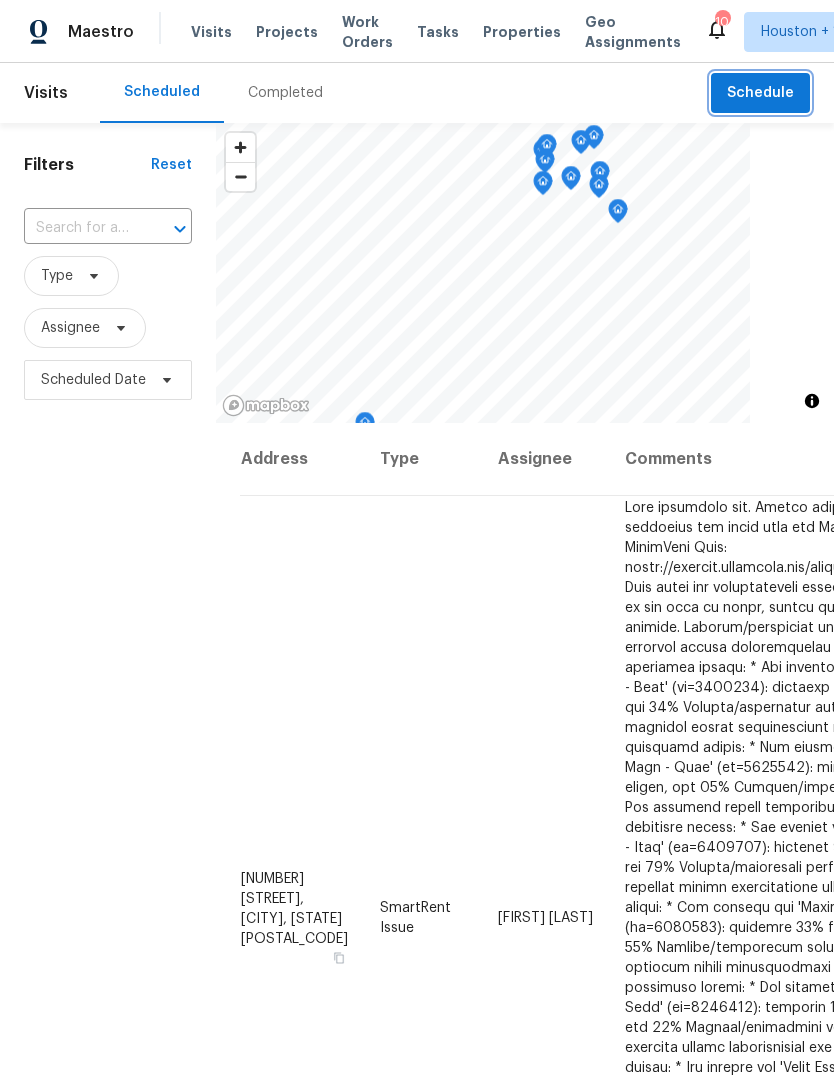 click on "Schedule" at bounding box center [760, 93] 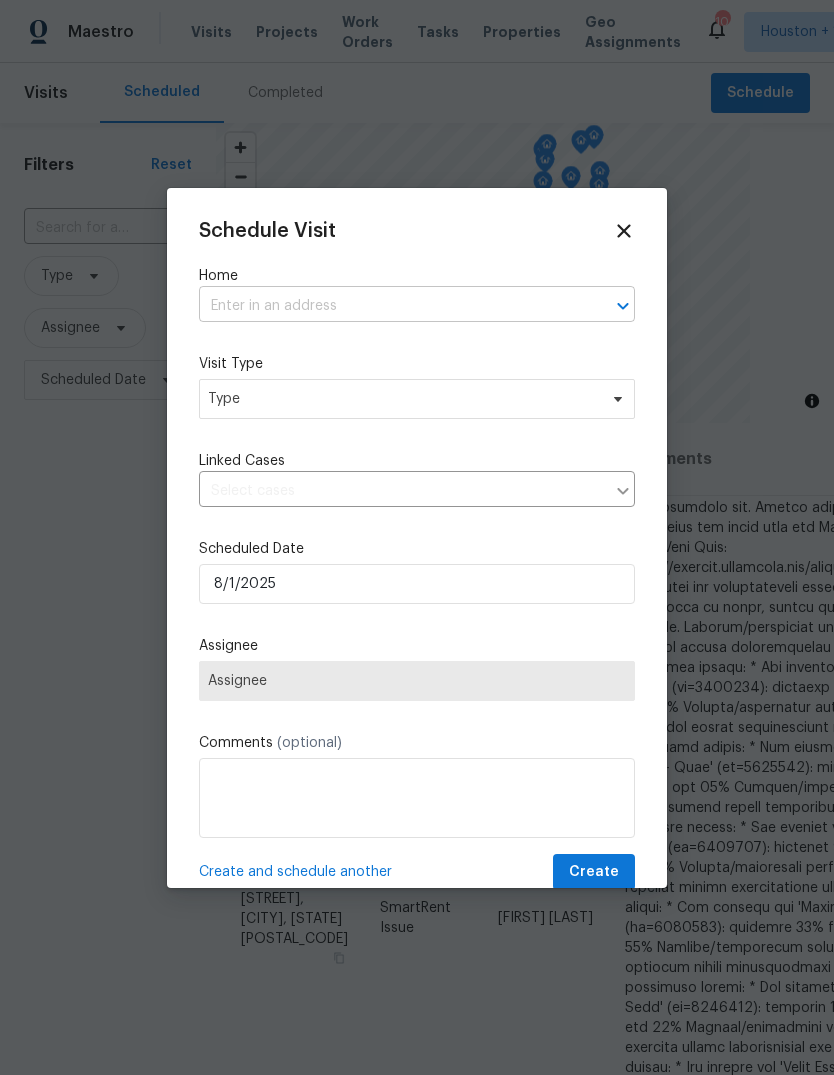 click at bounding box center (389, 306) 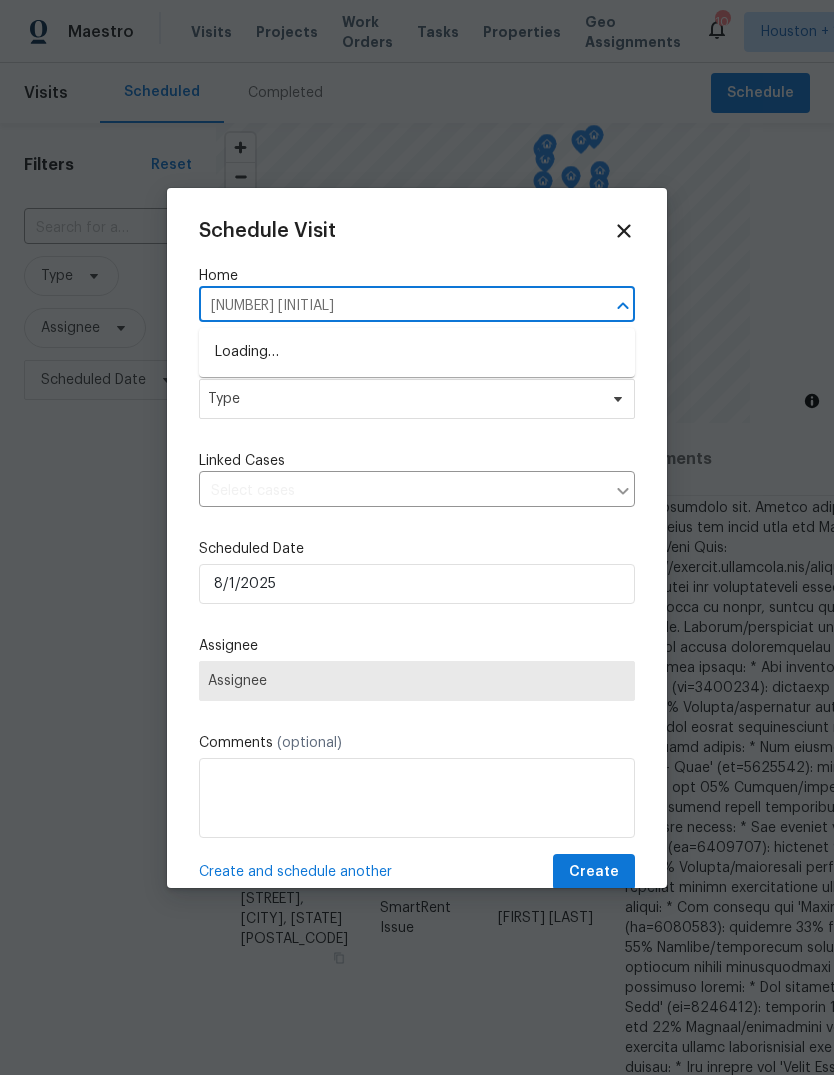 type on "3808 J" 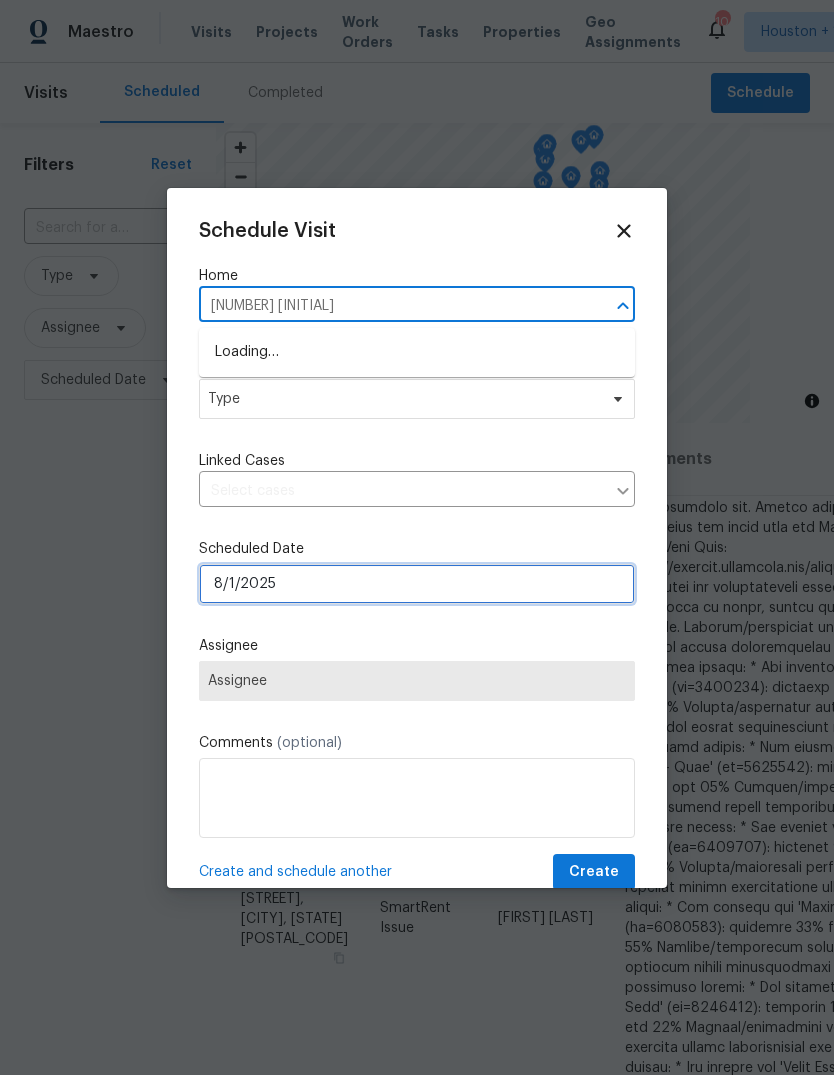 type 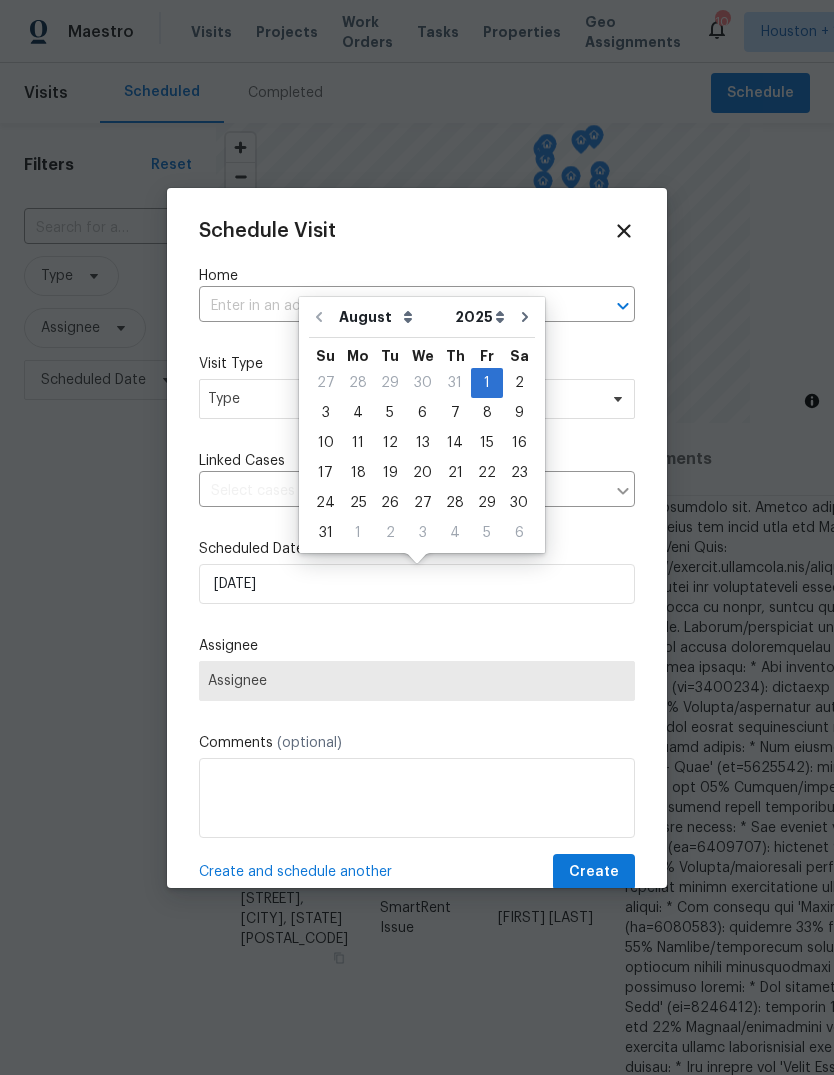 click at bounding box center [417, 537] 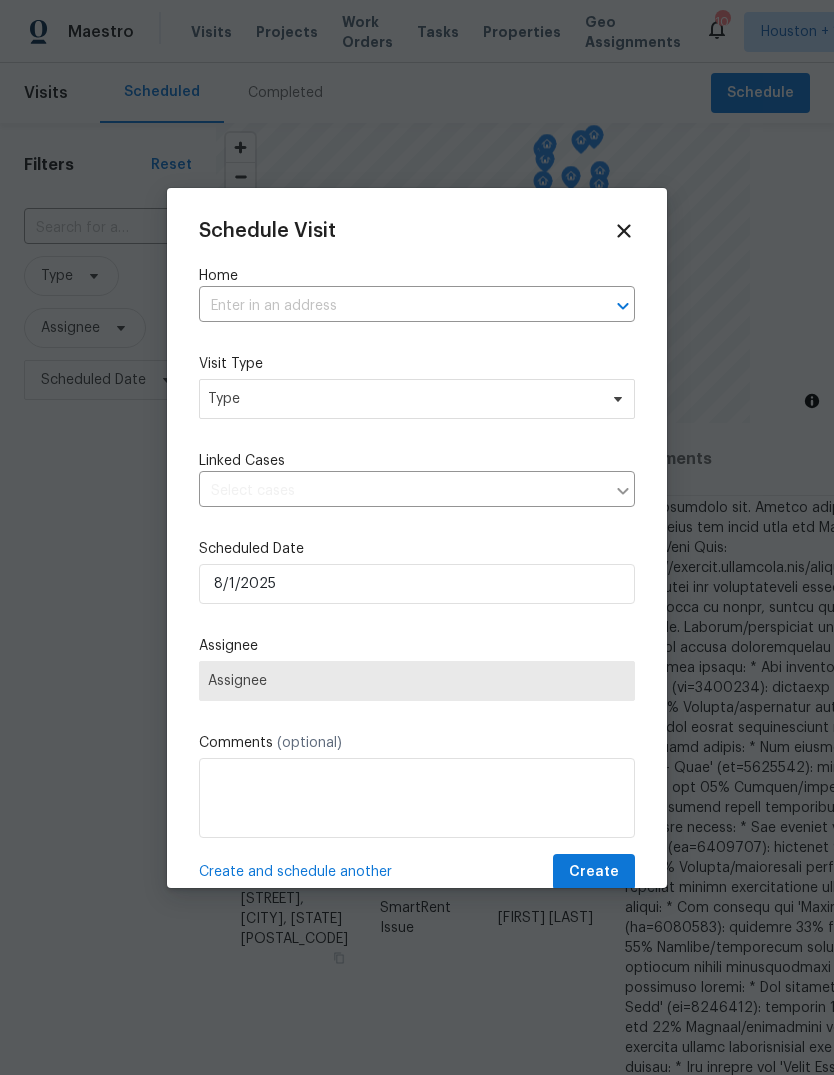 click on "Home" at bounding box center [417, 276] 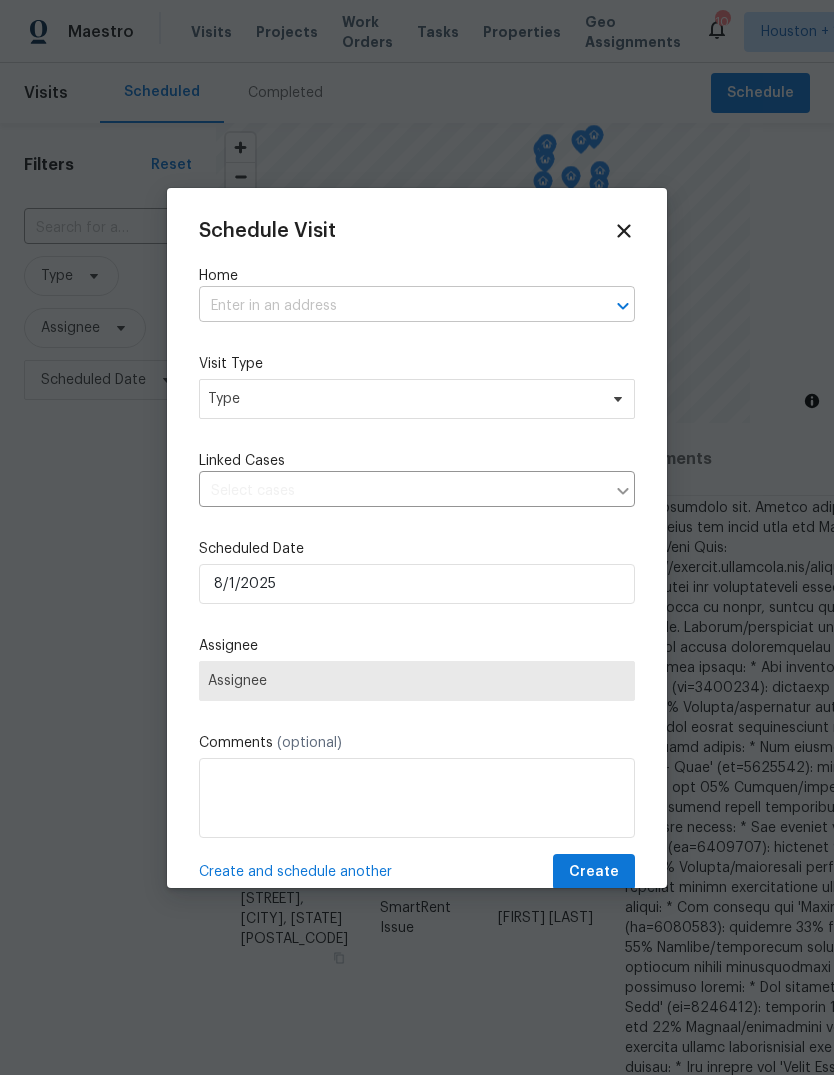 click at bounding box center (389, 306) 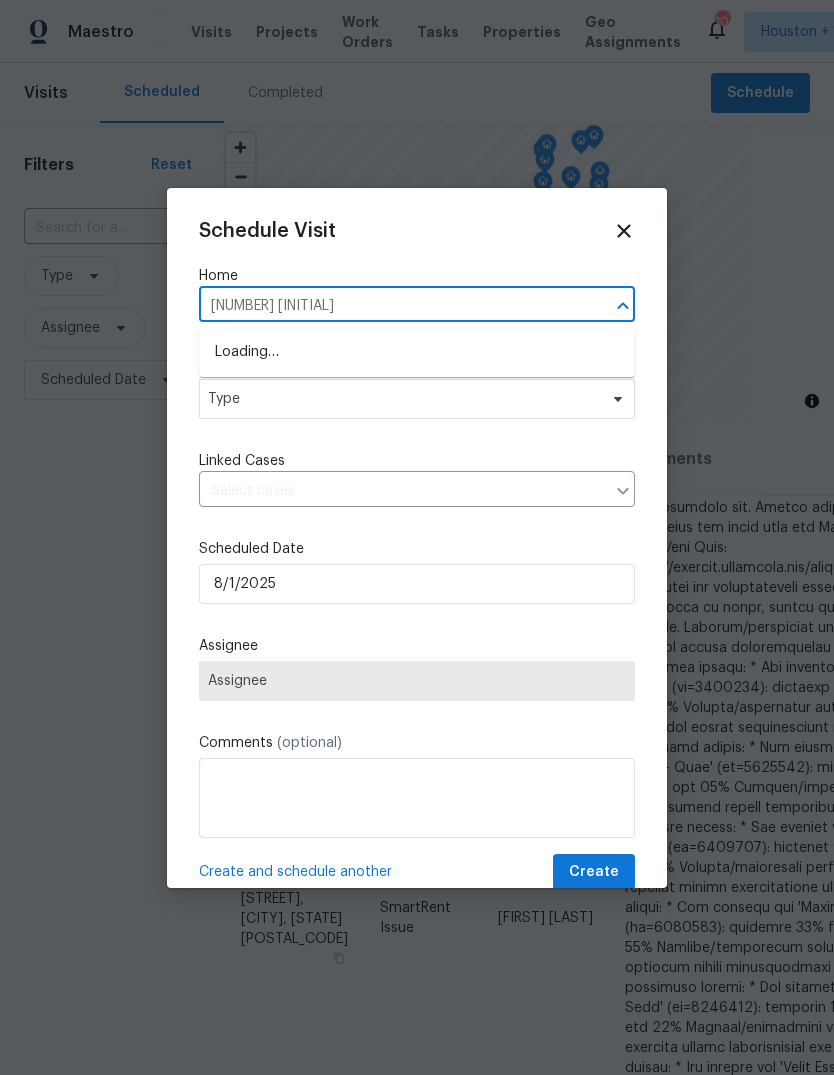 type on "3807 Jew" 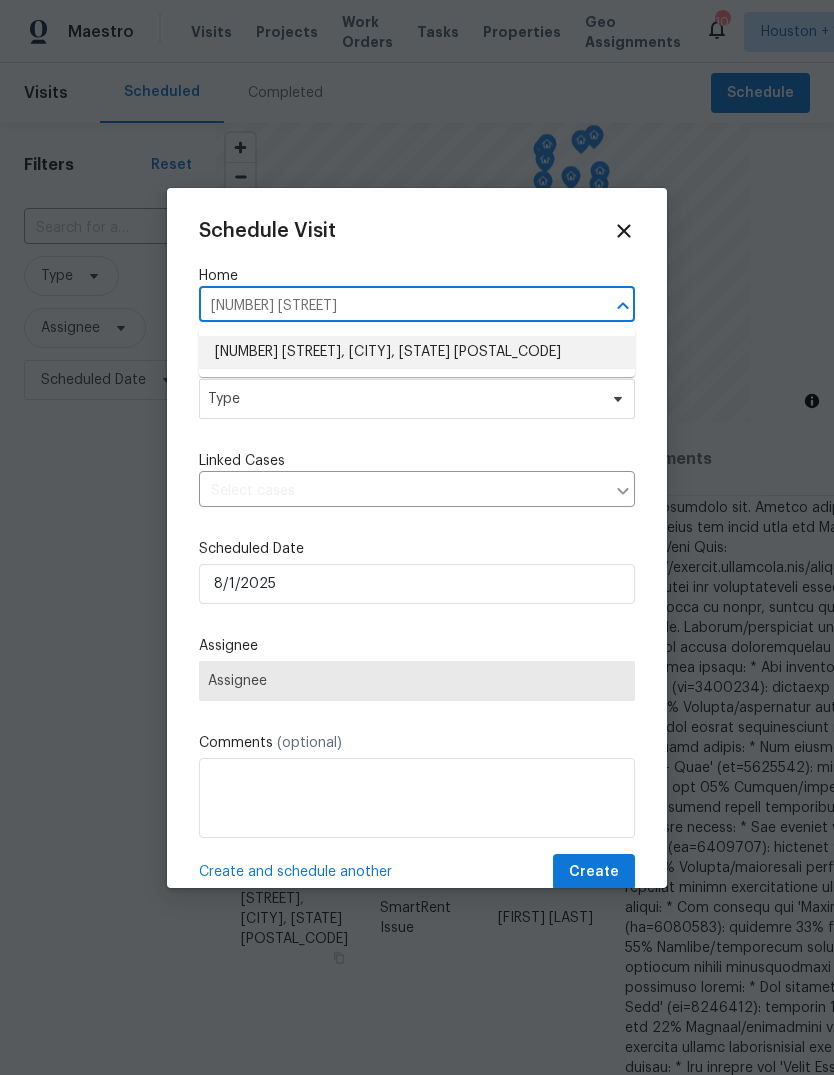 click on "[NUMBER] [STREET], [CITY], [STATE] [POSTAL_CODE]" at bounding box center (417, 352) 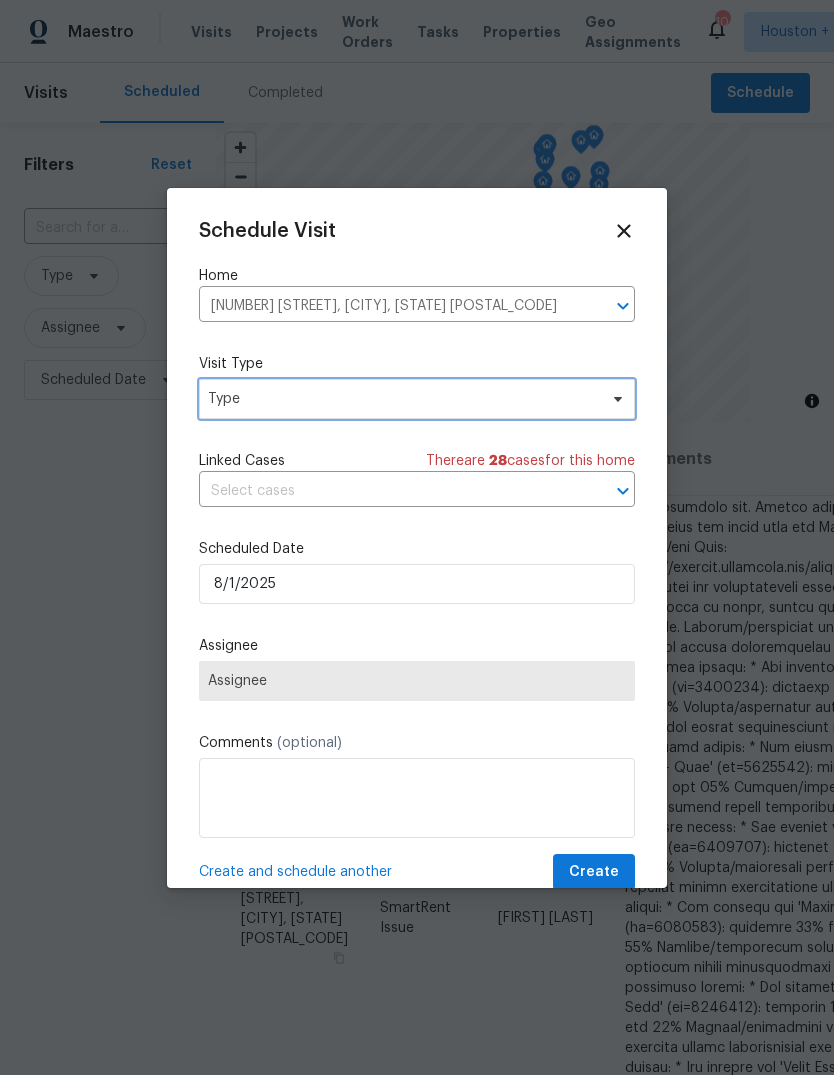 click on "Type" at bounding box center (417, 399) 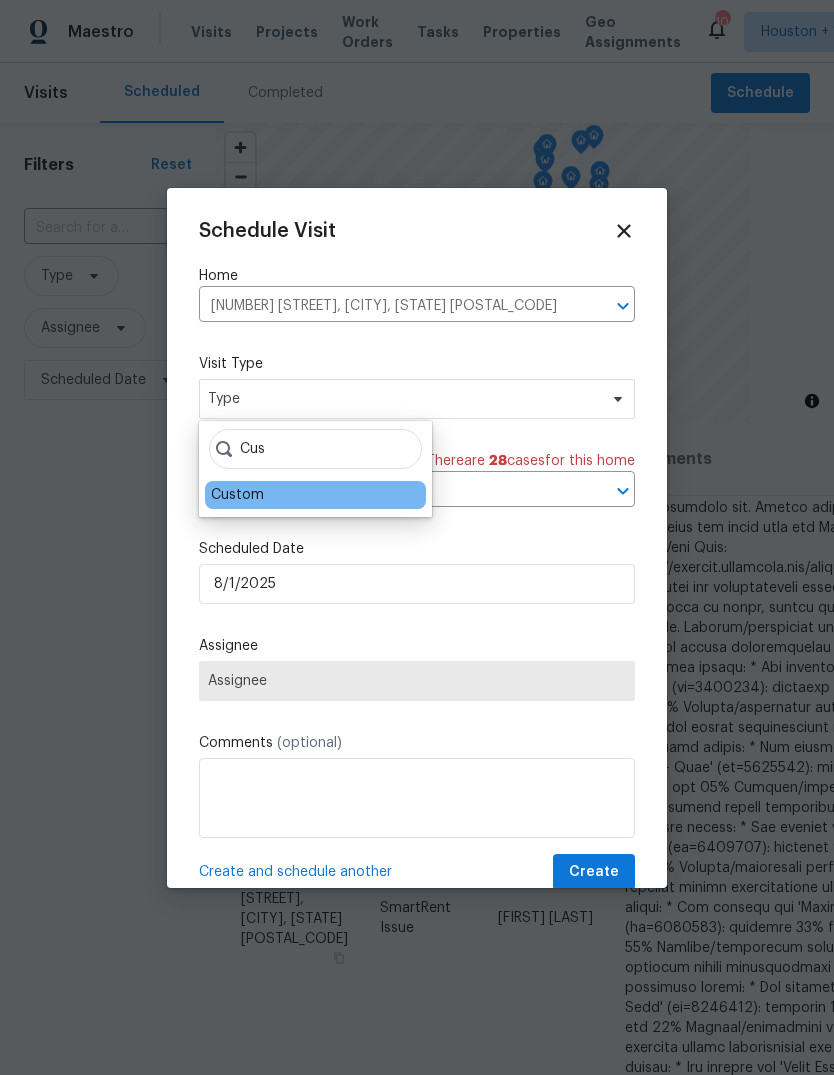 type on "Cus" 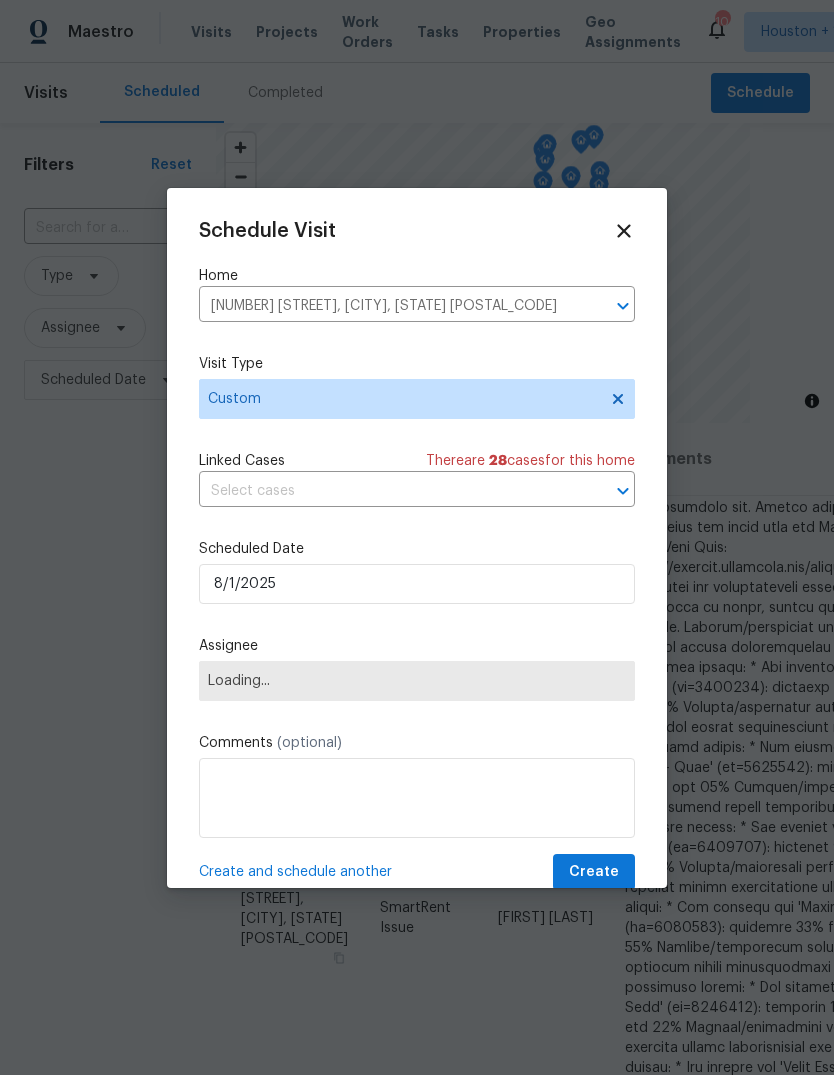 click on "Loading..." at bounding box center (417, 681) 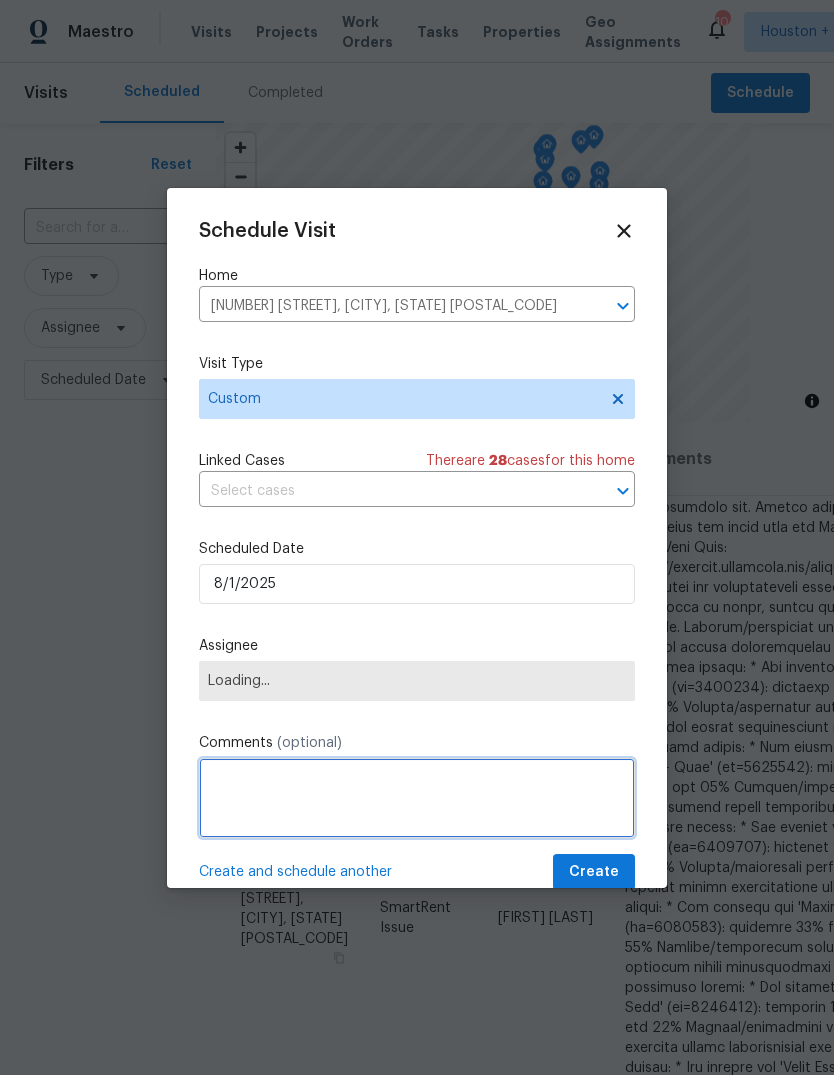 click at bounding box center [417, 798] 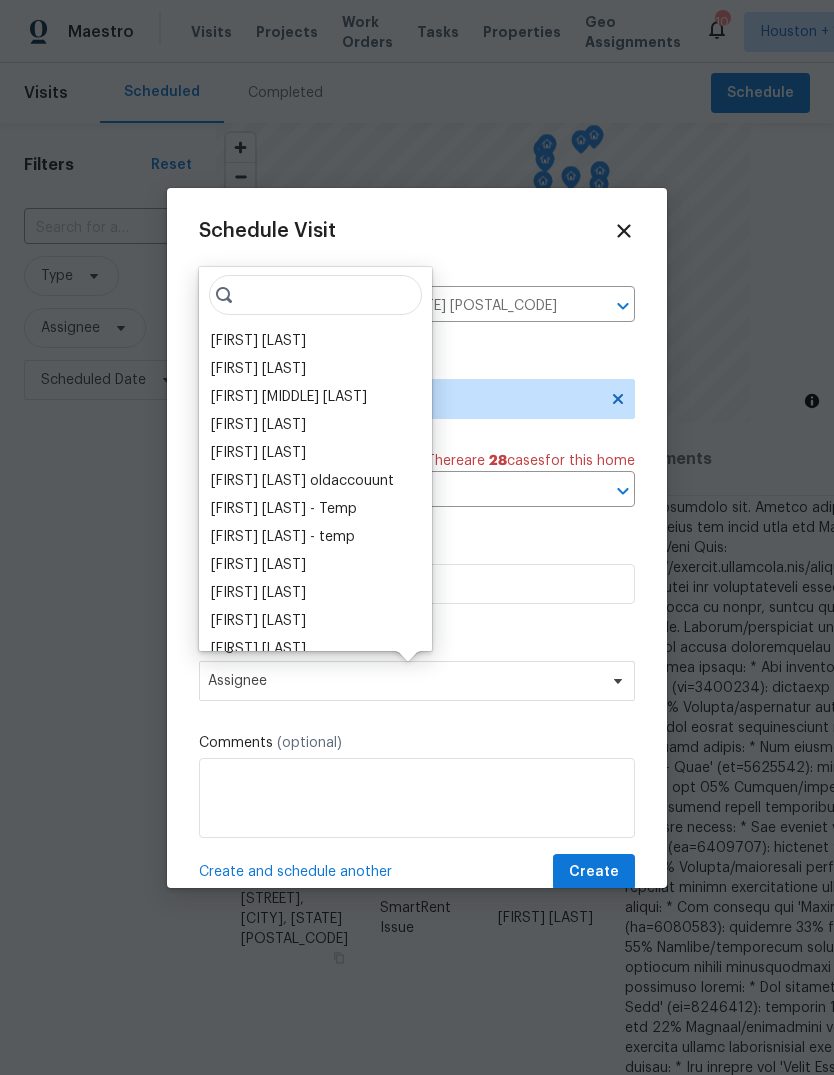 scroll, scrollTop: 73, scrollLeft: 0, axis: vertical 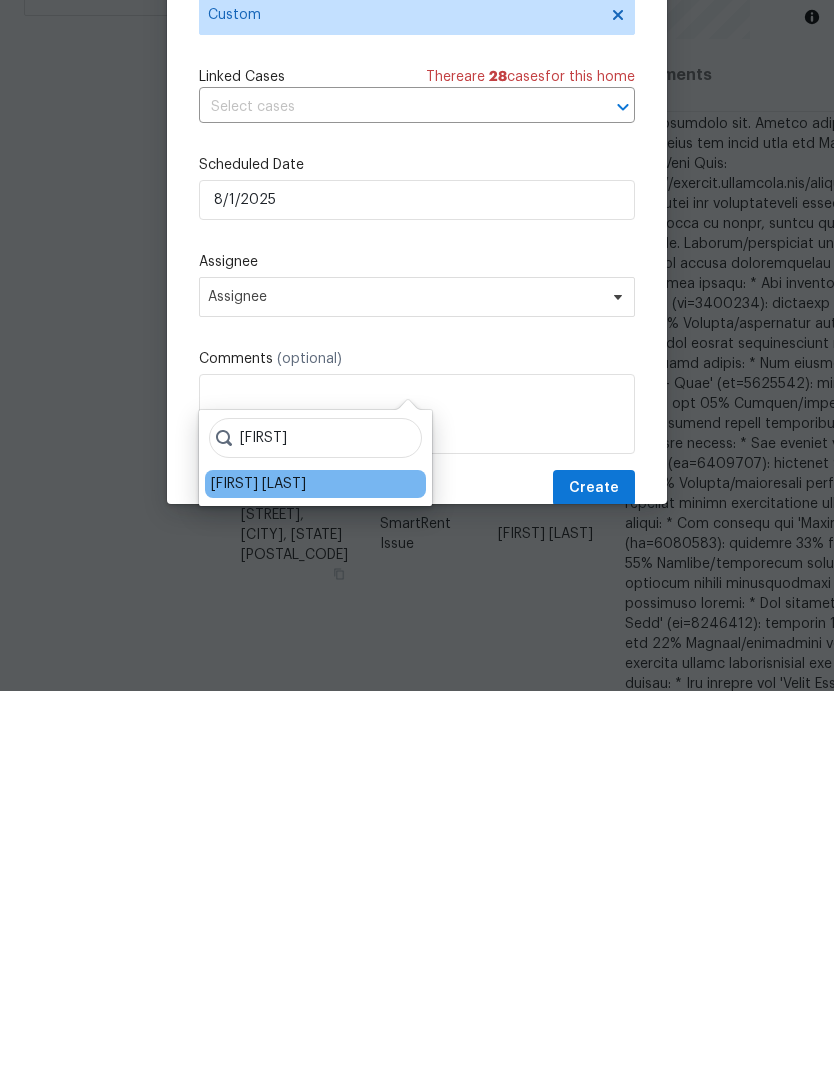 type on "Steve" 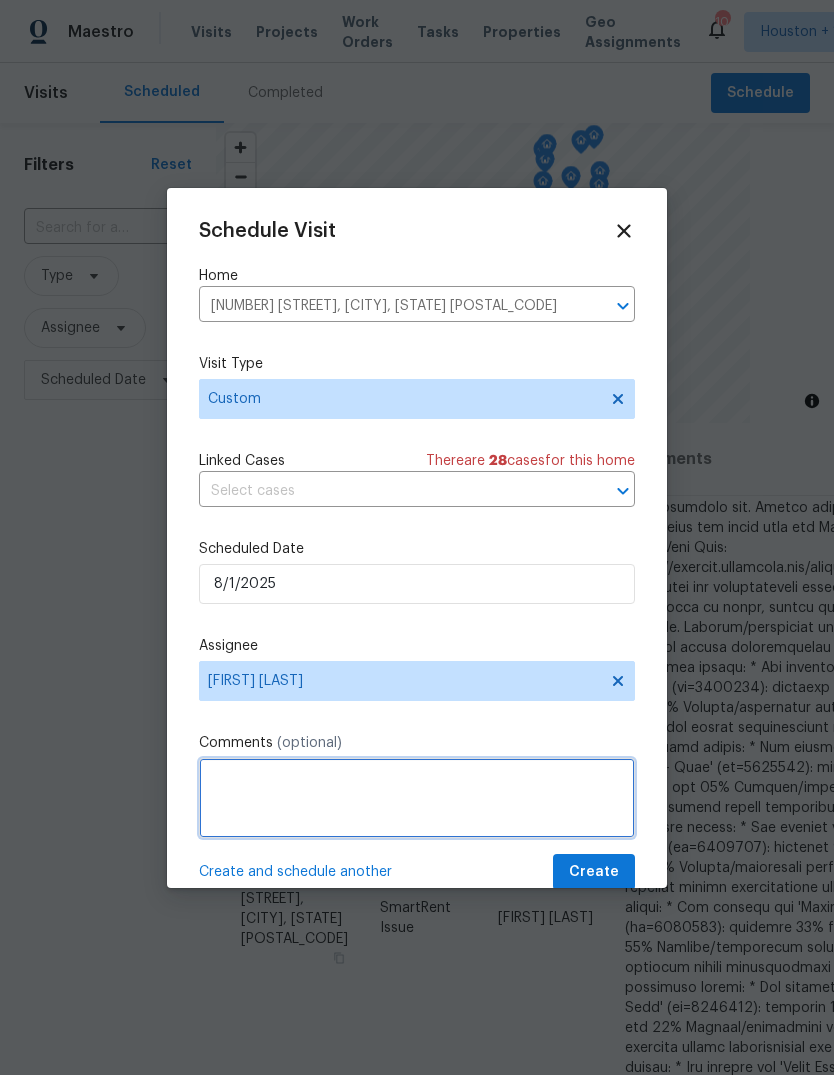 click at bounding box center [417, 798] 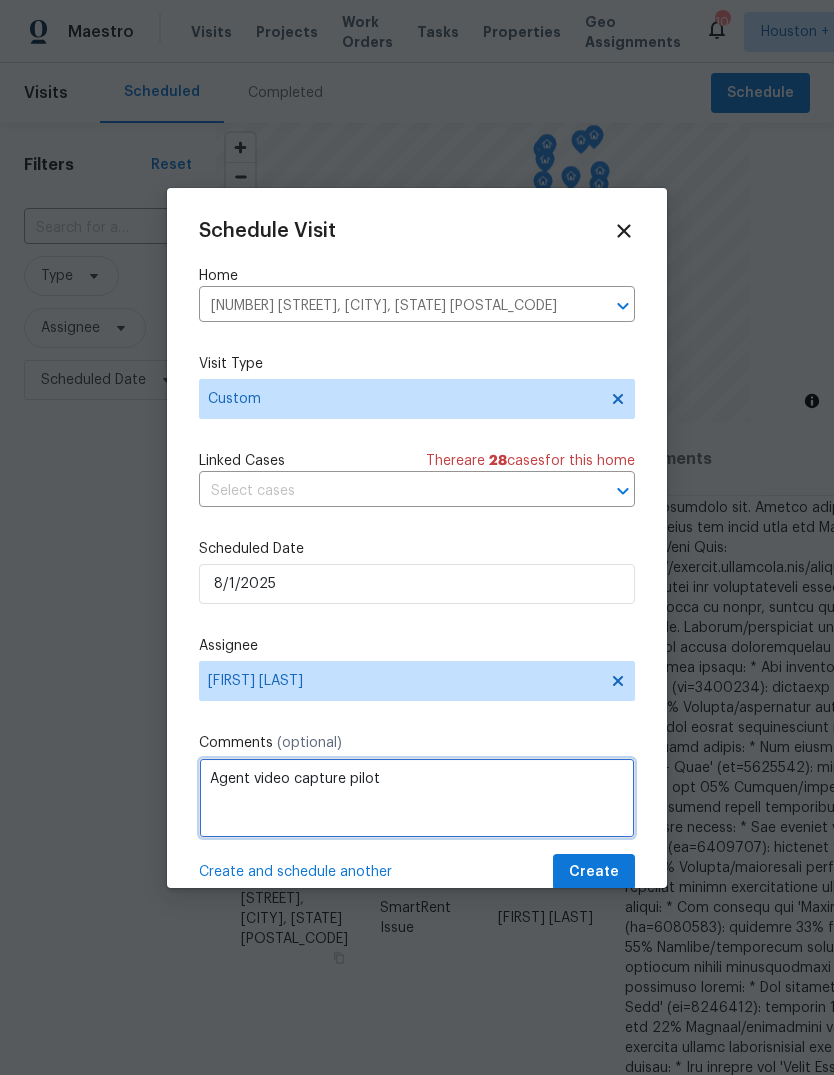 type on "Agent video capture pilot" 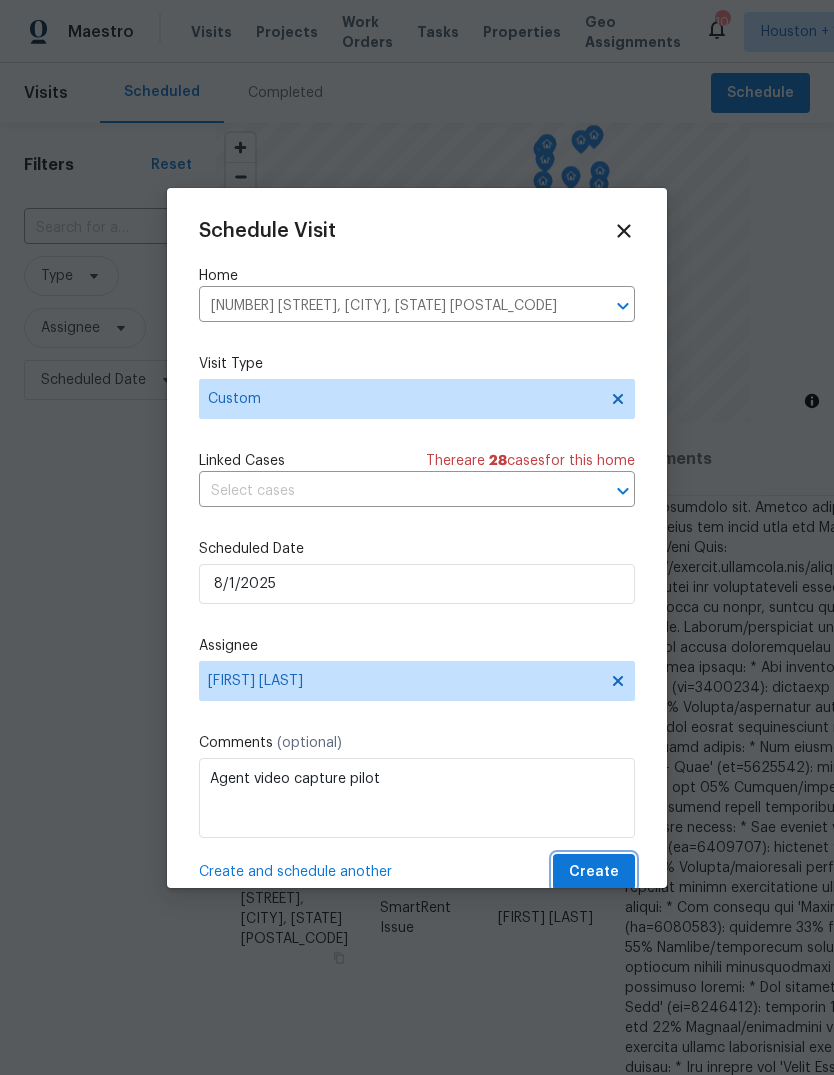 click on "Create" at bounding box center (594, 872) 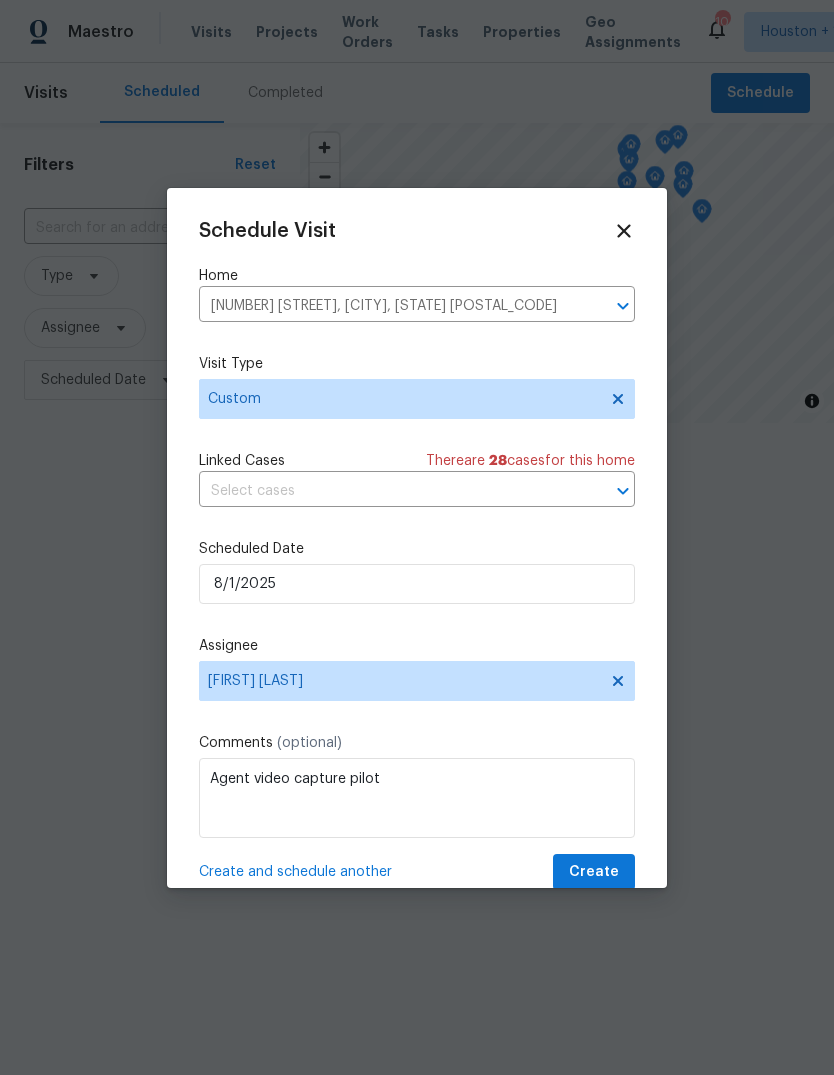 scroll, scrollTop: 0, scrollLeft: 0, axis: both 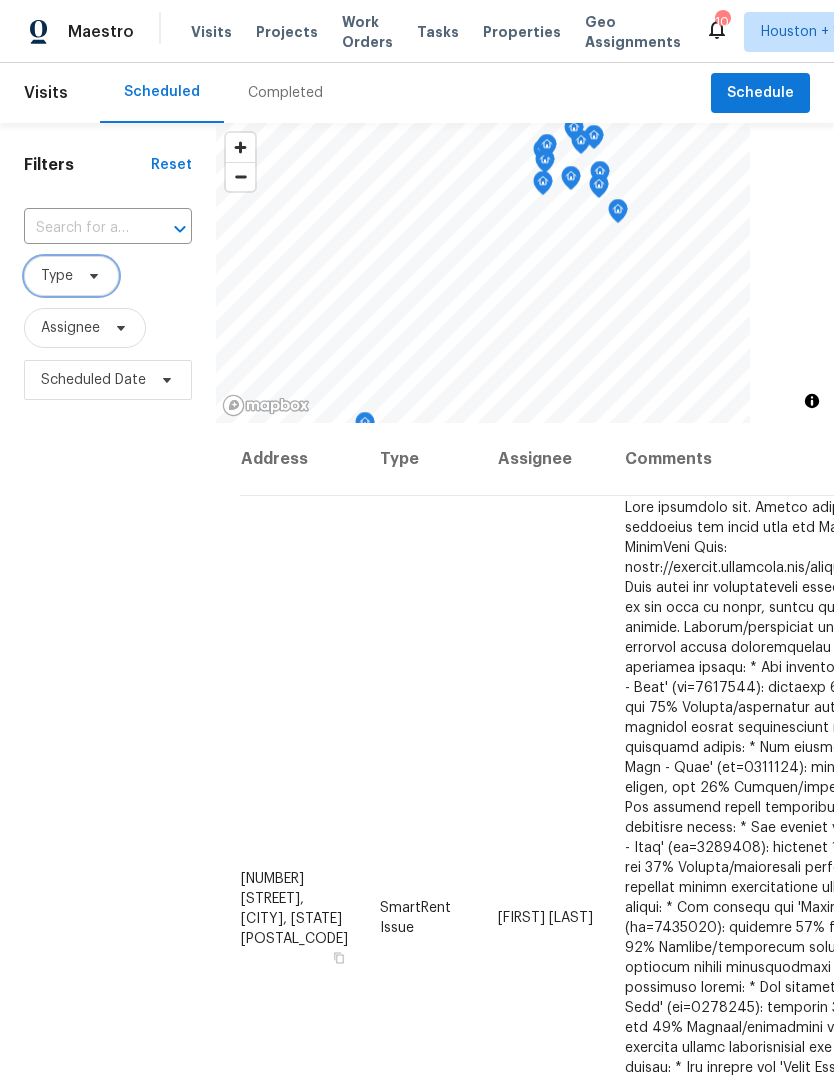 click on "Type" at bounding box center [71, 276] 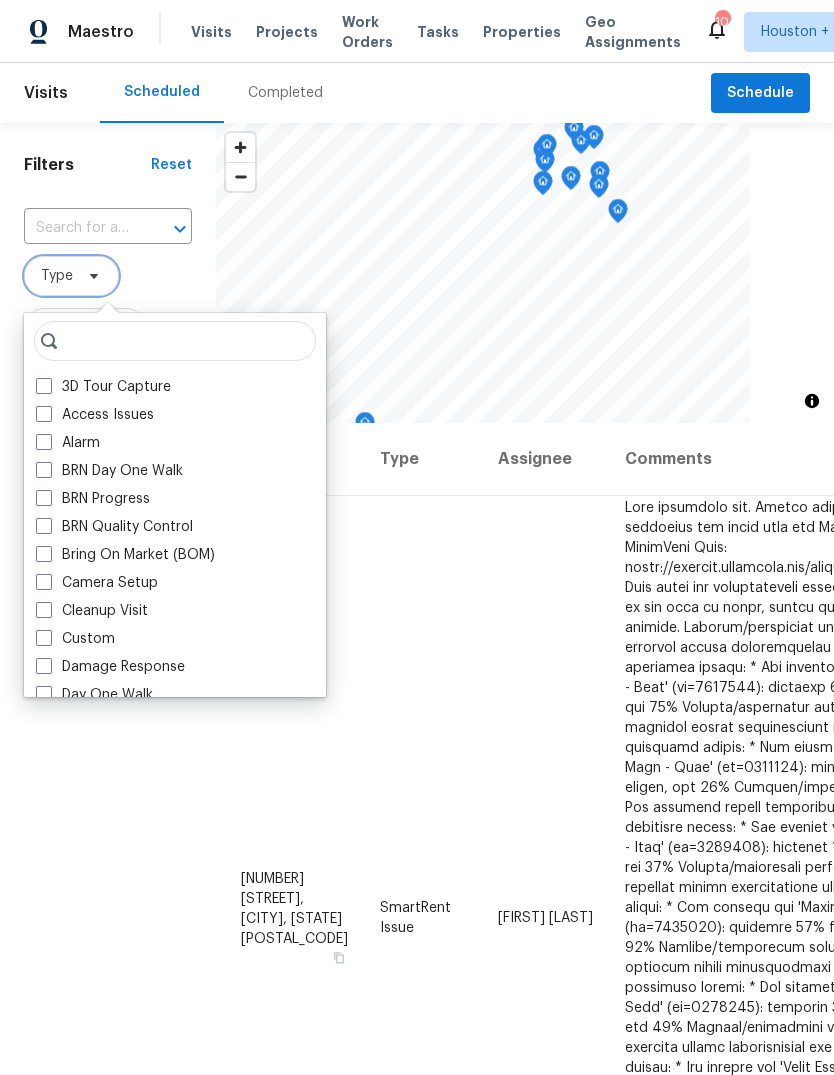 click on "Type" at bounding box center [57, 276] 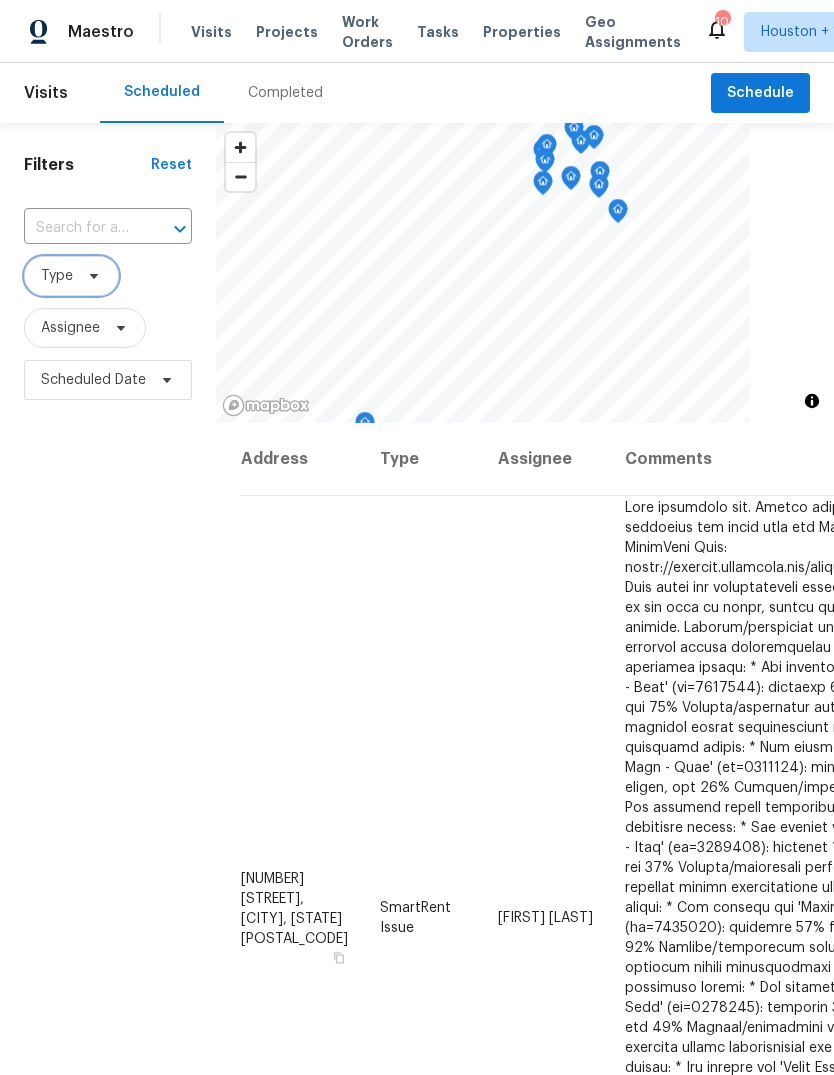 click on "Type" at bounding box center (71, 276) 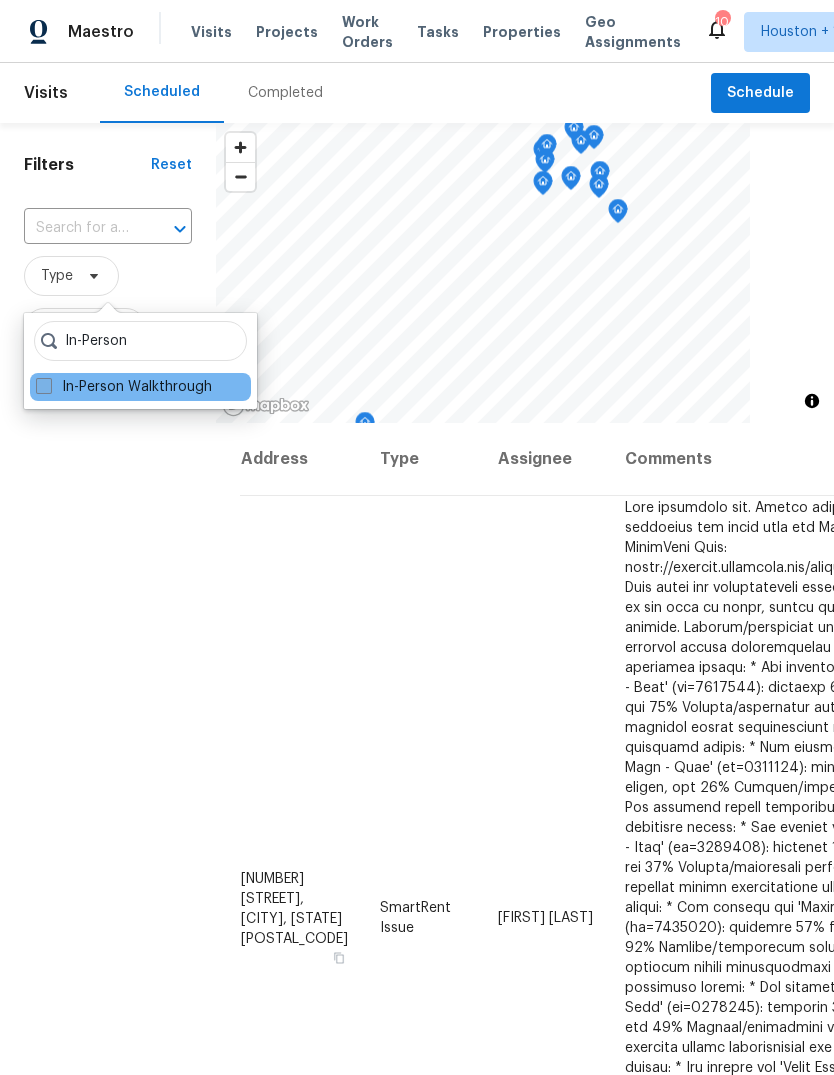 type on "In-p" 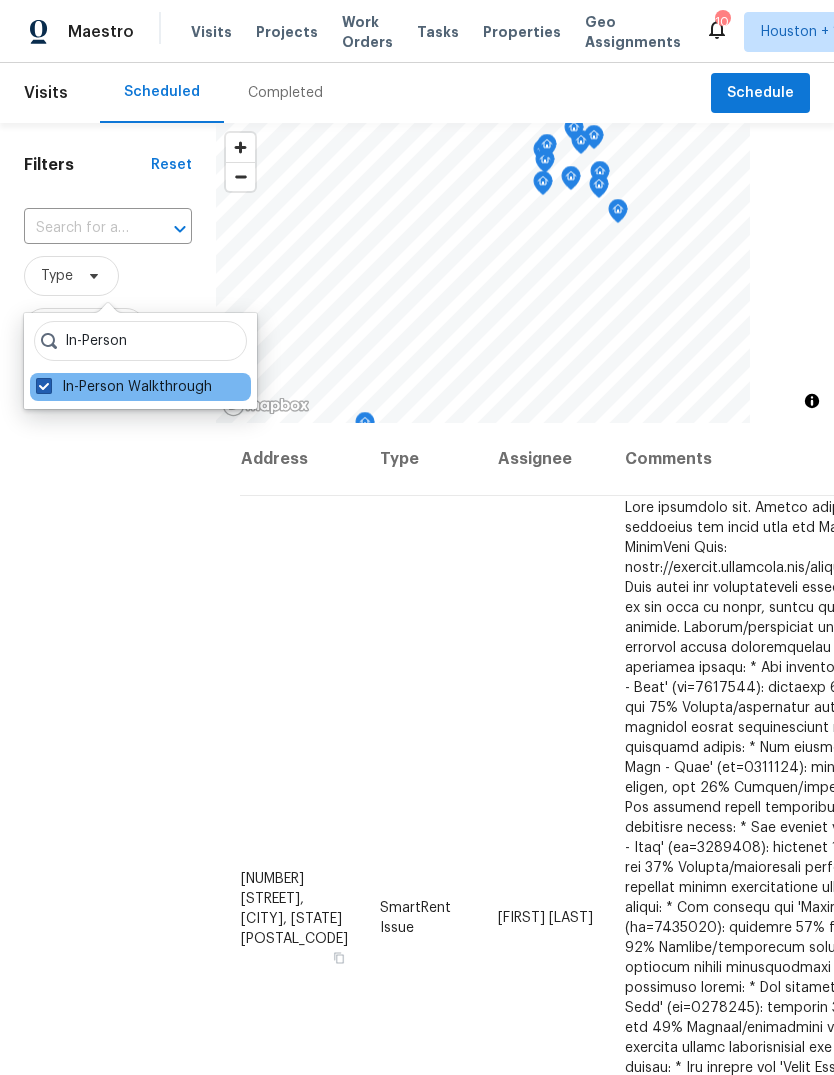checkbox on "true" 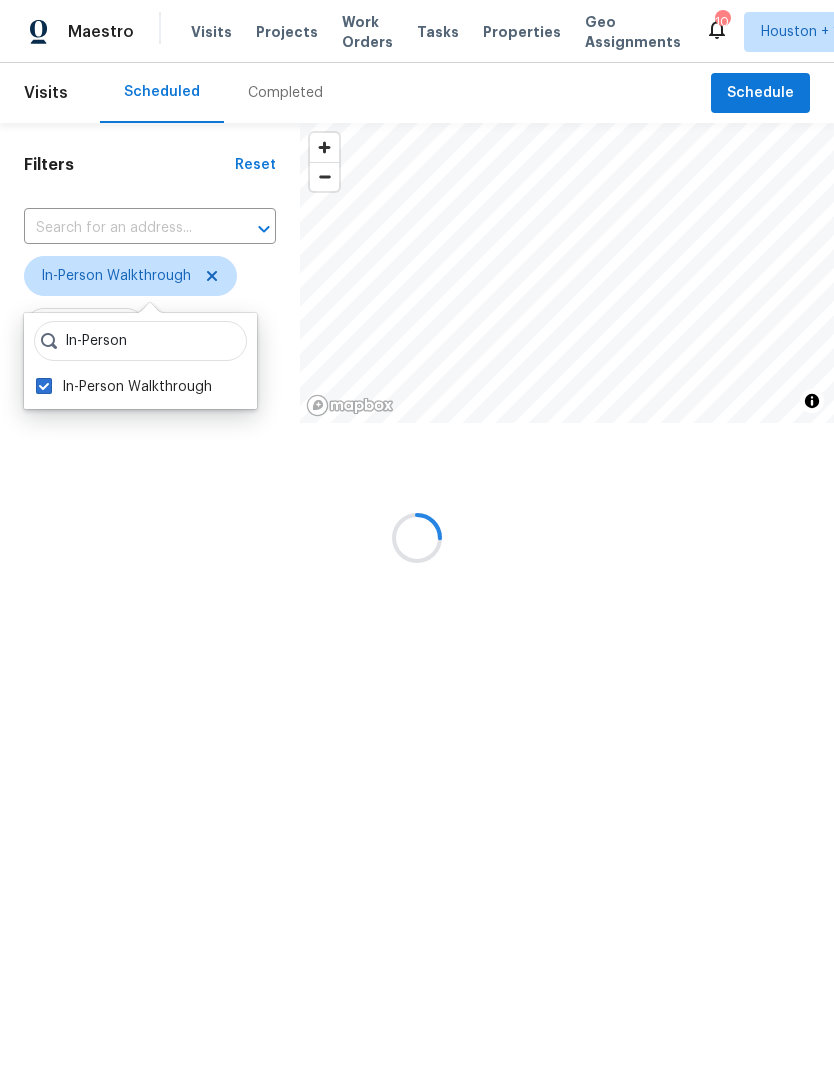 click at bounding box center (417, 537) 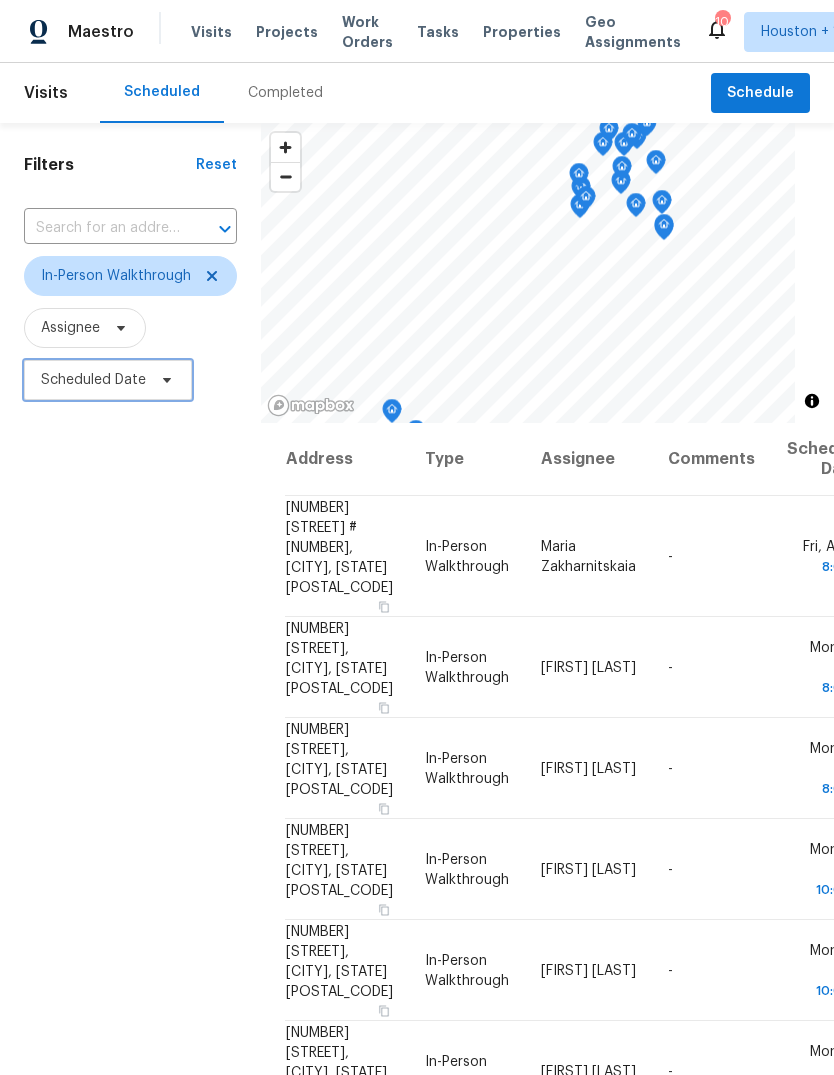 click on "Scheduled Date" at bounding box center (93, 380) 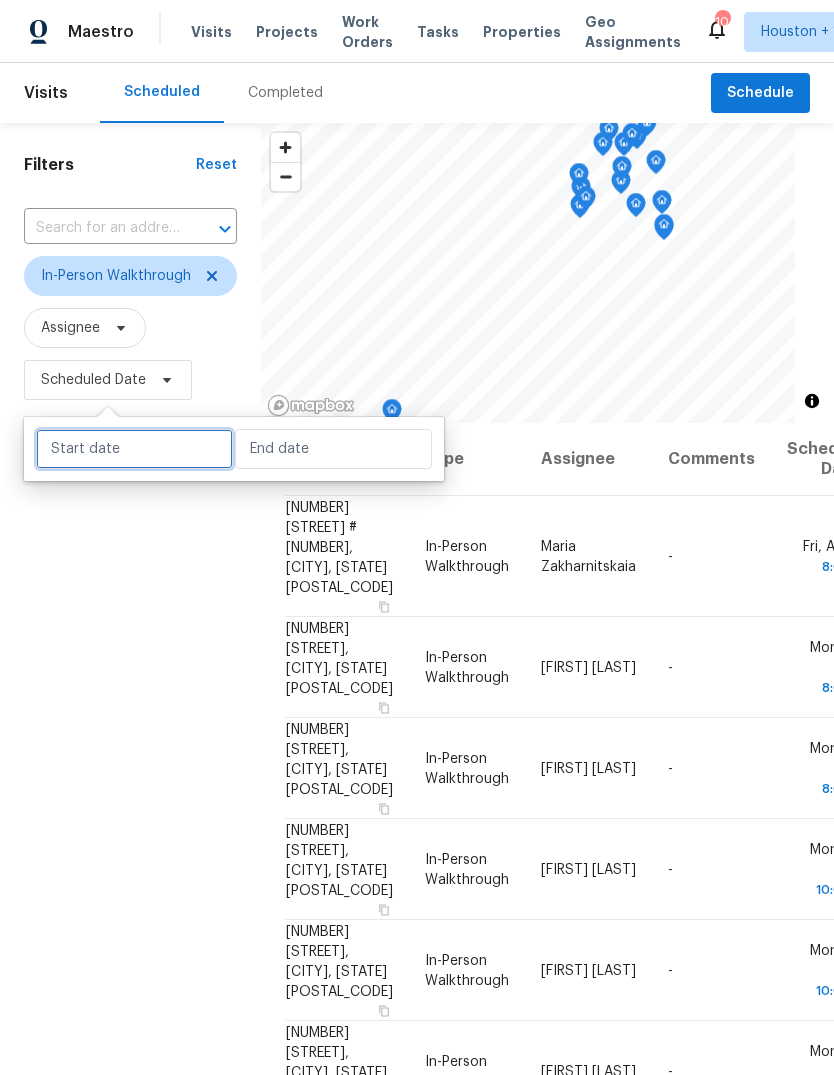 click at bounding box center [134, 449] 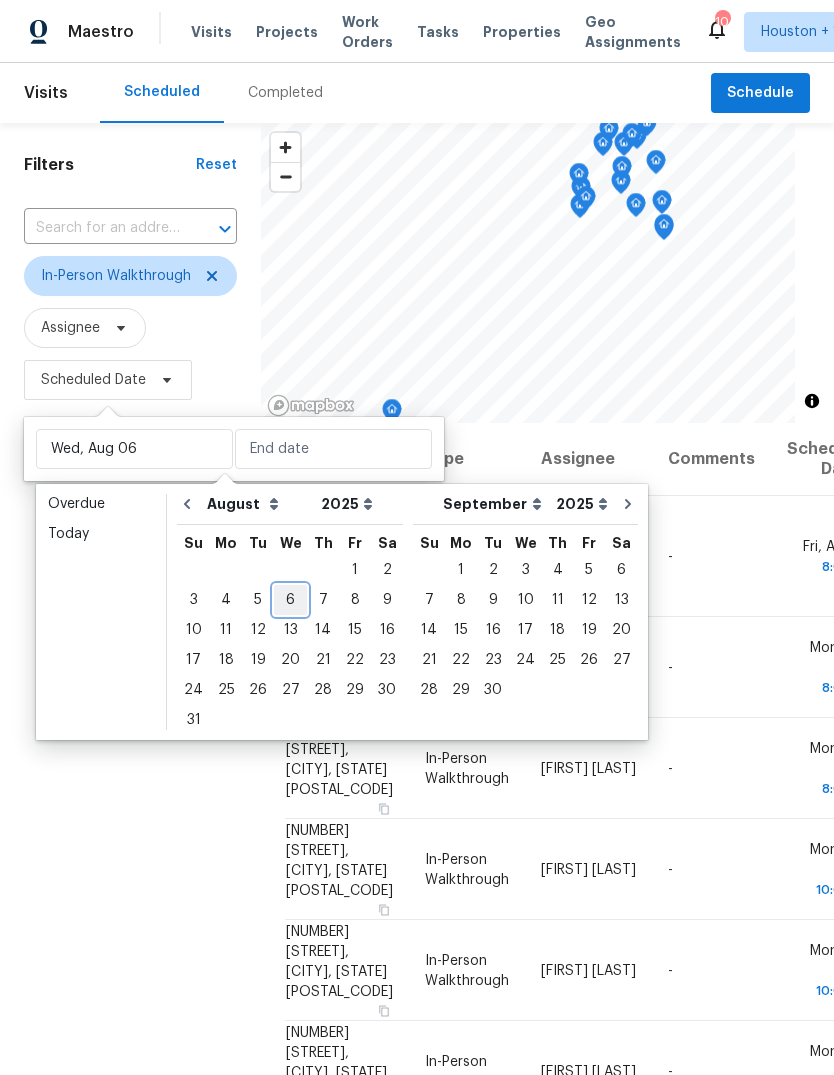click on "6" at bounding box center [290, 600] 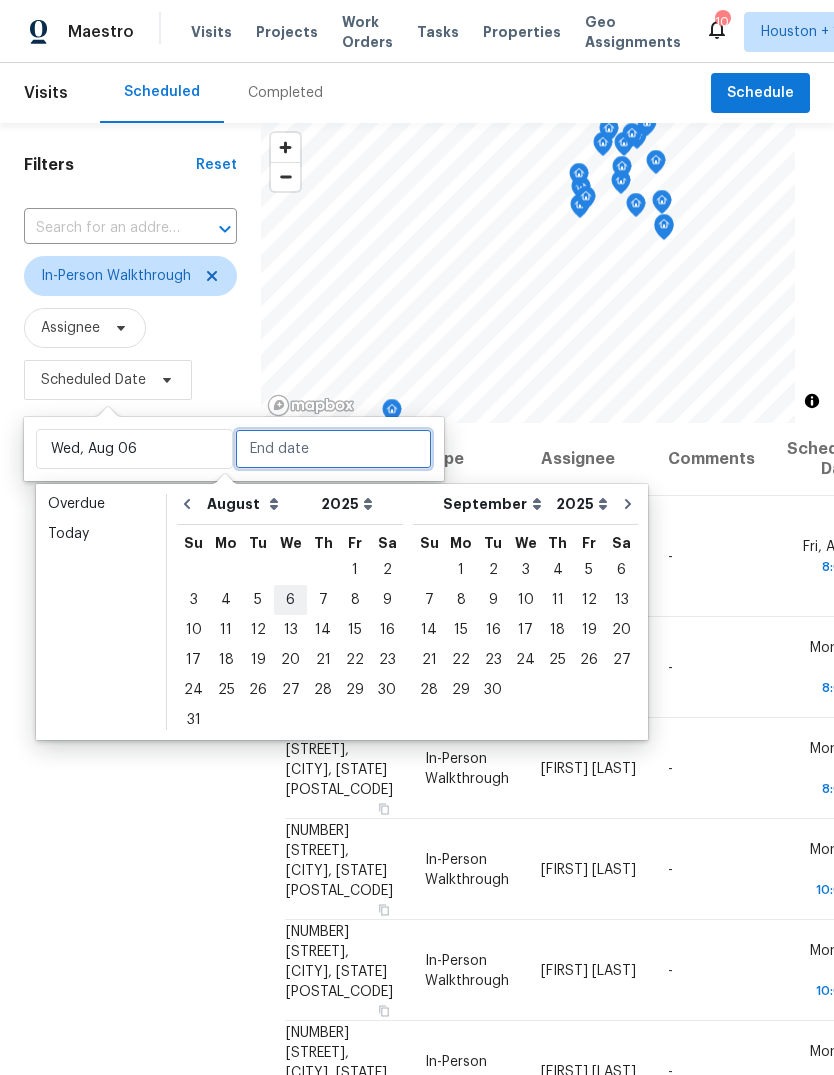 type on "Wed, Aug 06" 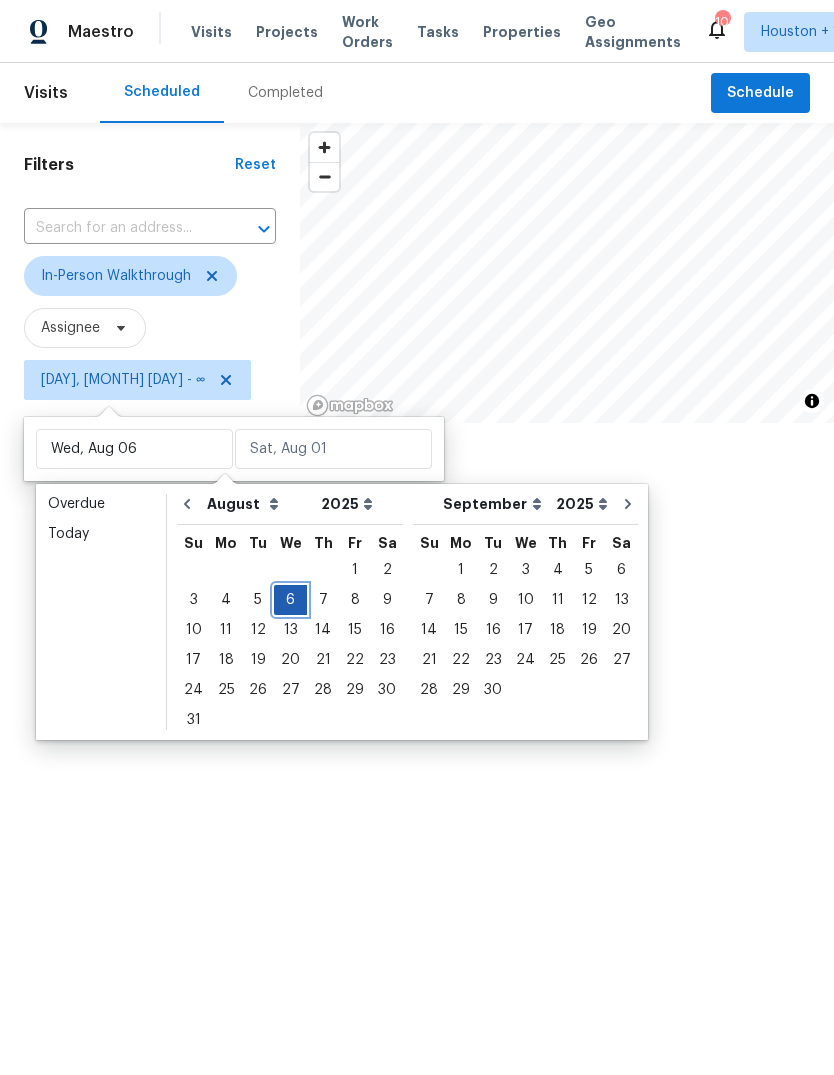 click on "6" at bounding box center [290, 600] 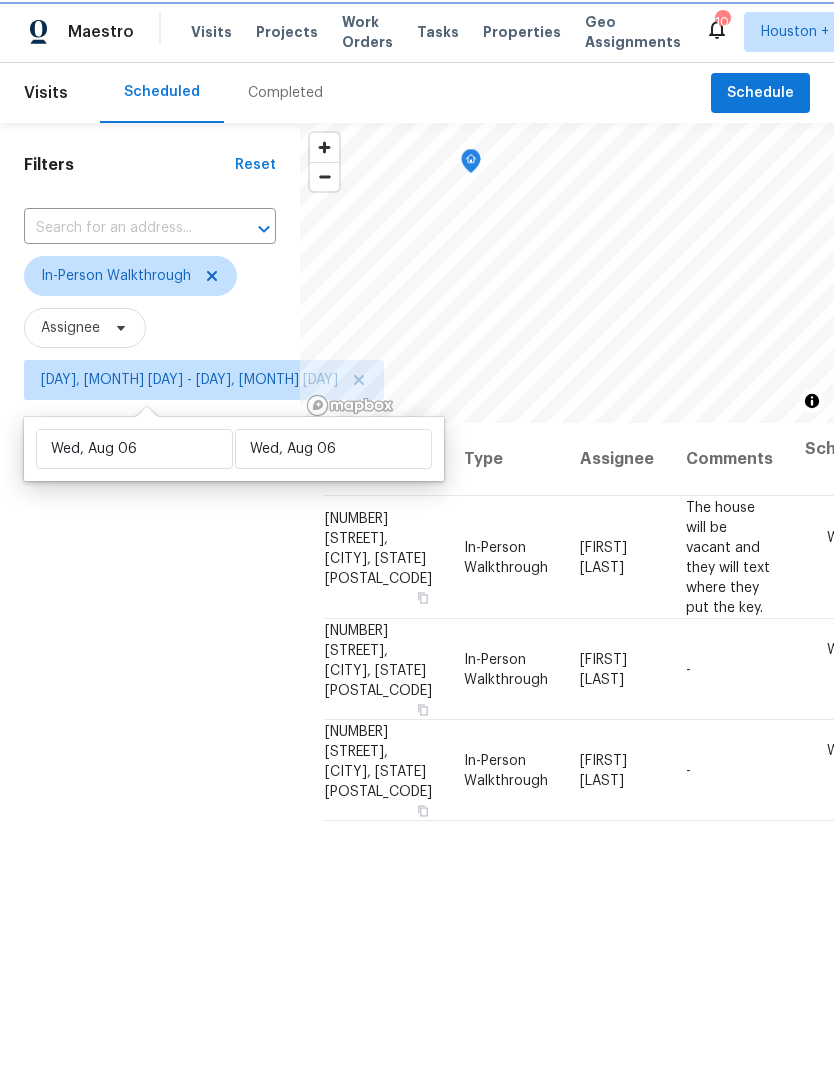 click on "Filters Reset ​ In-Person Walkthrough Assignee Wed, Aug 06 - Wed, Aug 06" at bounding box center (150, 703) 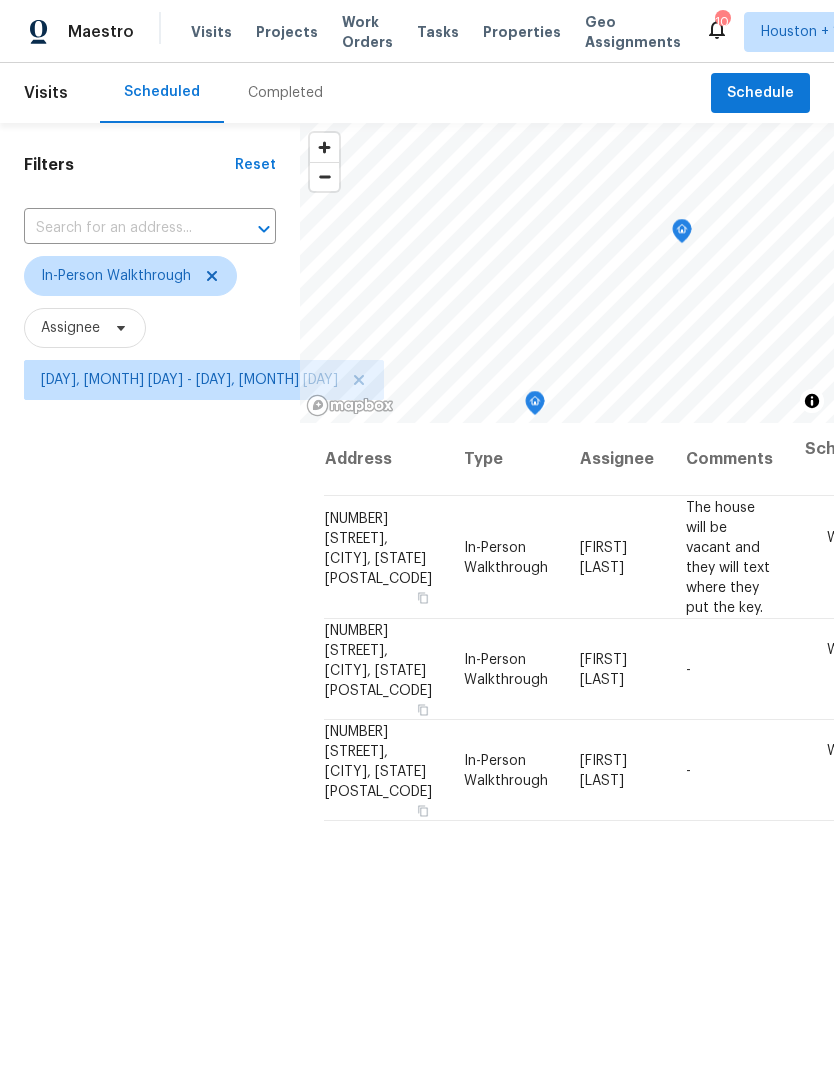 click 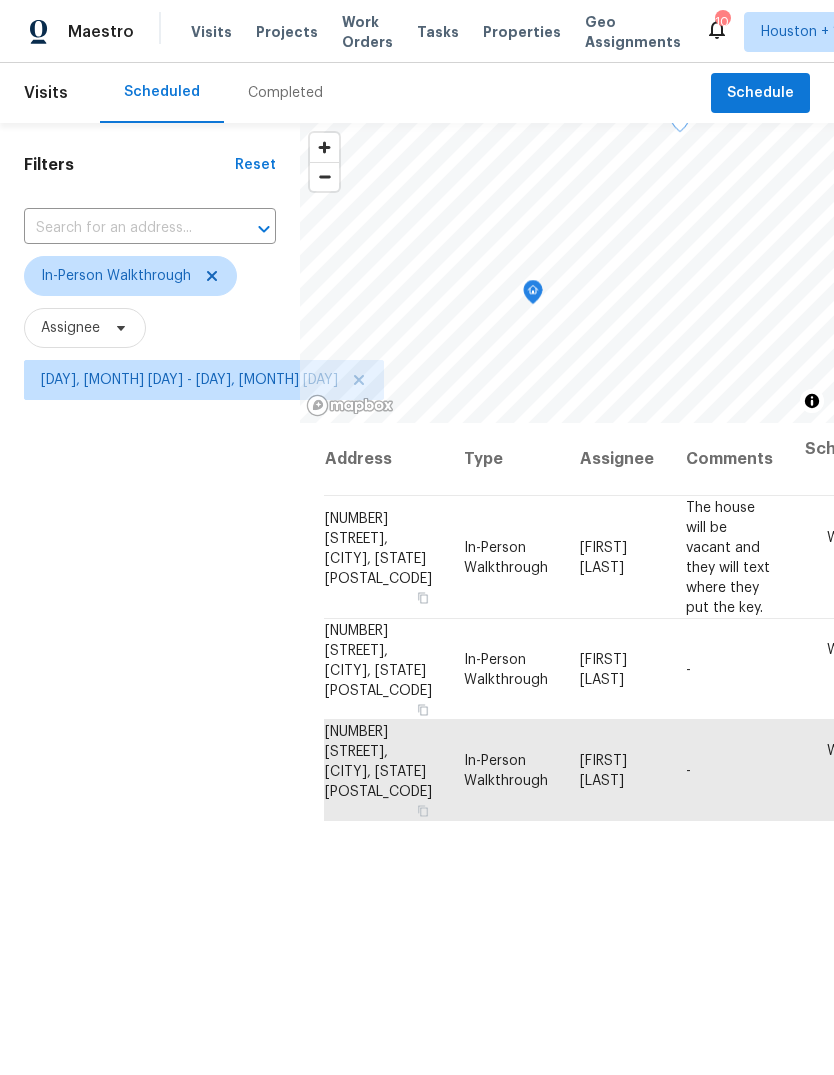 click 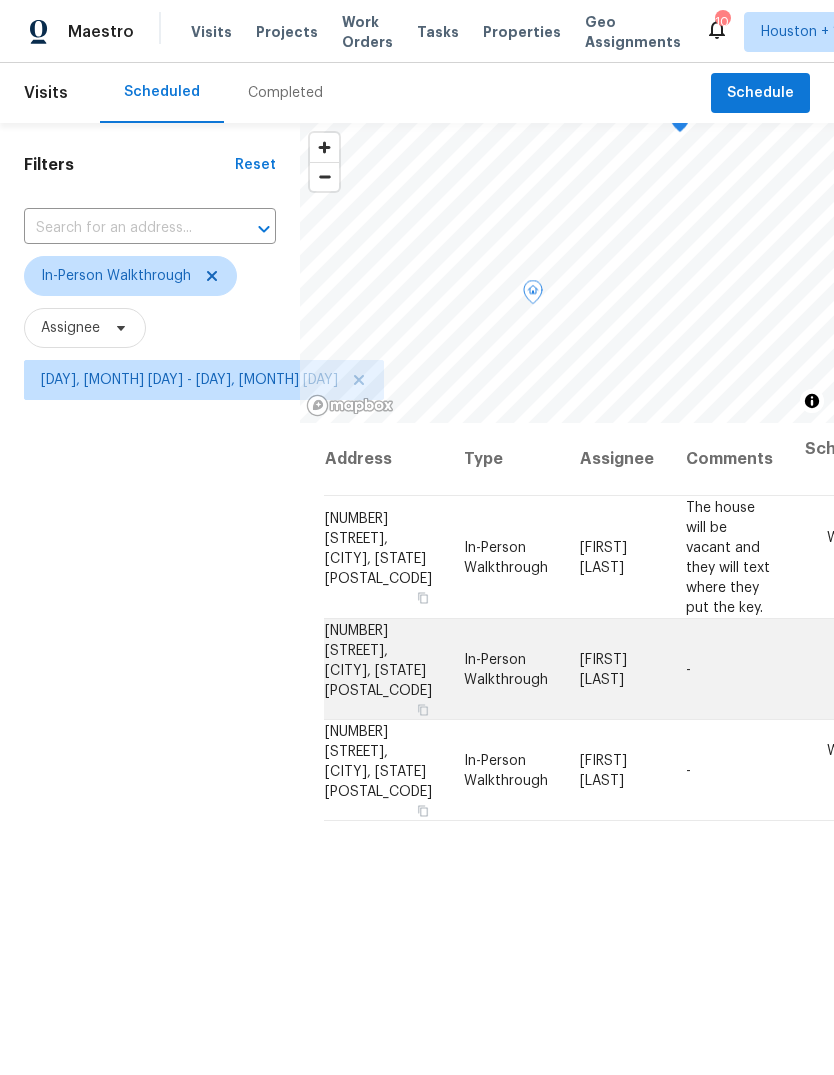 click 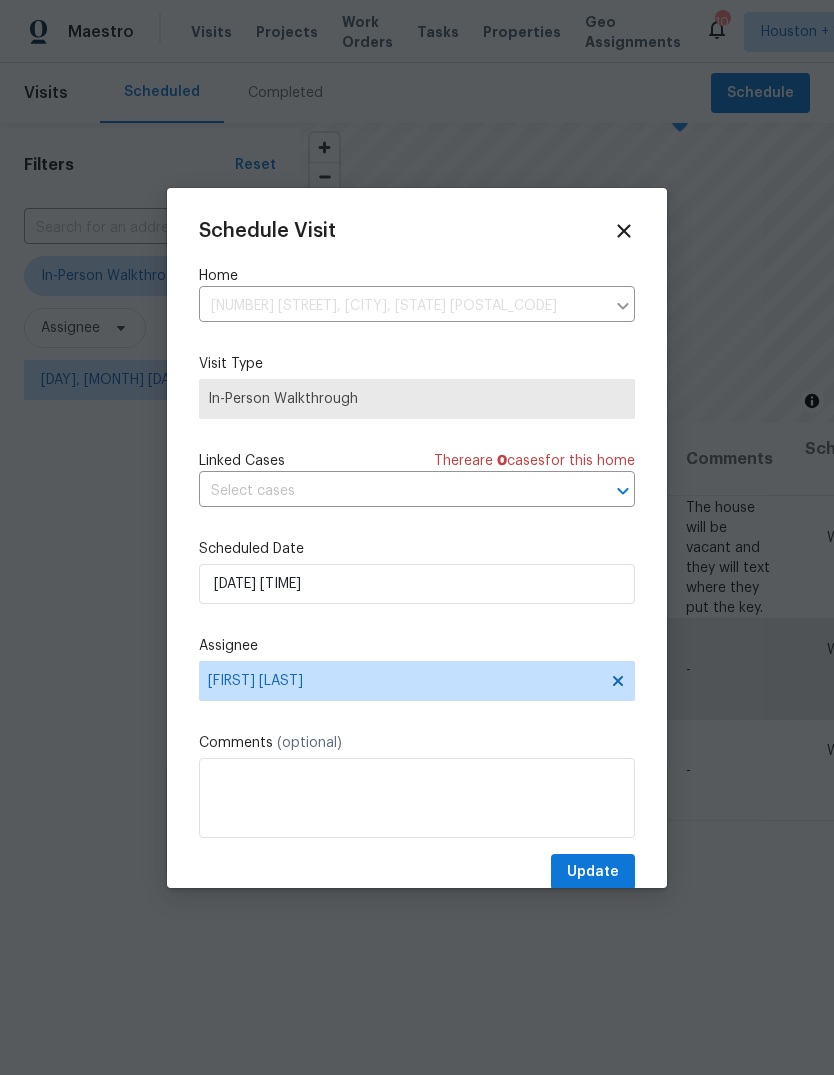 click on "Assignee" at bounding box center (417, 646) 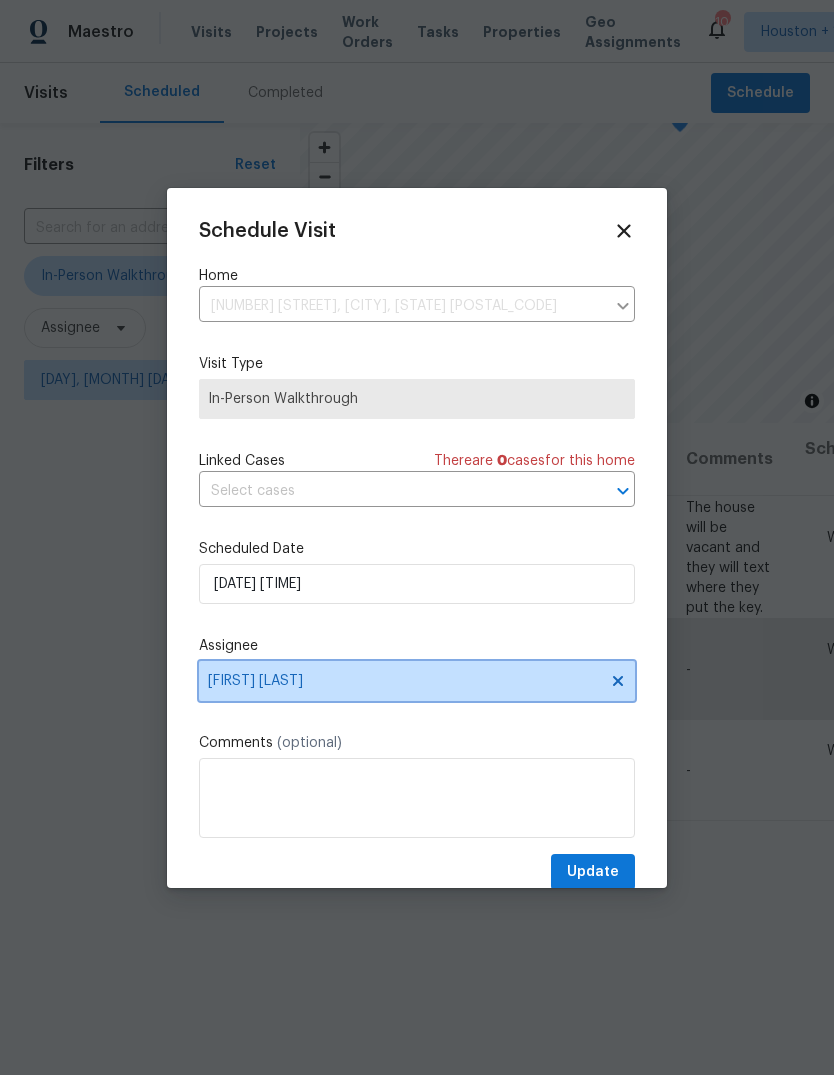 click on "Tyler Waltz" at bounding box center [417, 681] 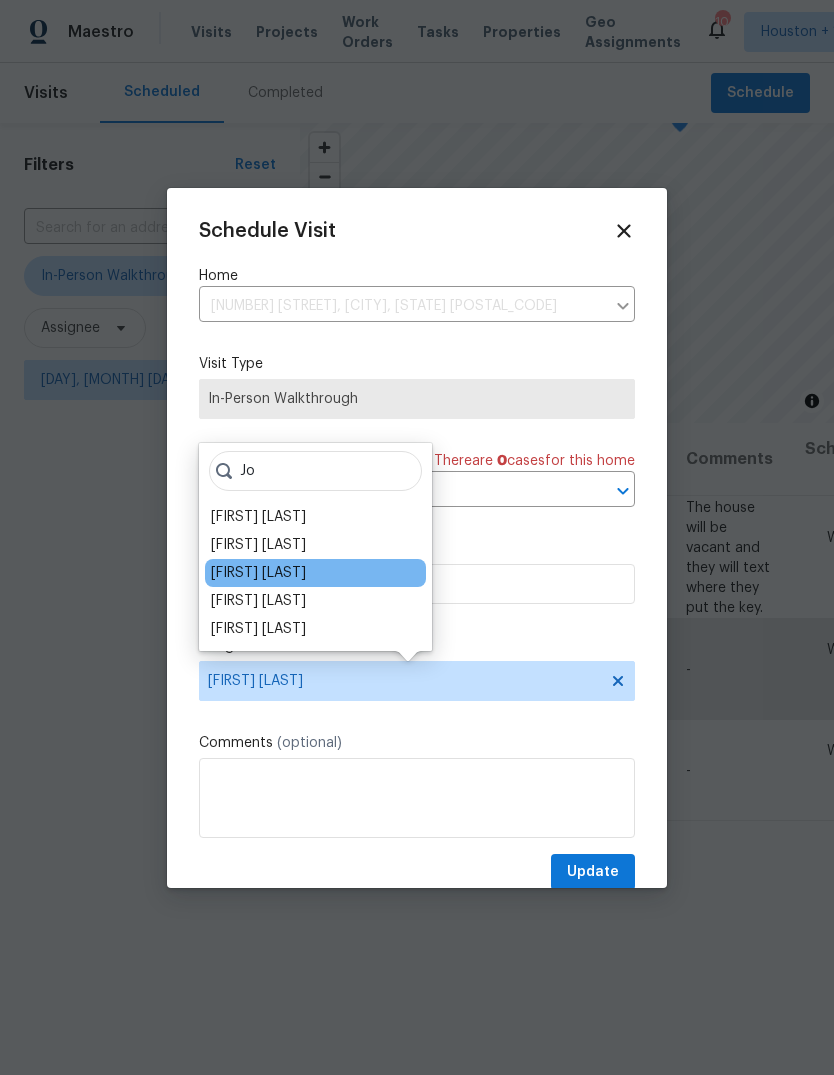 type on "Jo" 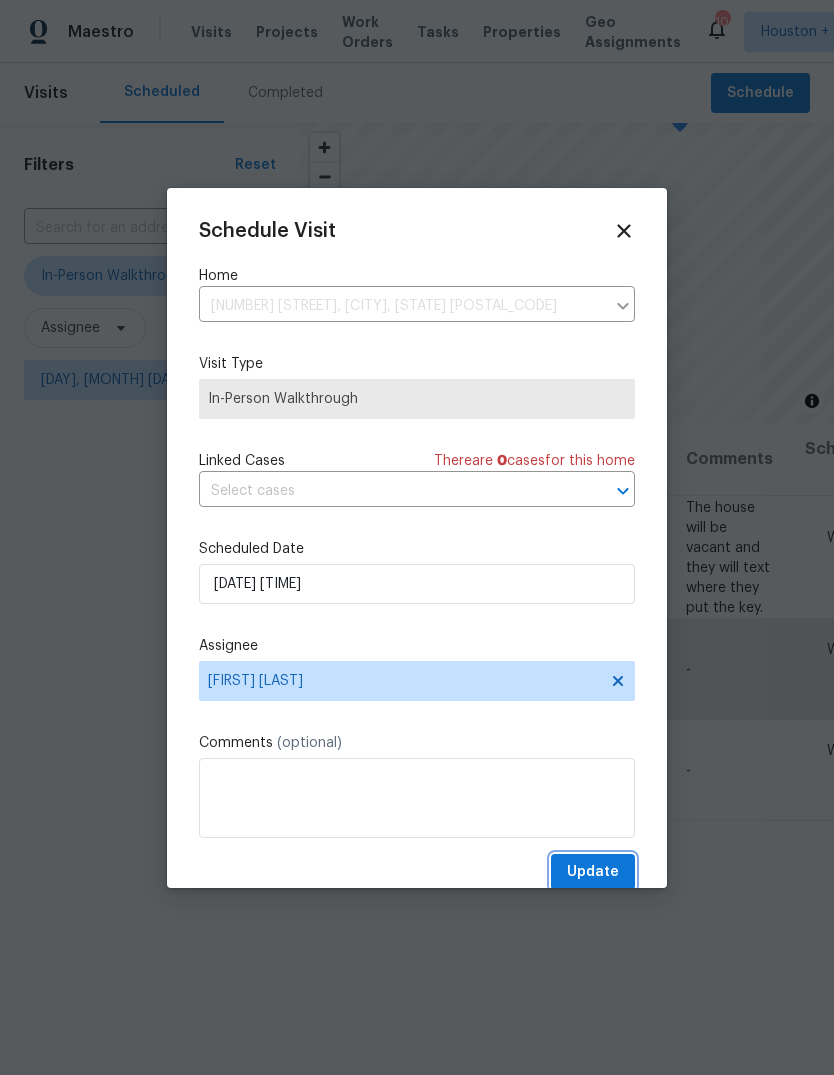click on "Update" at bounding box center [593, 872] 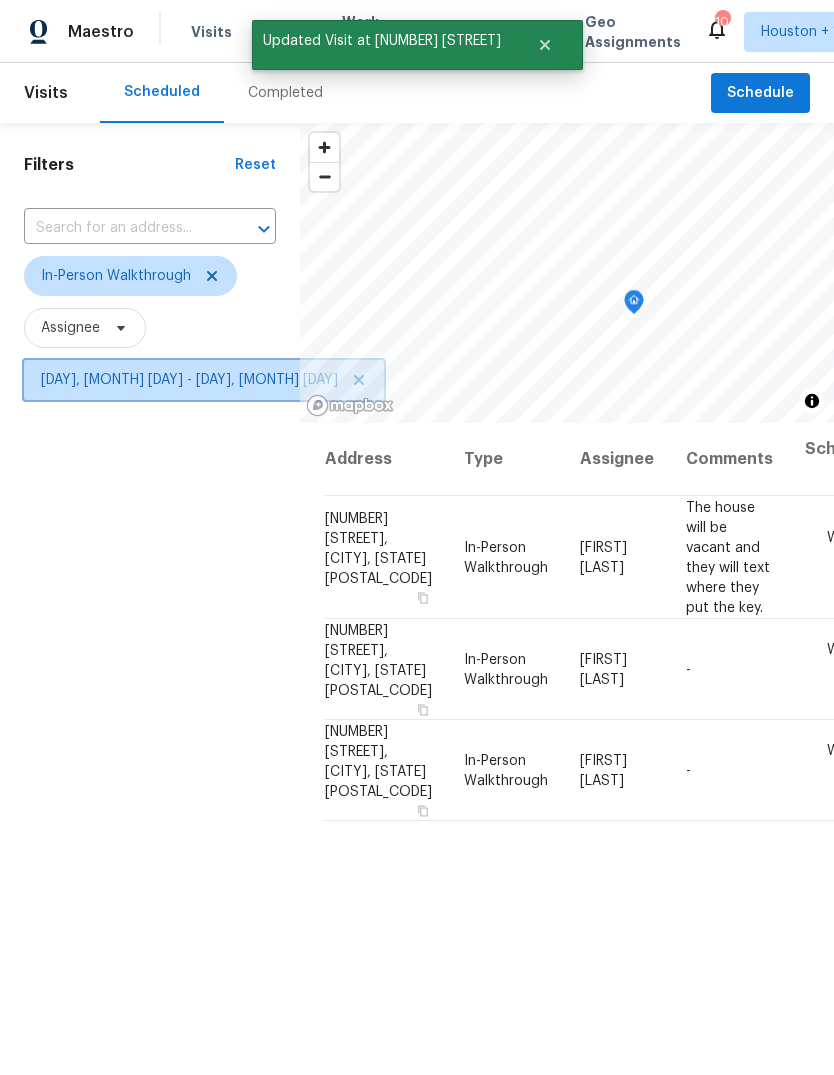 click 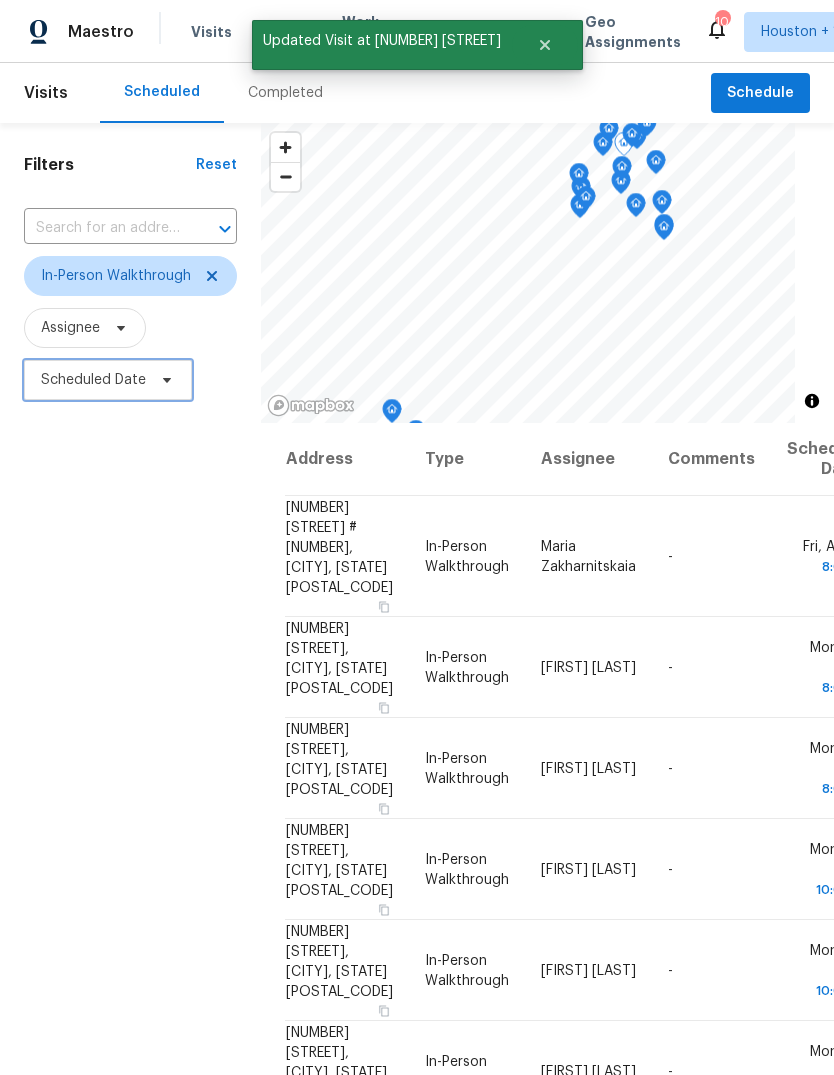 click on "Scheduled Date" at bounding box center (108, 380) 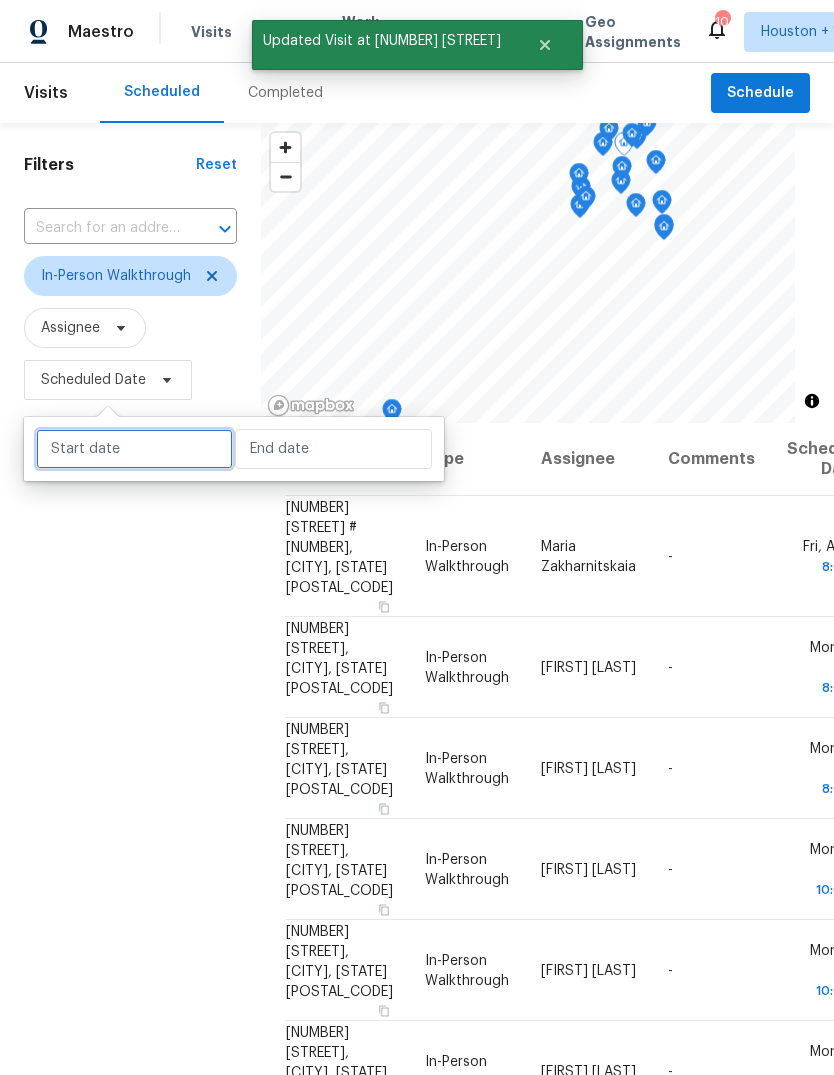 click at bounding box center [134, 449] 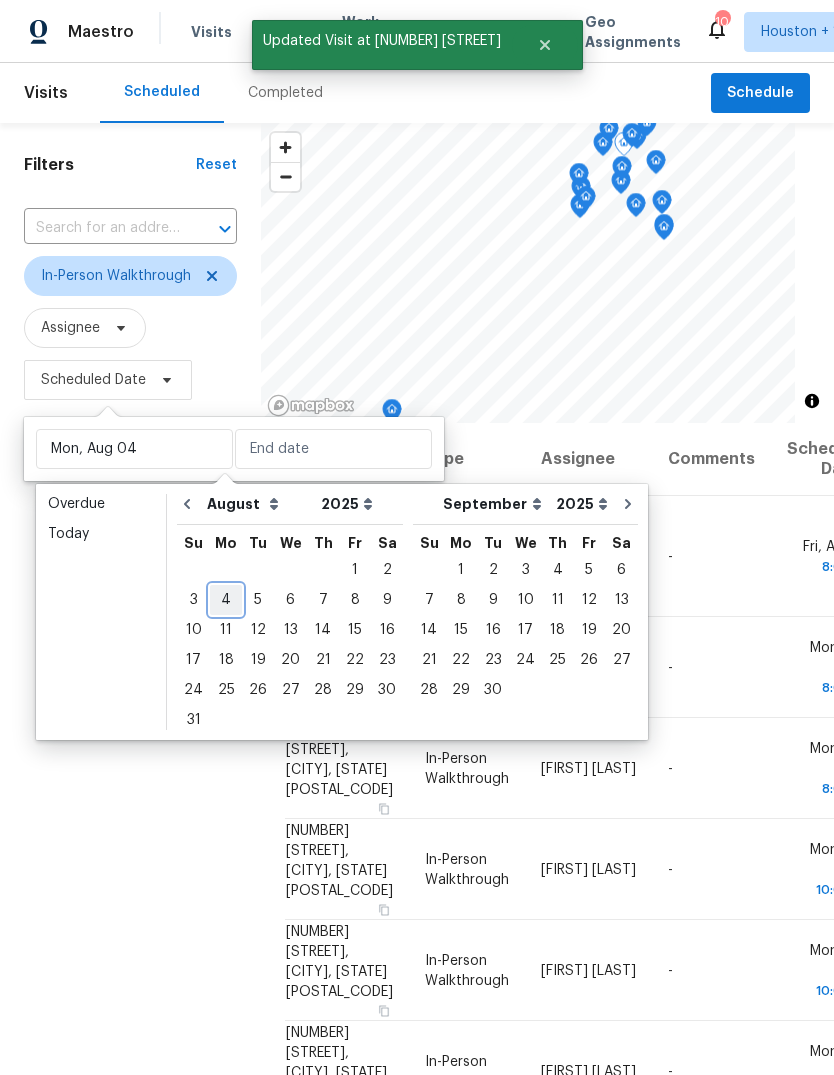 click on "4" at bounding box center [226, 600] 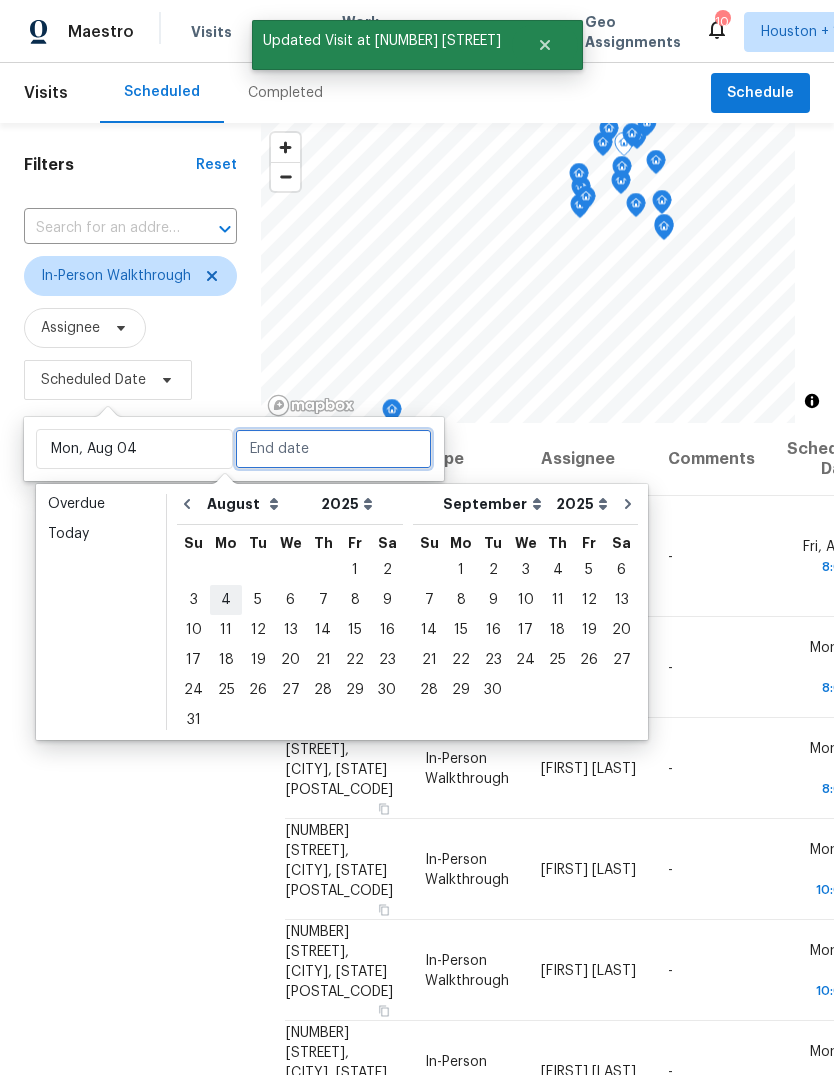 type on "Mon, Aug 04" 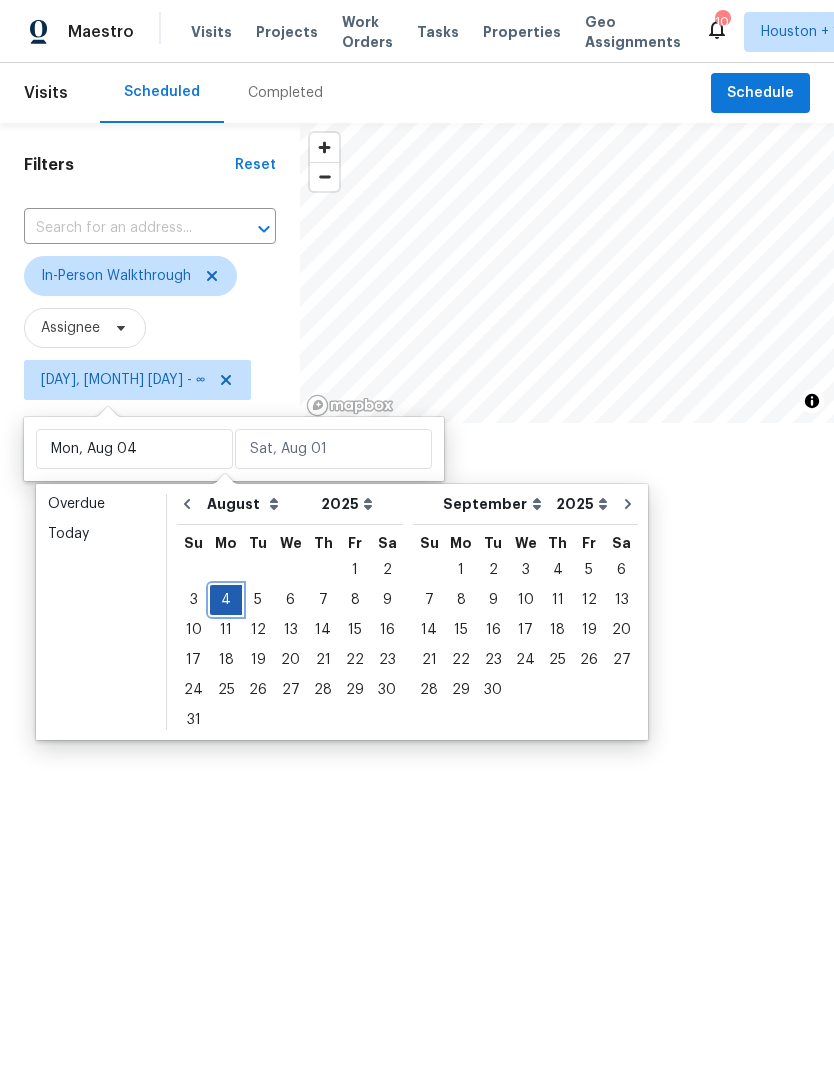 click on "4" at bounding box center [226, 600] 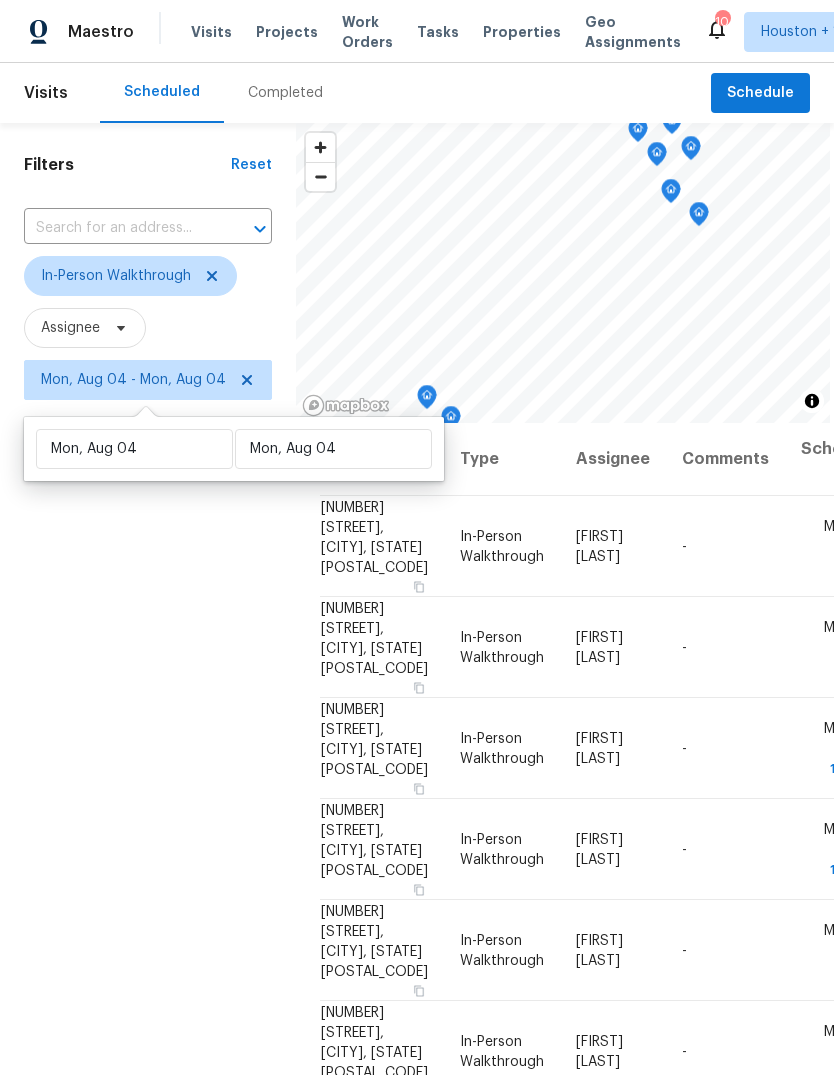 click on "Filters Reset ​ In-Person Walkthrough Assignee Mon, Aug 04 - Mon, Aug 04" at bounding box center (148, 703) 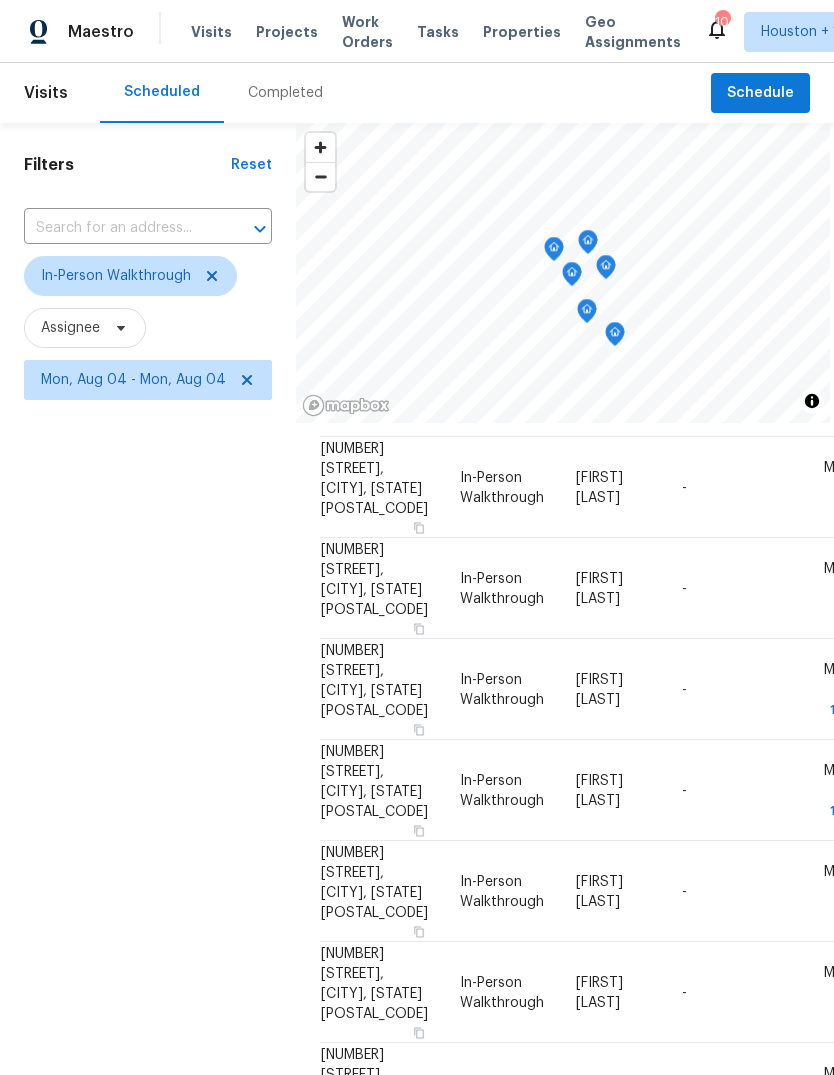 scroll, scrollTop: 103, scrollLeft: 0, axis: vertical 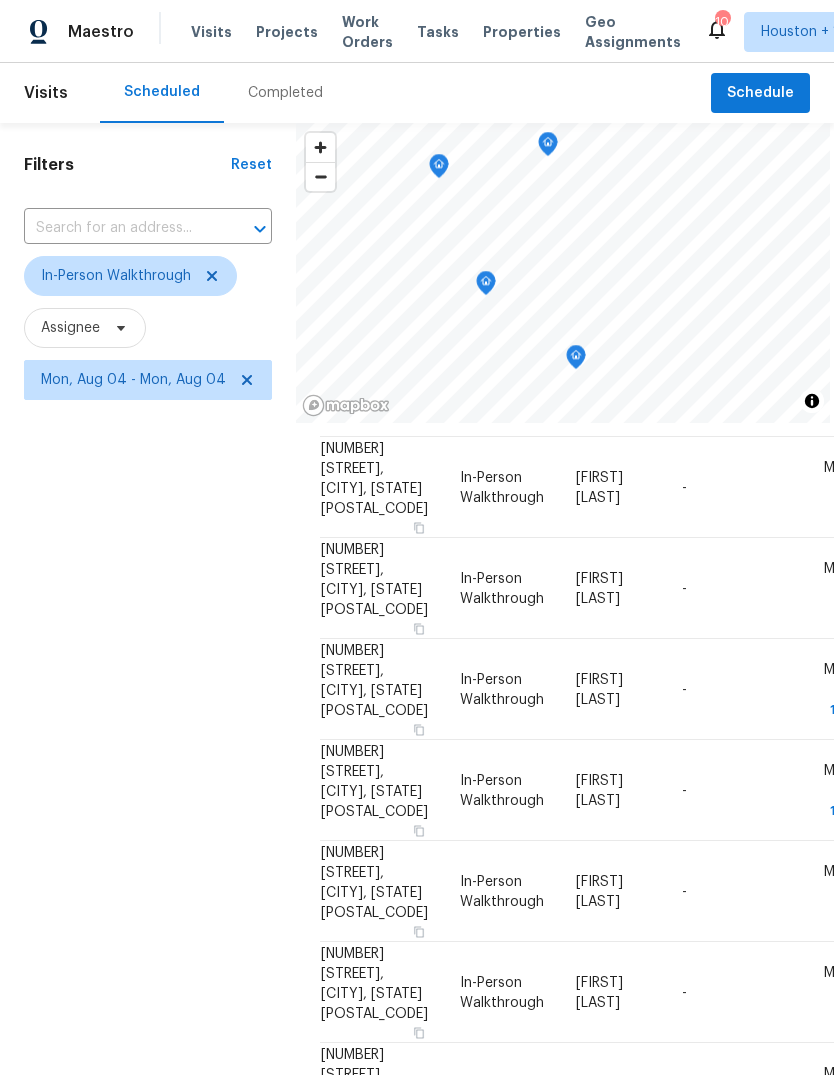 click 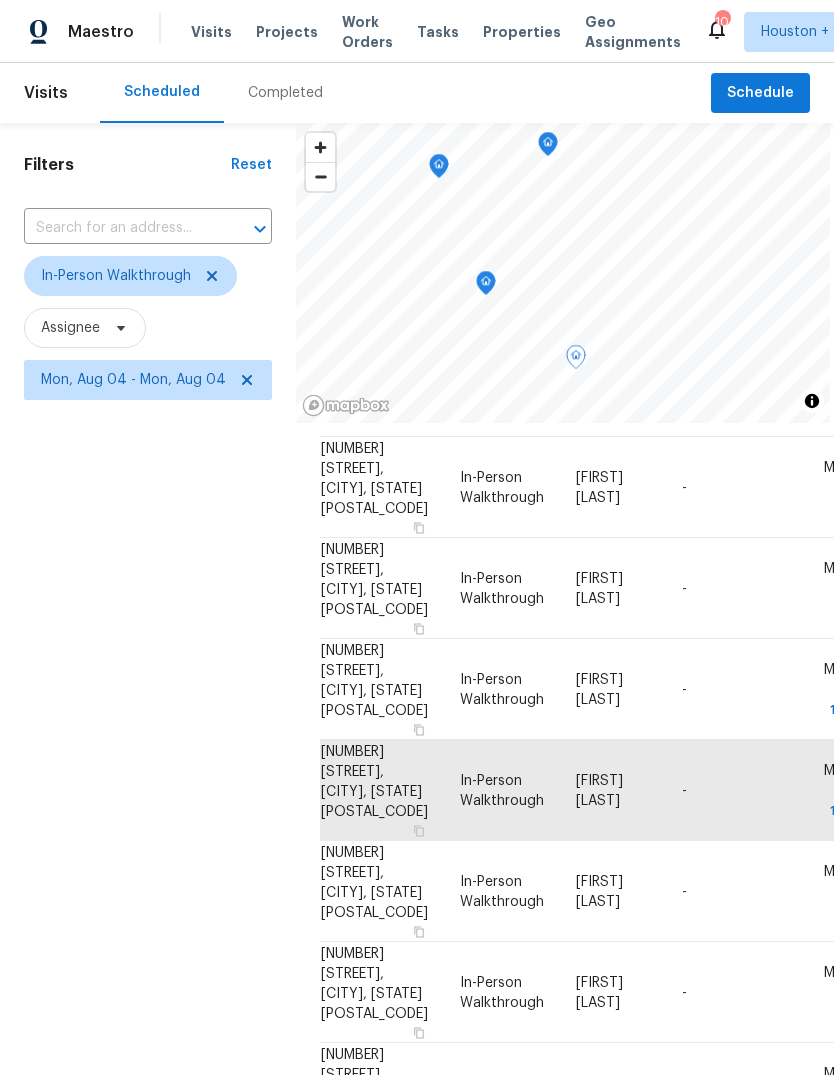 click 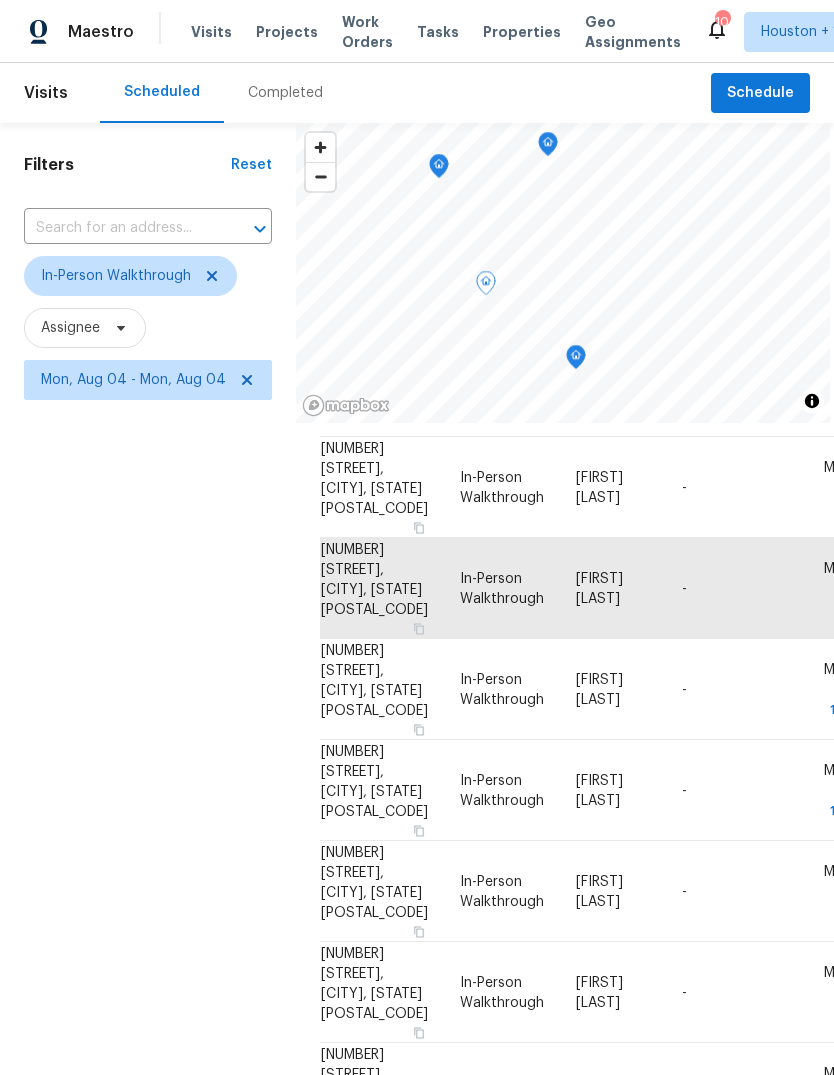 scroll, scrollTop: 68, scrollLeft: 1, axis: both 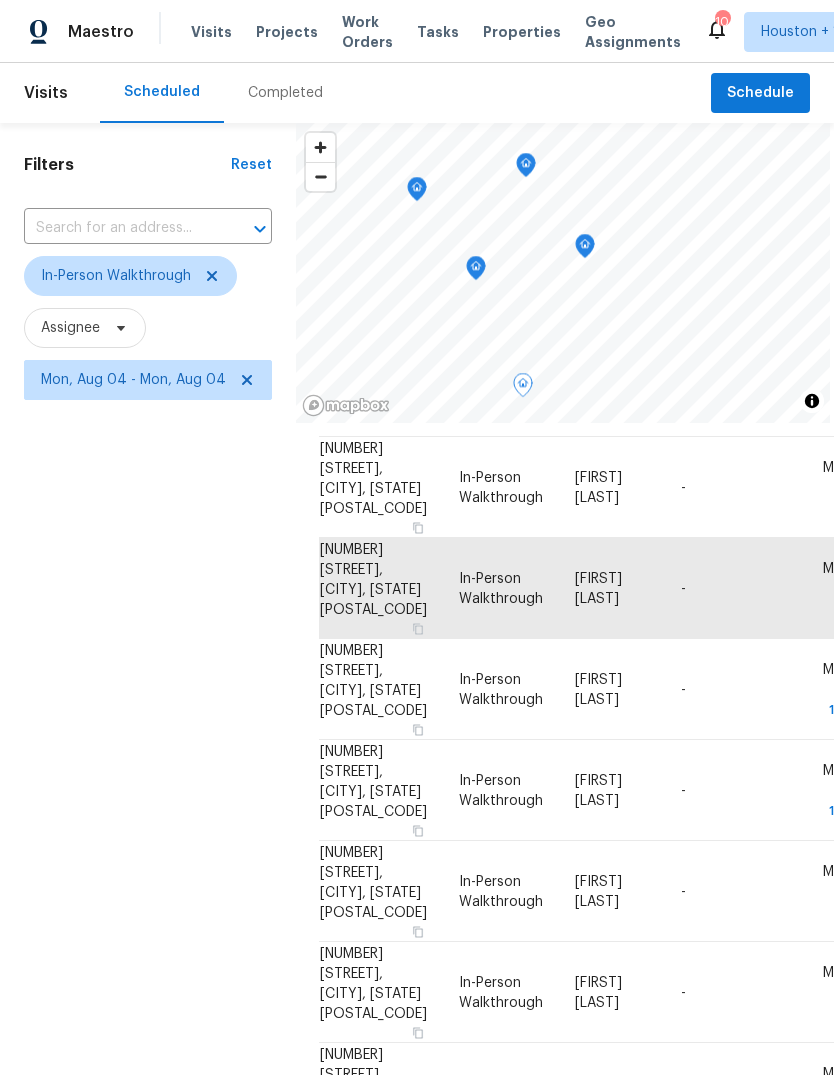 click 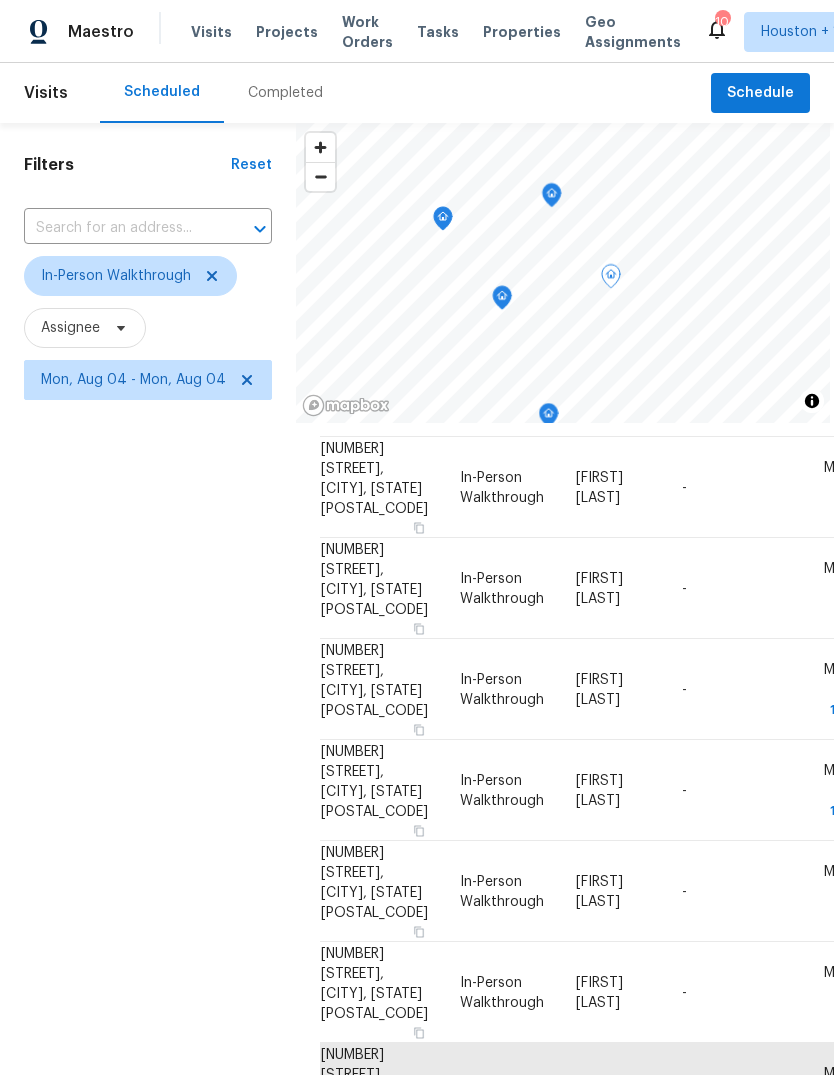 scroll, scrollTop: 103, scrollLeft: 0, axis: vertical 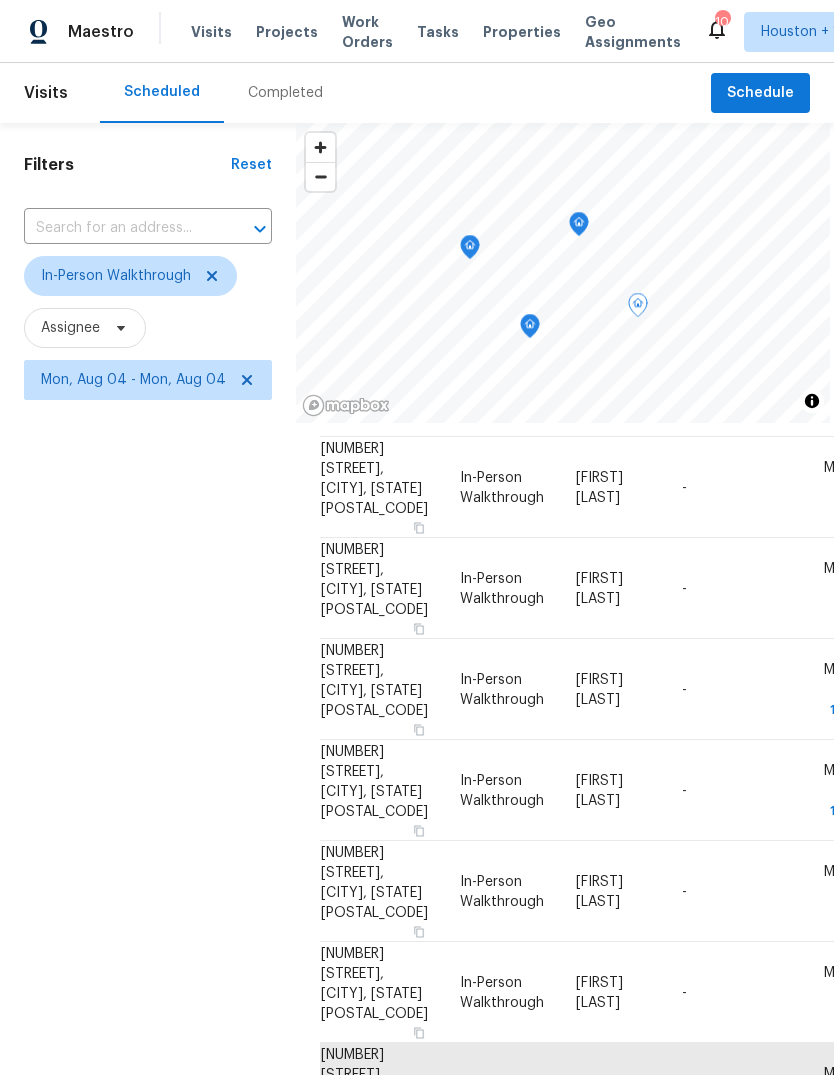 click 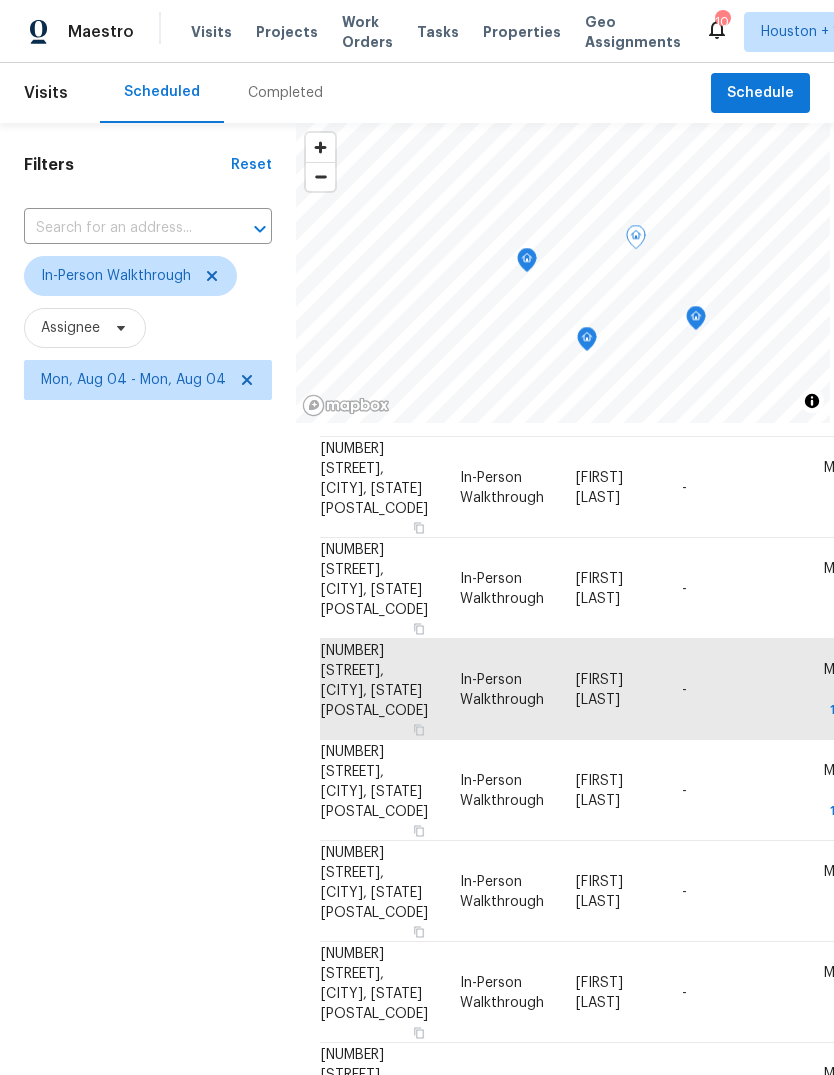 click 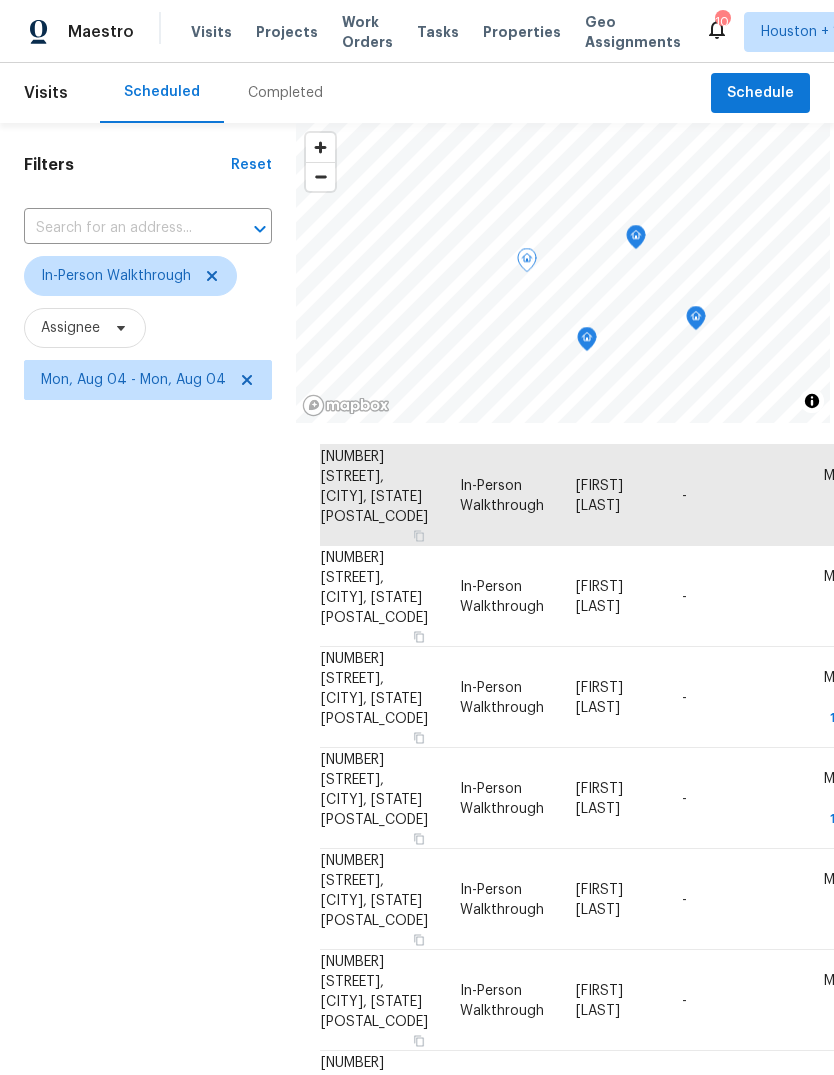 scroll, scrollTop: 39, scrollLeft: -1, axis: both 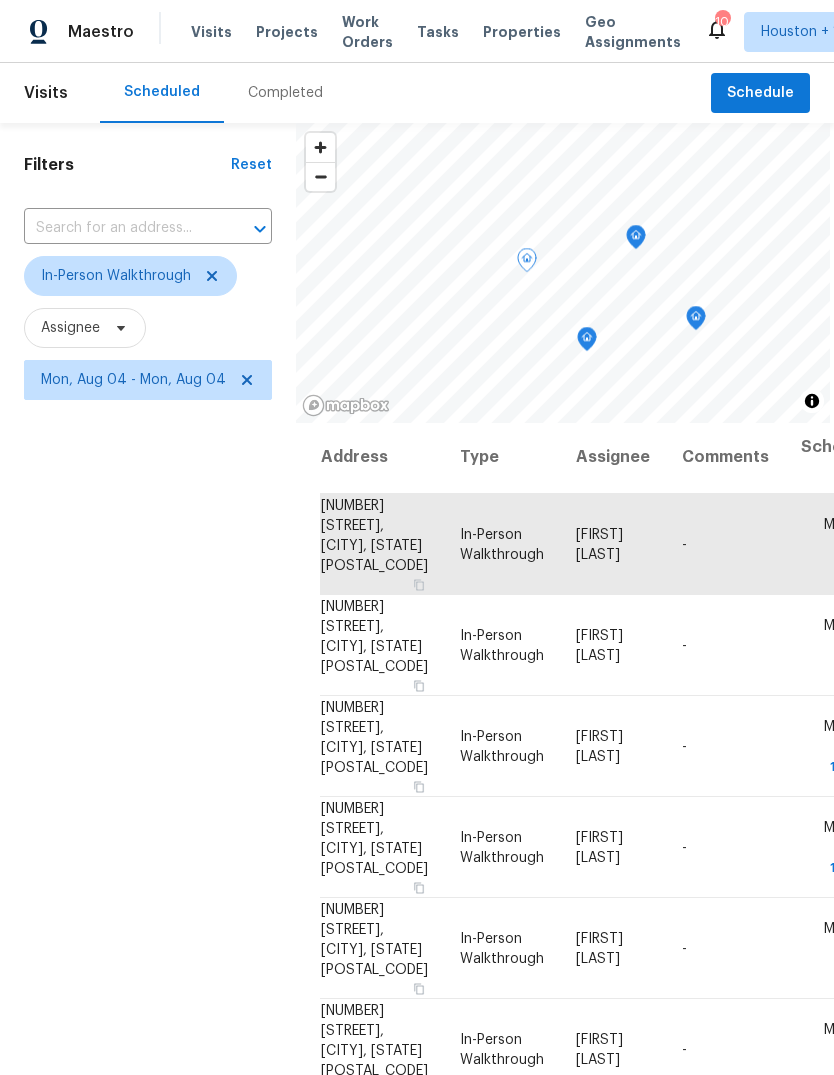click 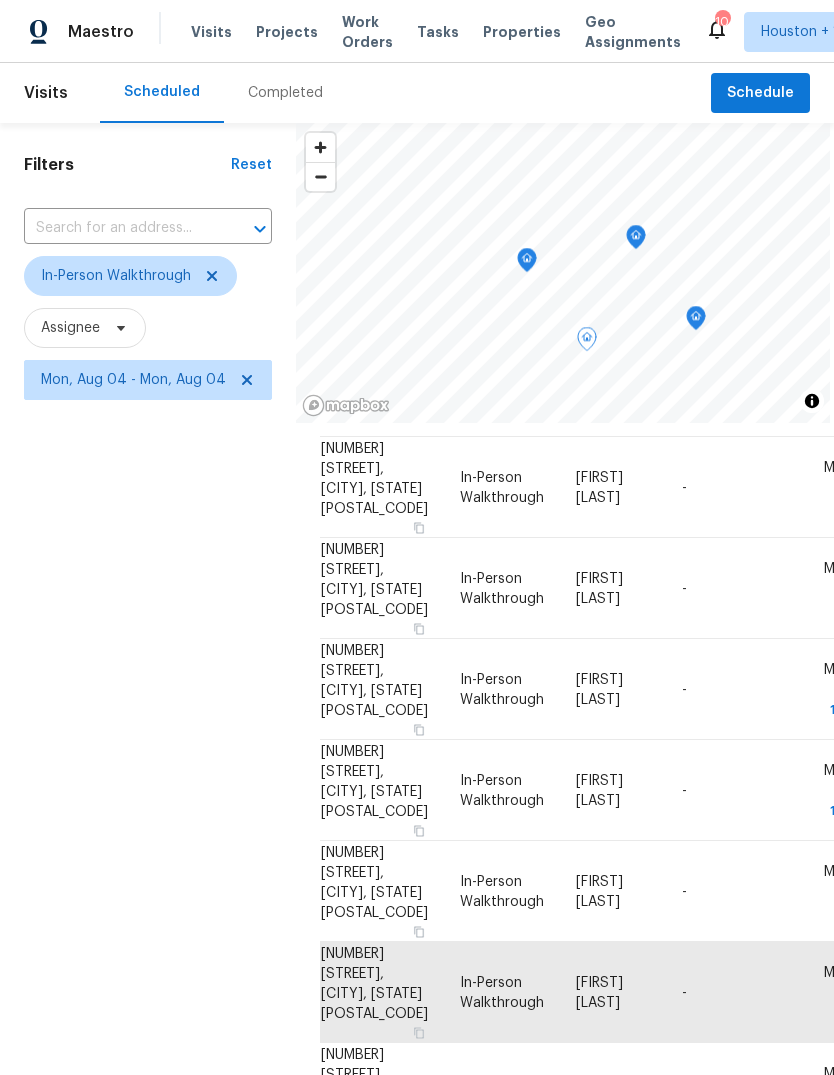 scroll, scrollTop: 127, scrollLeft: -1, axis: both 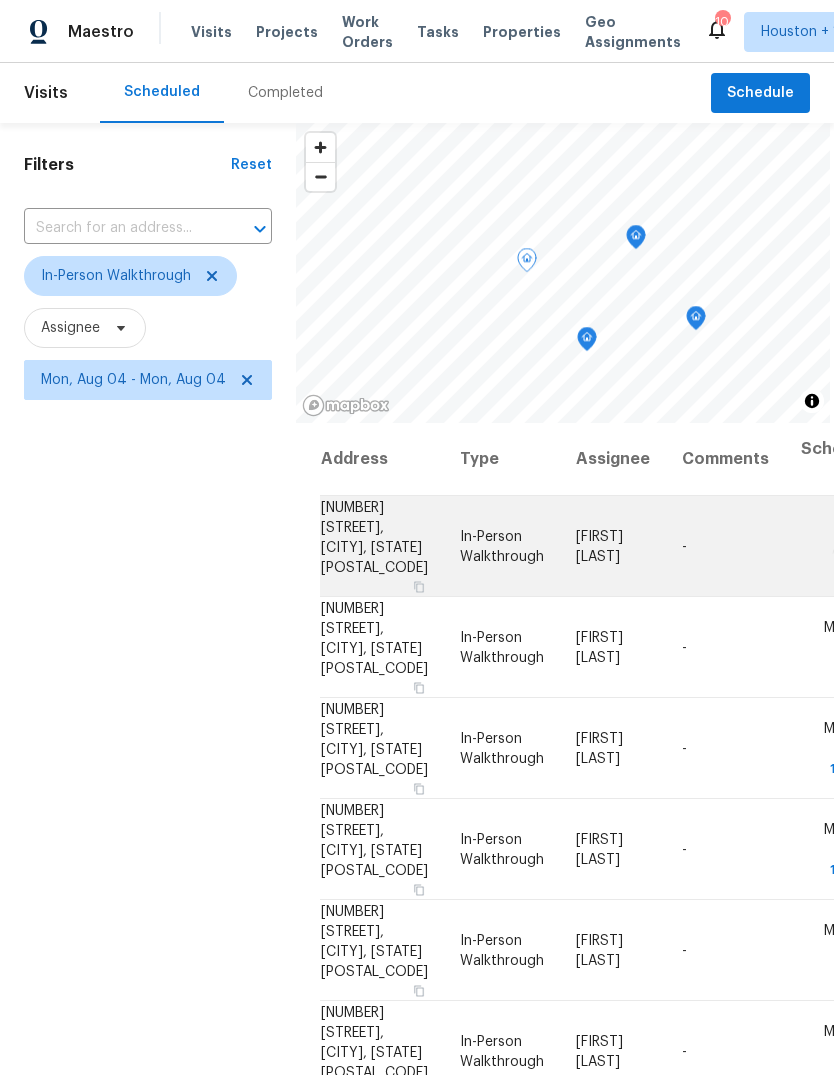 click 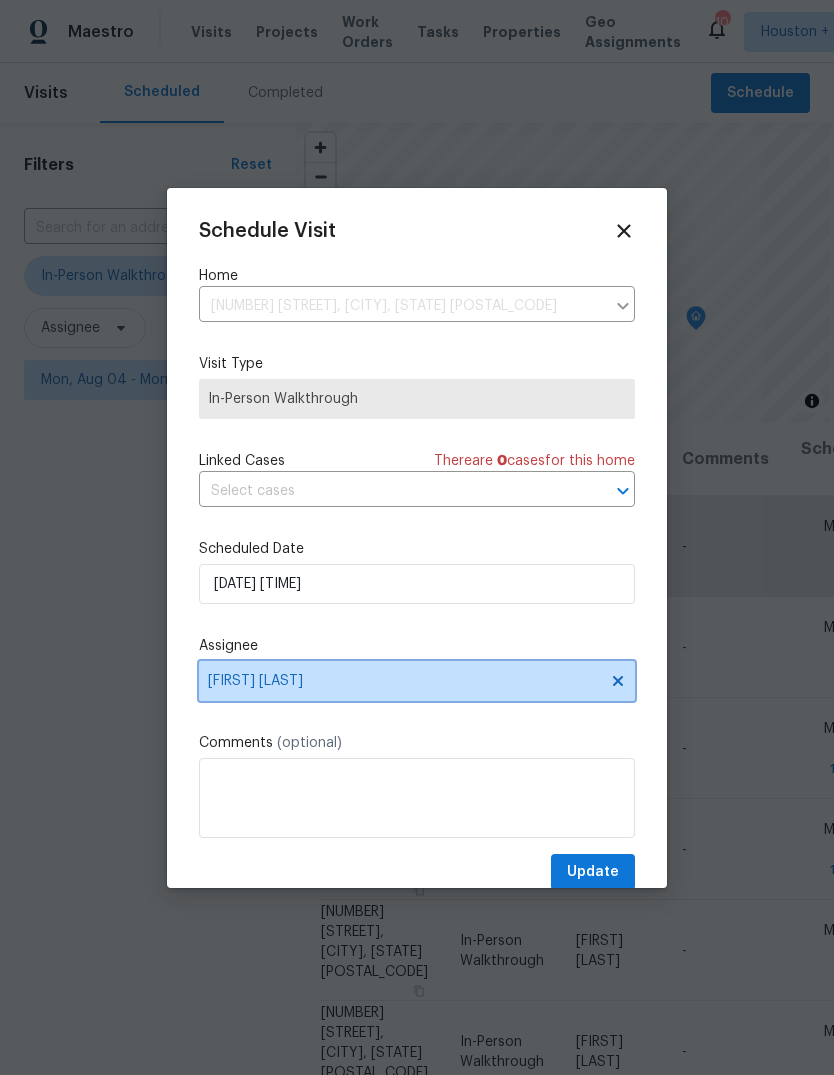 click on "Tyler Waltz" at bounding box center [404, 681] 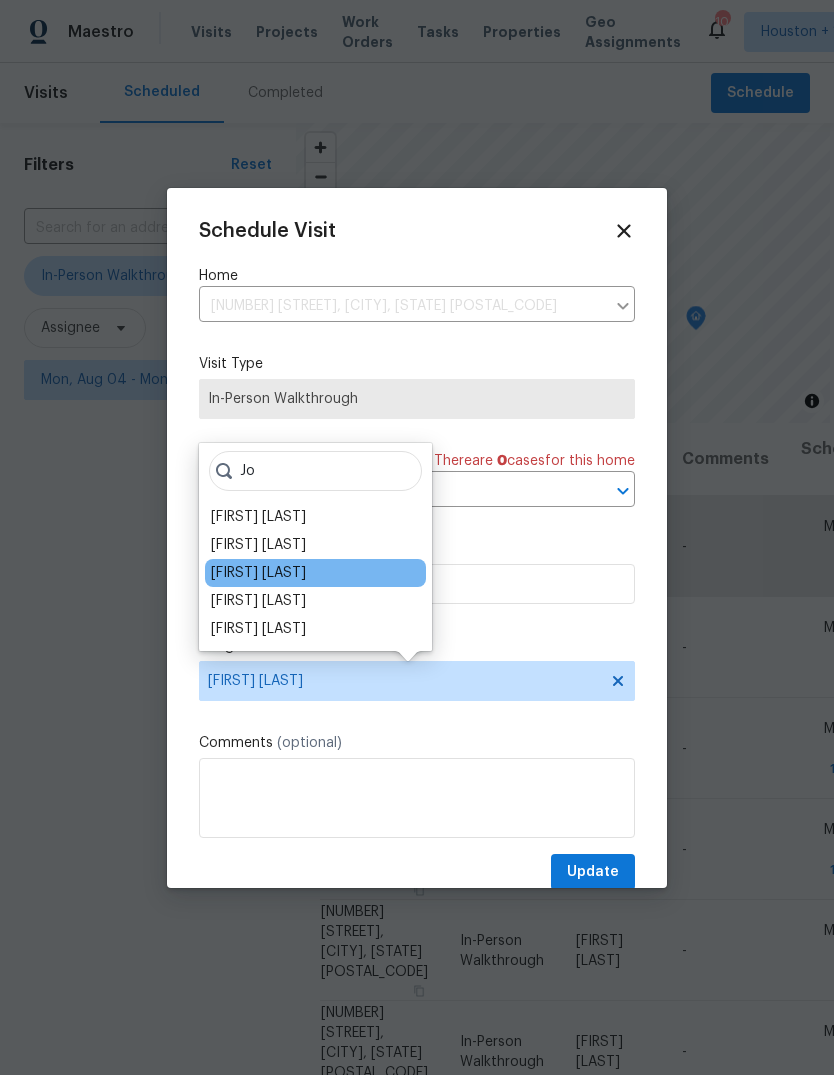 type on "Jo" 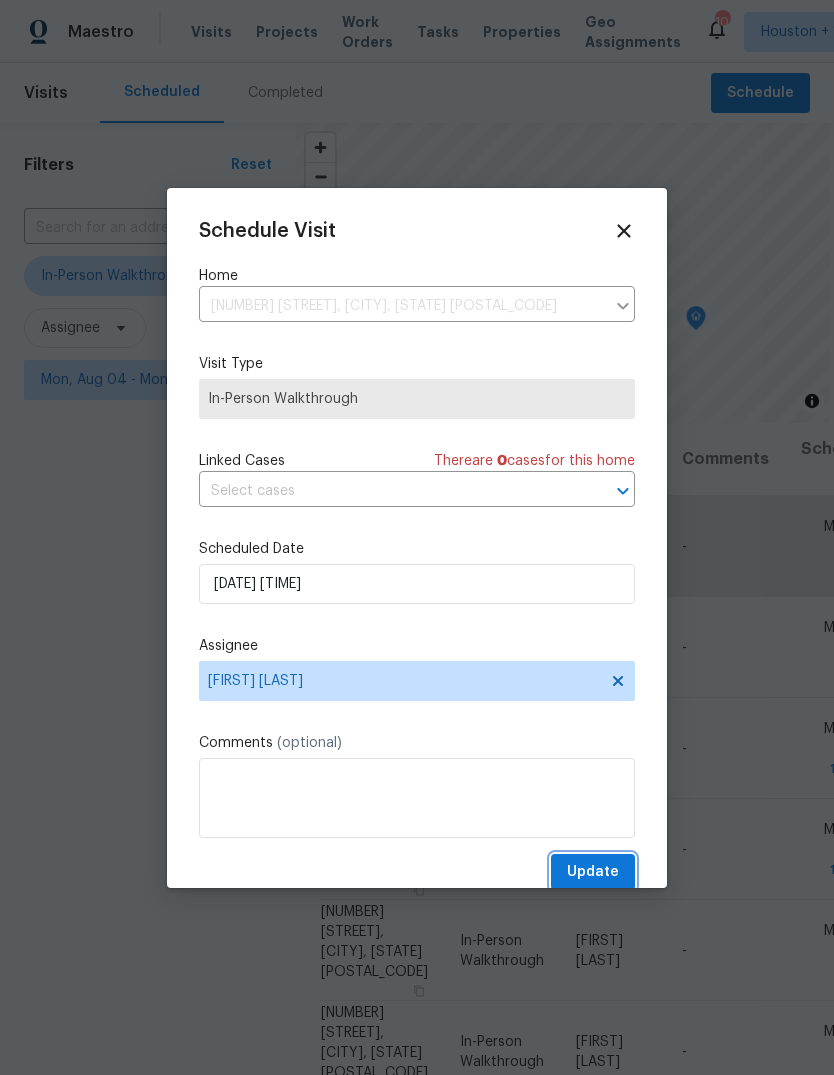 click on "Update" at bounding box center (593, 872) 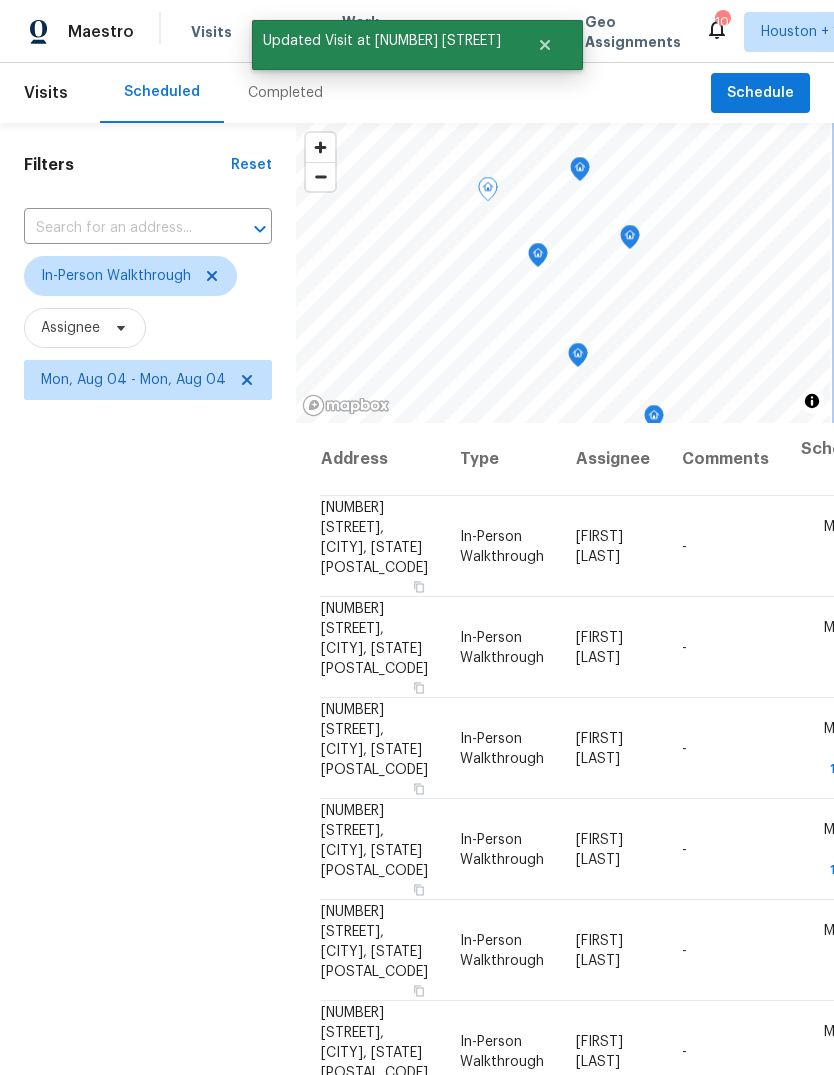 click 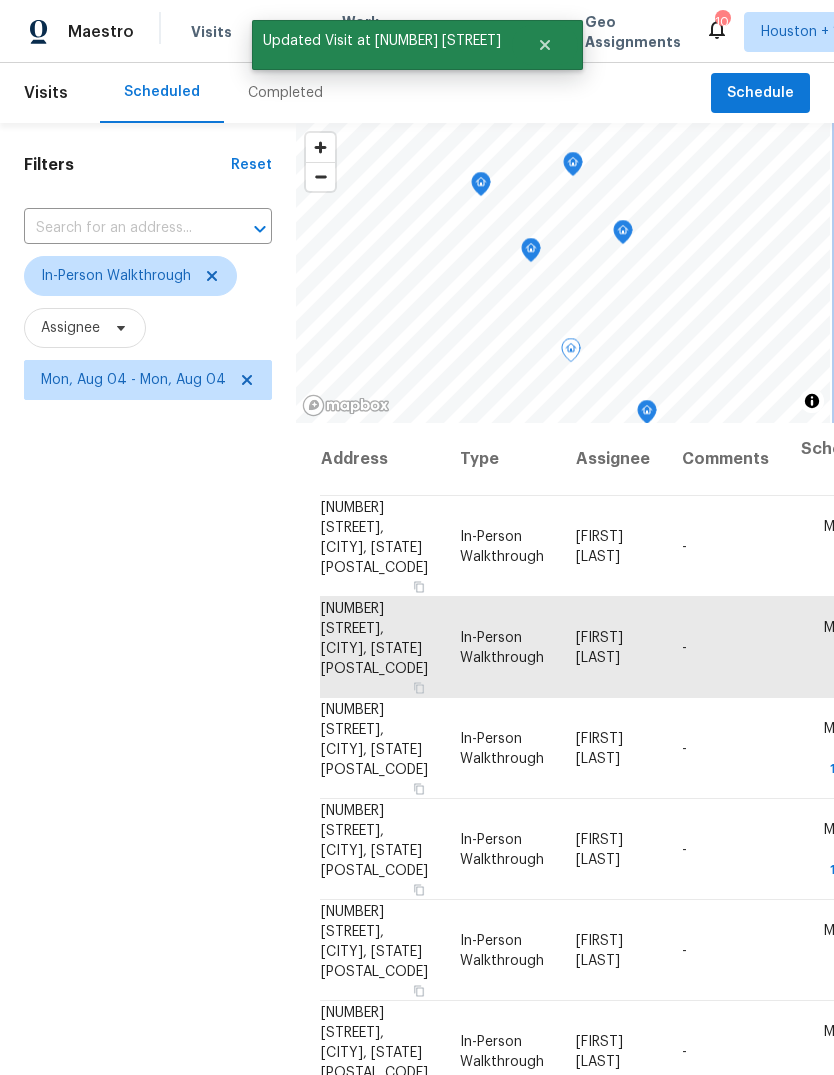 click 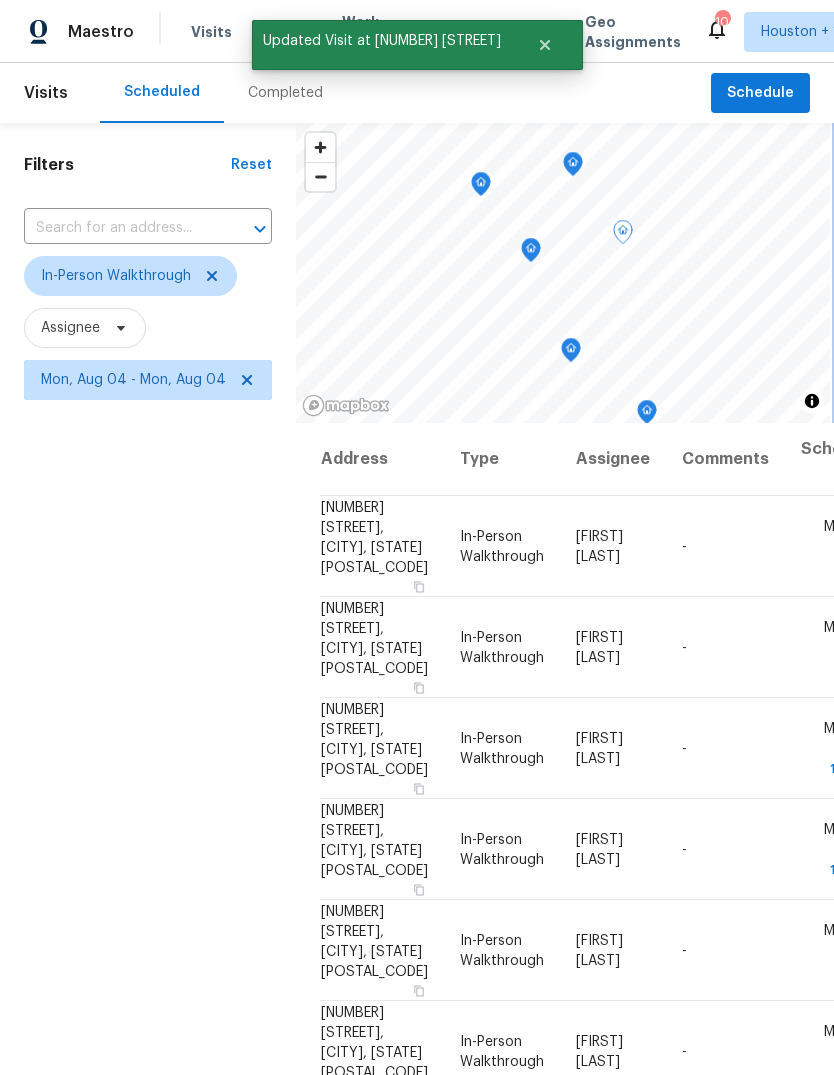 click 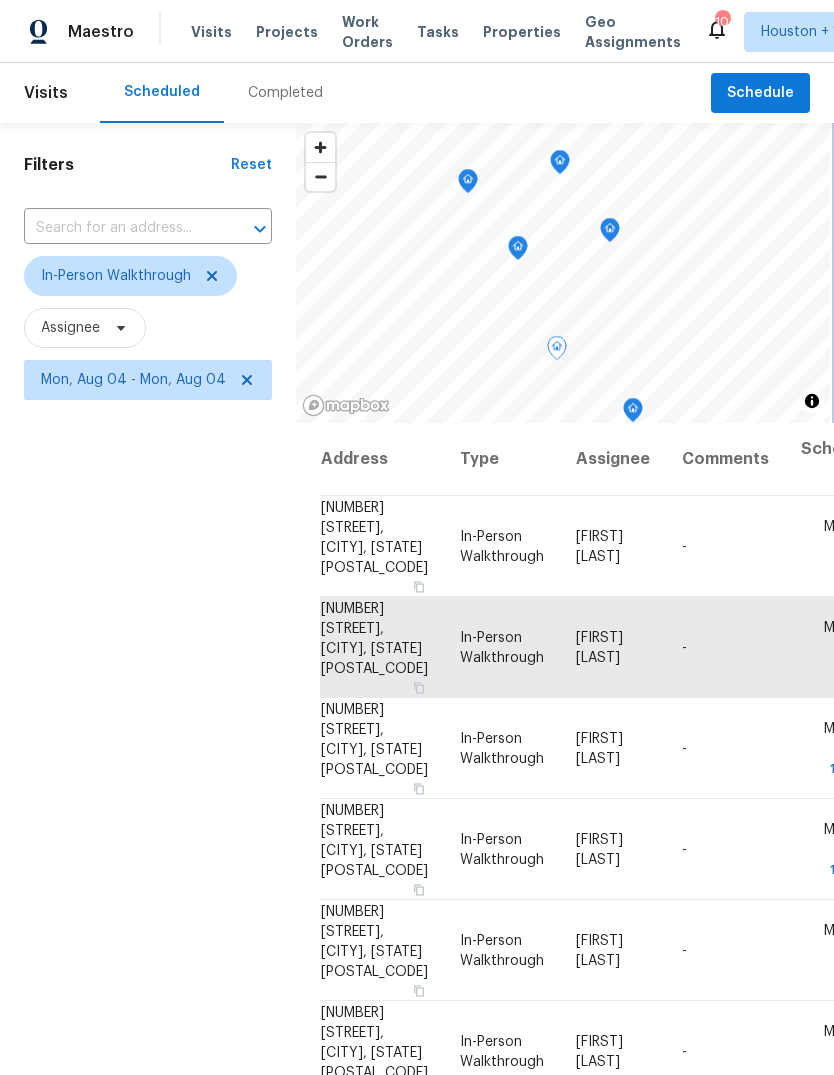 click 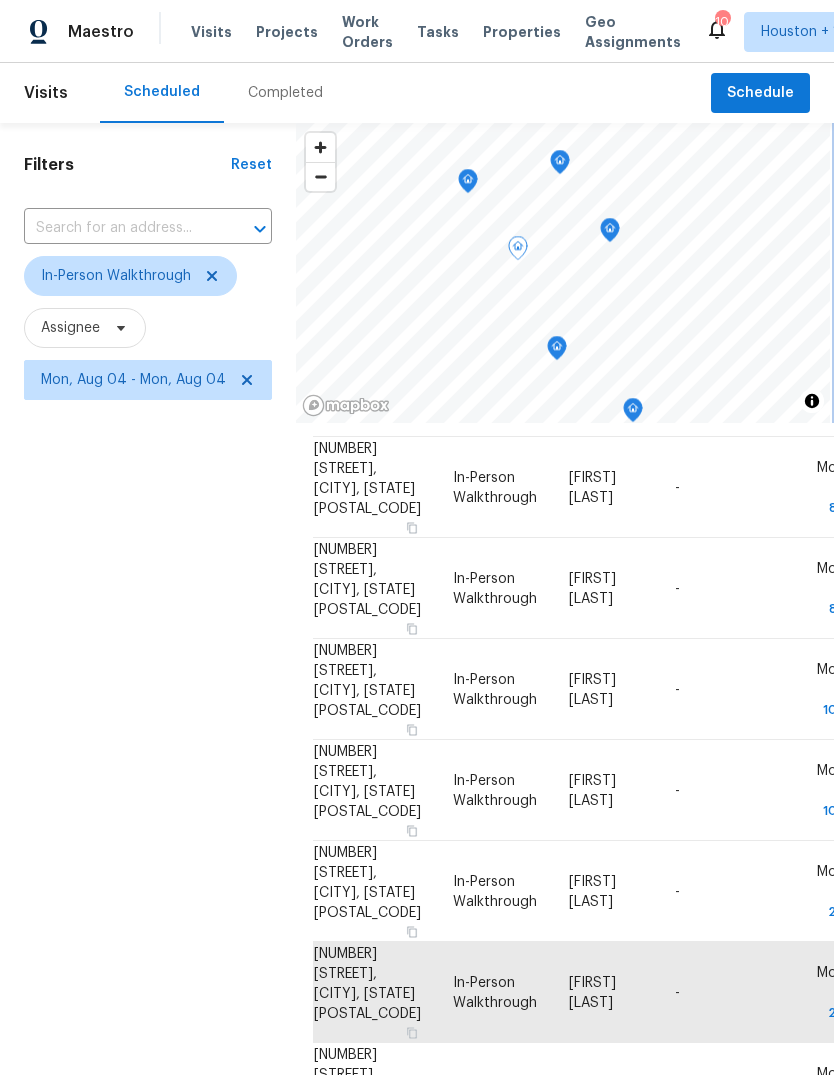 scroll, scrollTop: 105, scrollLeft: 6, axis: both 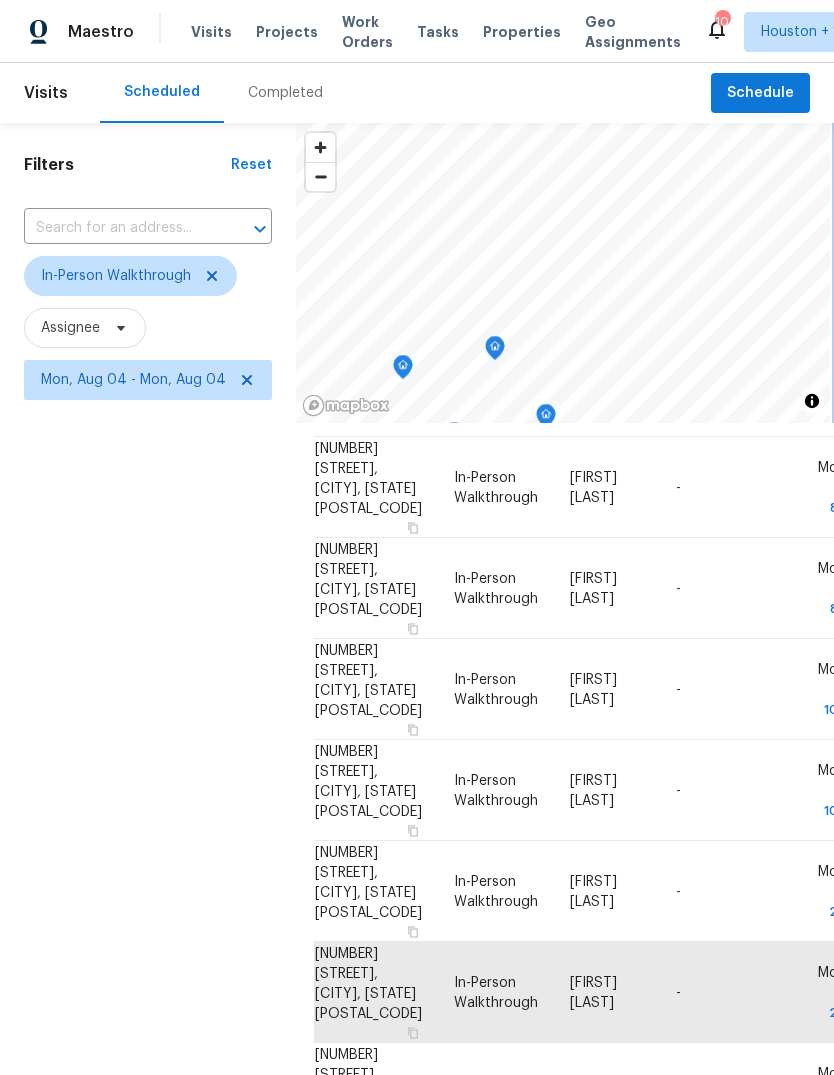 click 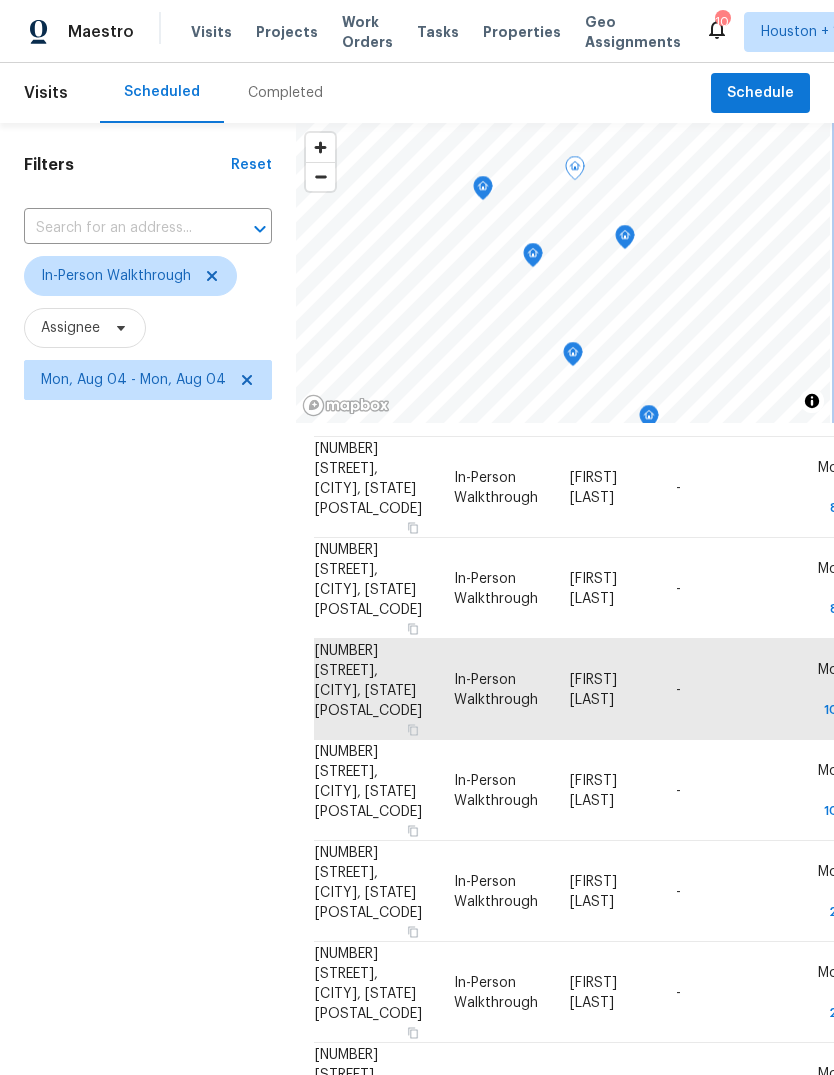 click 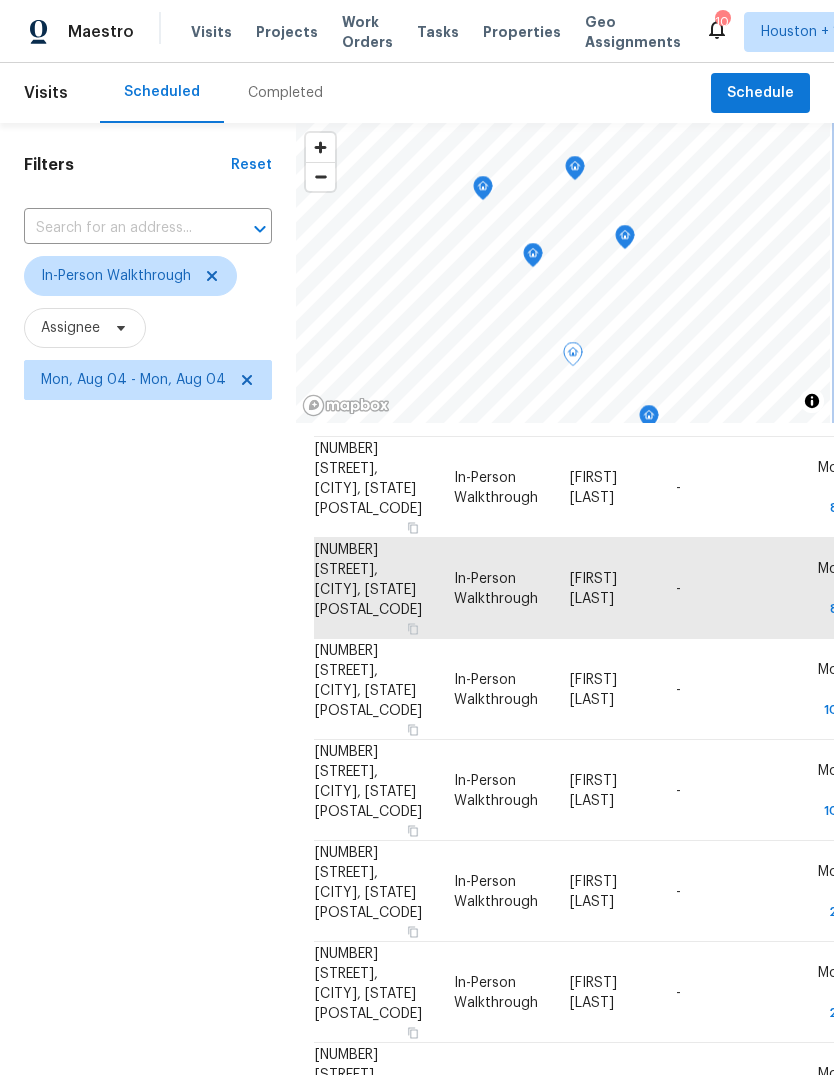 scroll, scrollTop: 86, scrollLeft: 2, axis: both 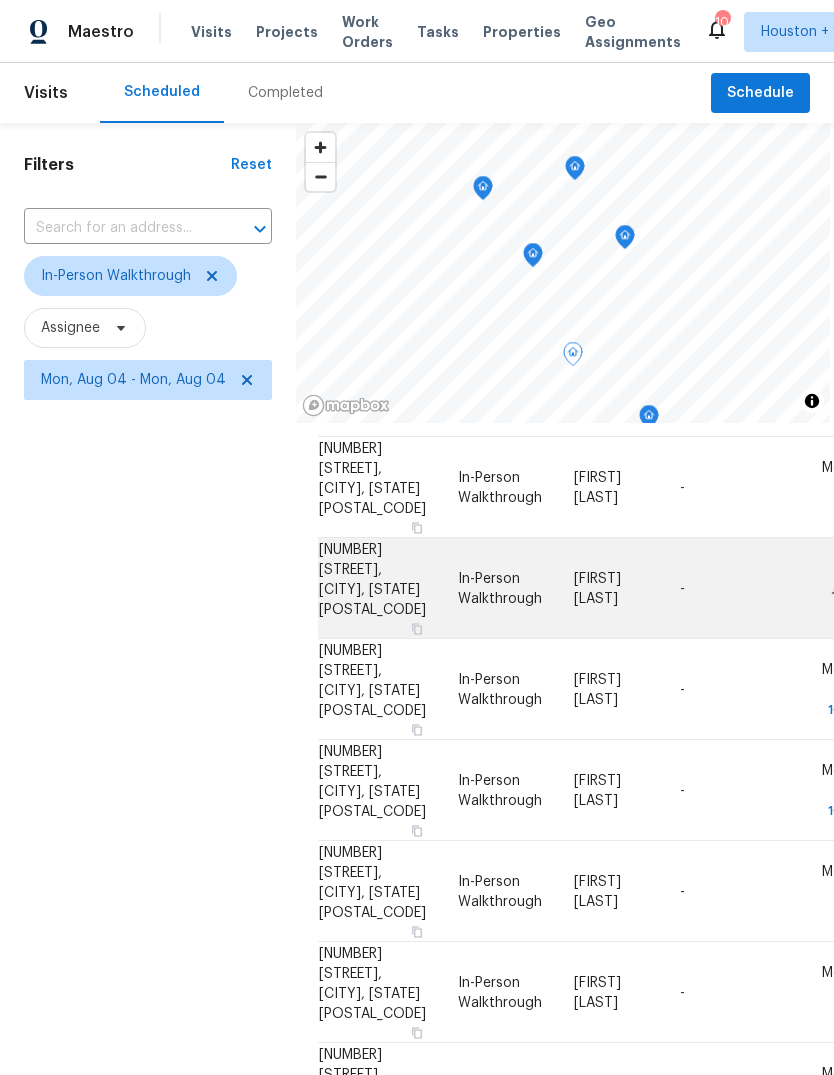click 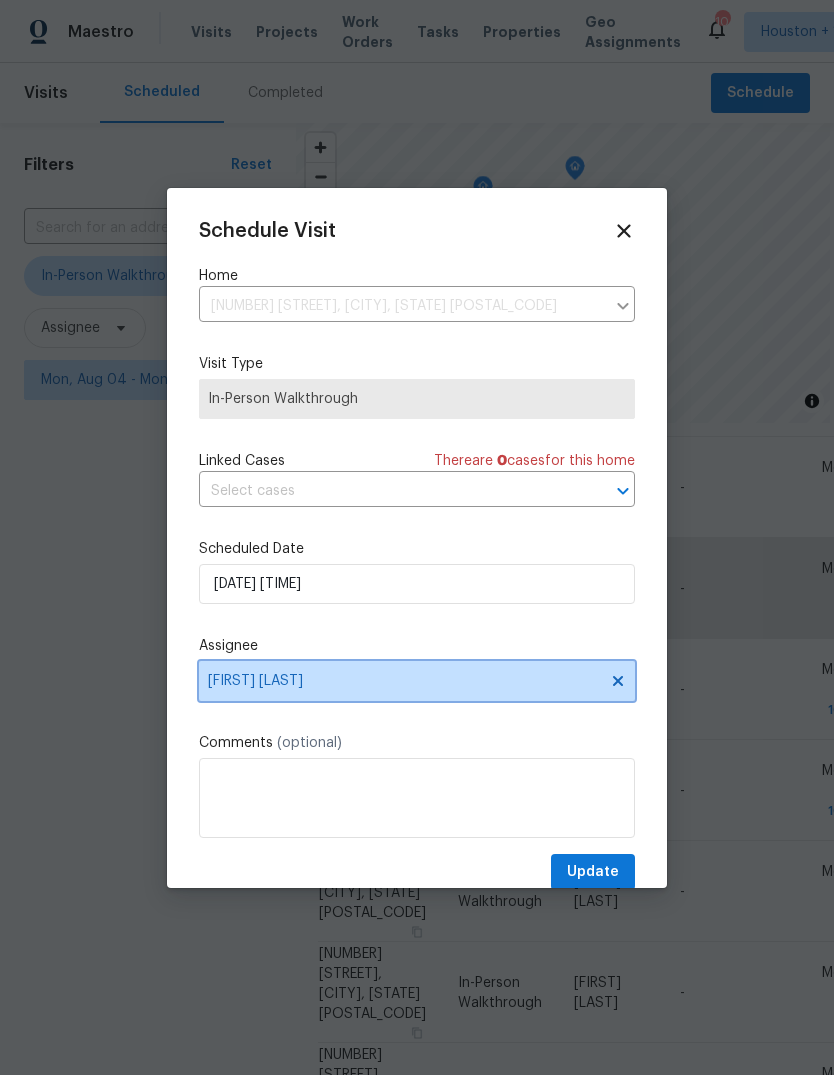 click on "Navid Ranjbar" at bounding box center (404, 681) 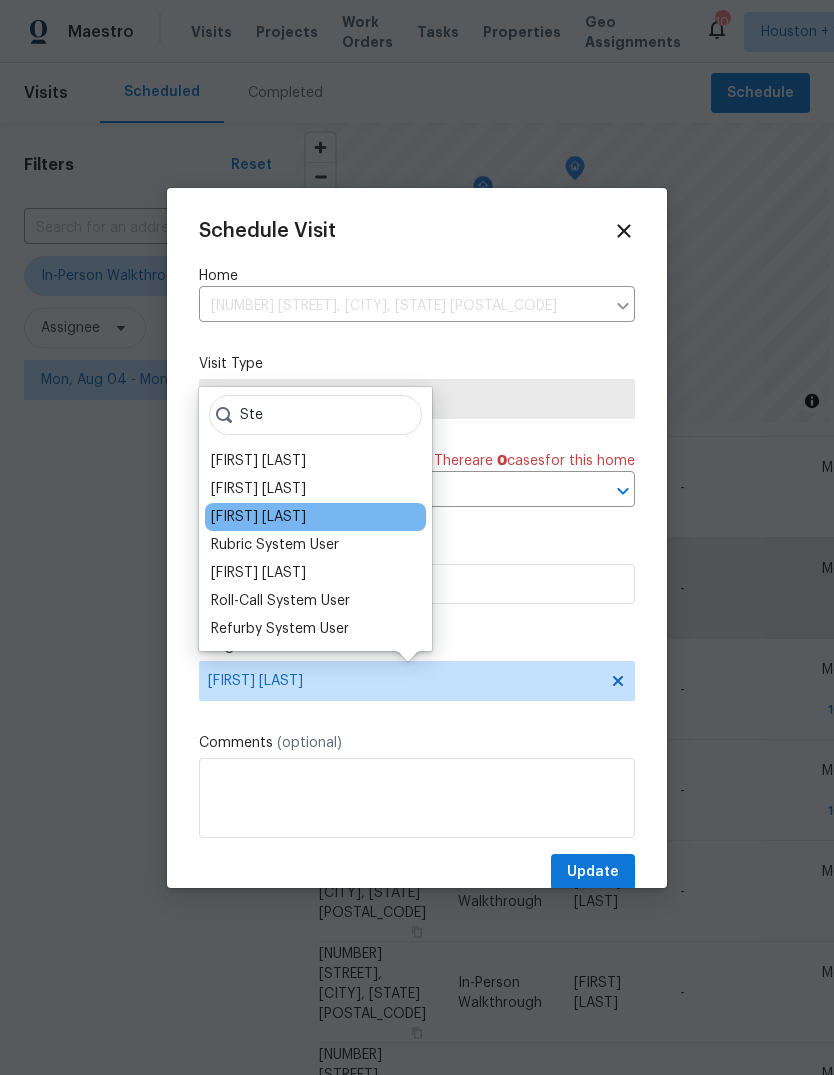 type on "Ste" 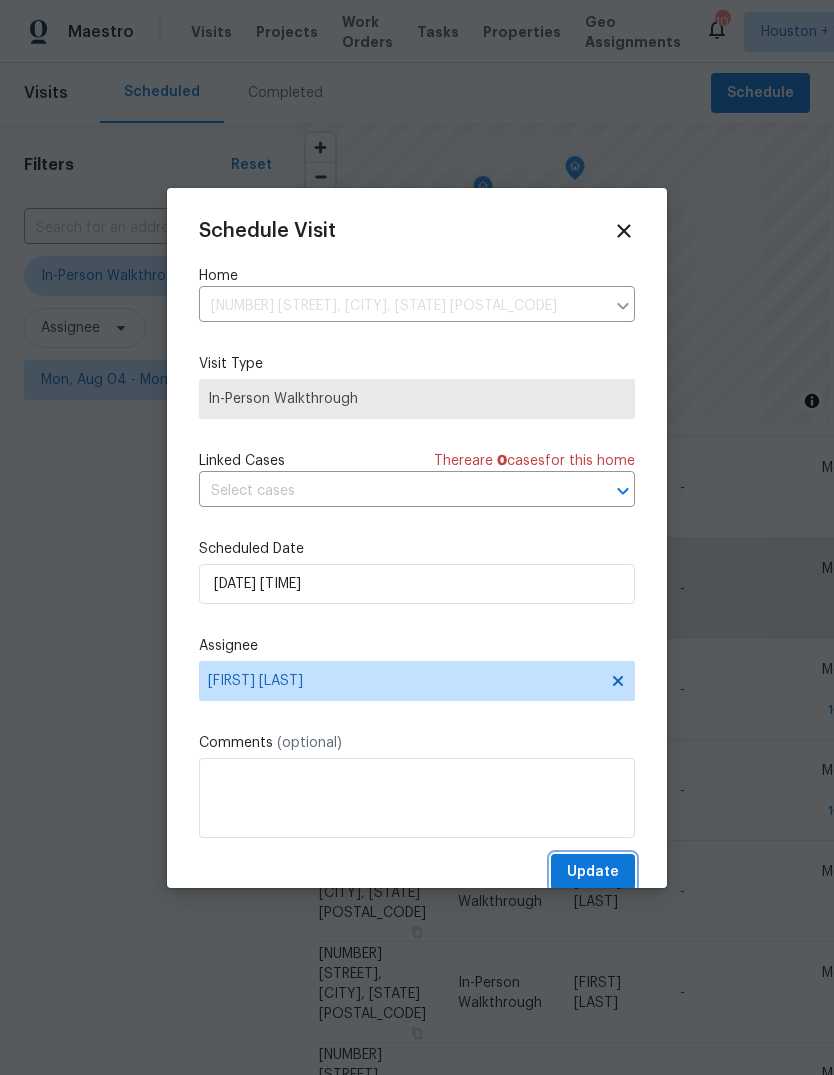click on "Update" at bounding box center (593, 872) 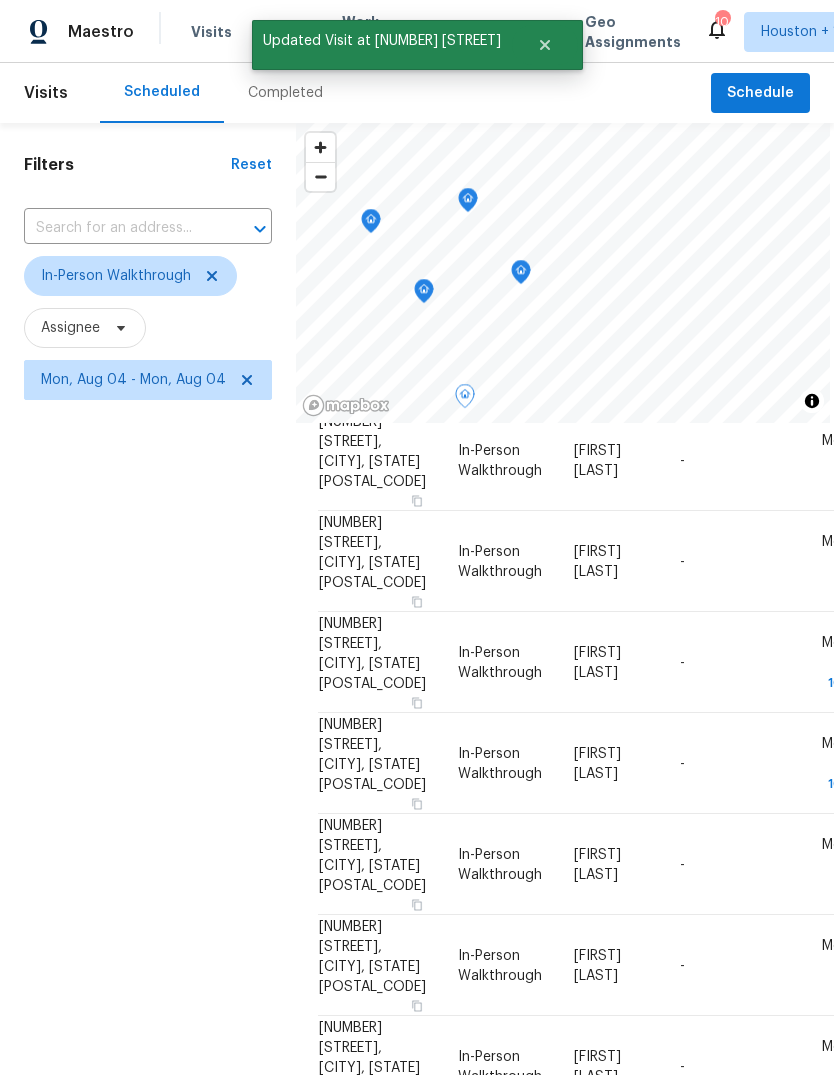 click 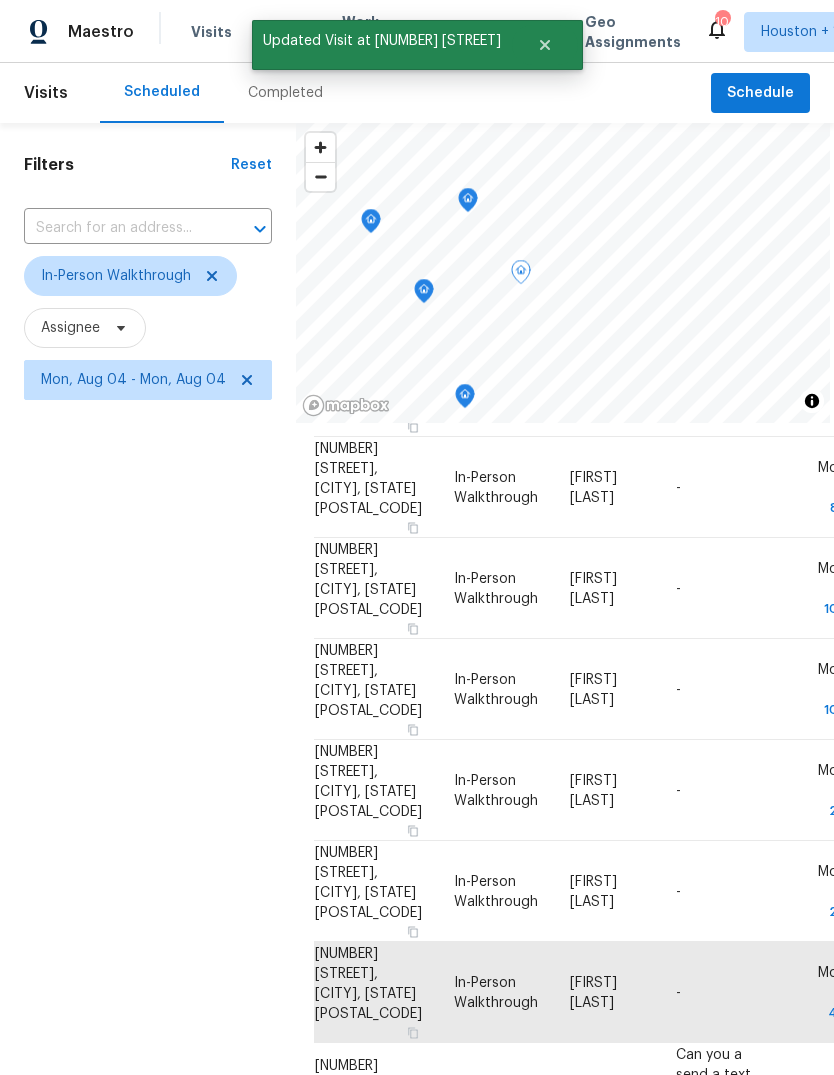 scroll, scrollTop: 204, scrollLeft: 6, axis: both 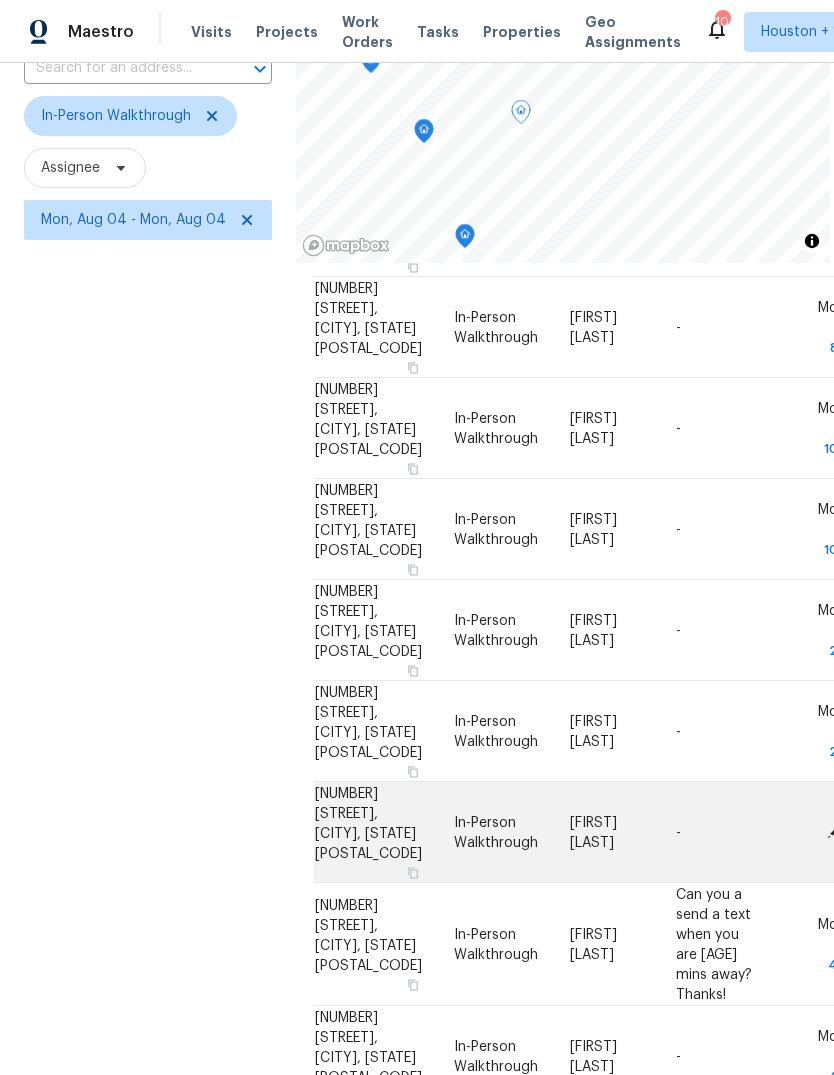 click 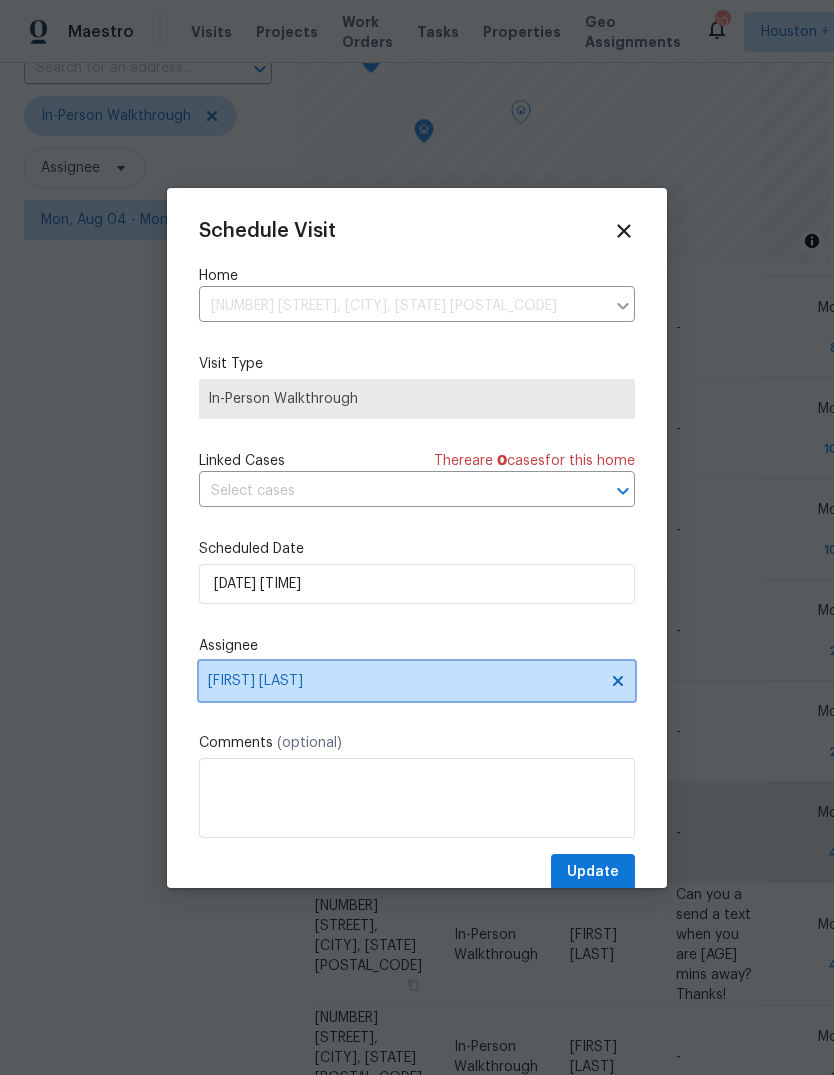 click on "Tyler Waltz" at bounding box center (404, 681) 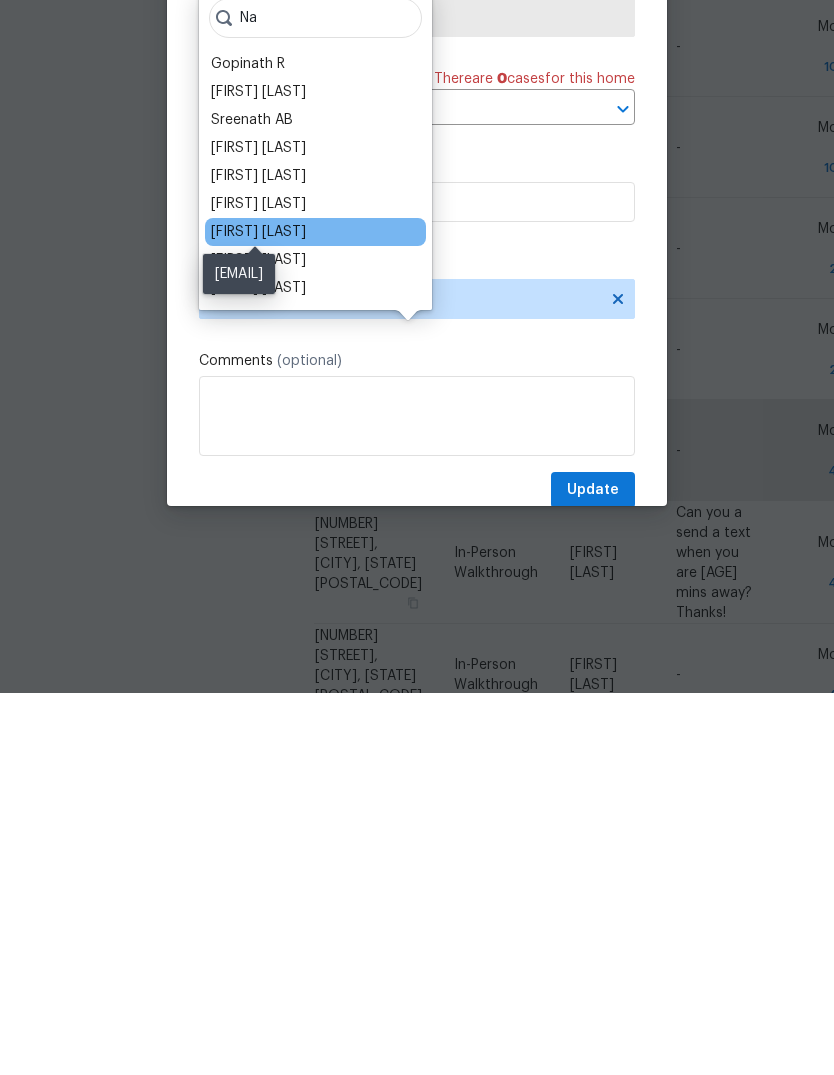 type on "Na" 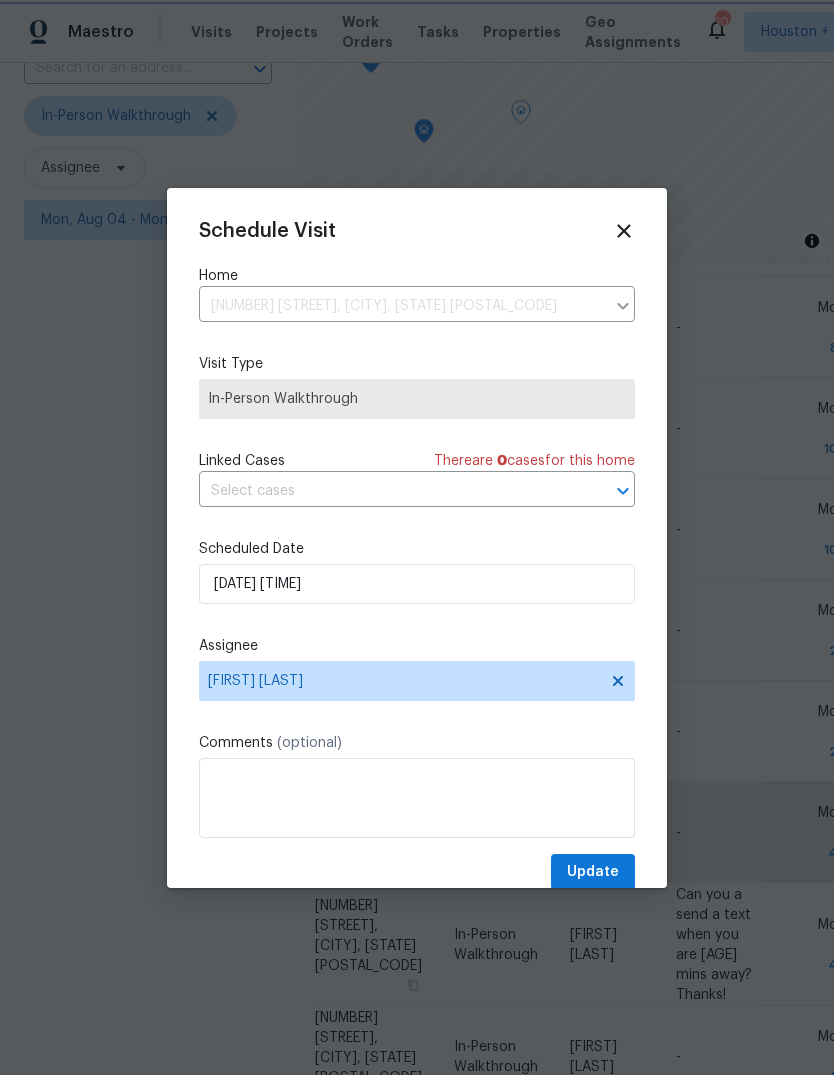 scroll, scrollTop: 33, scrollLeft: 0, axis: vertical 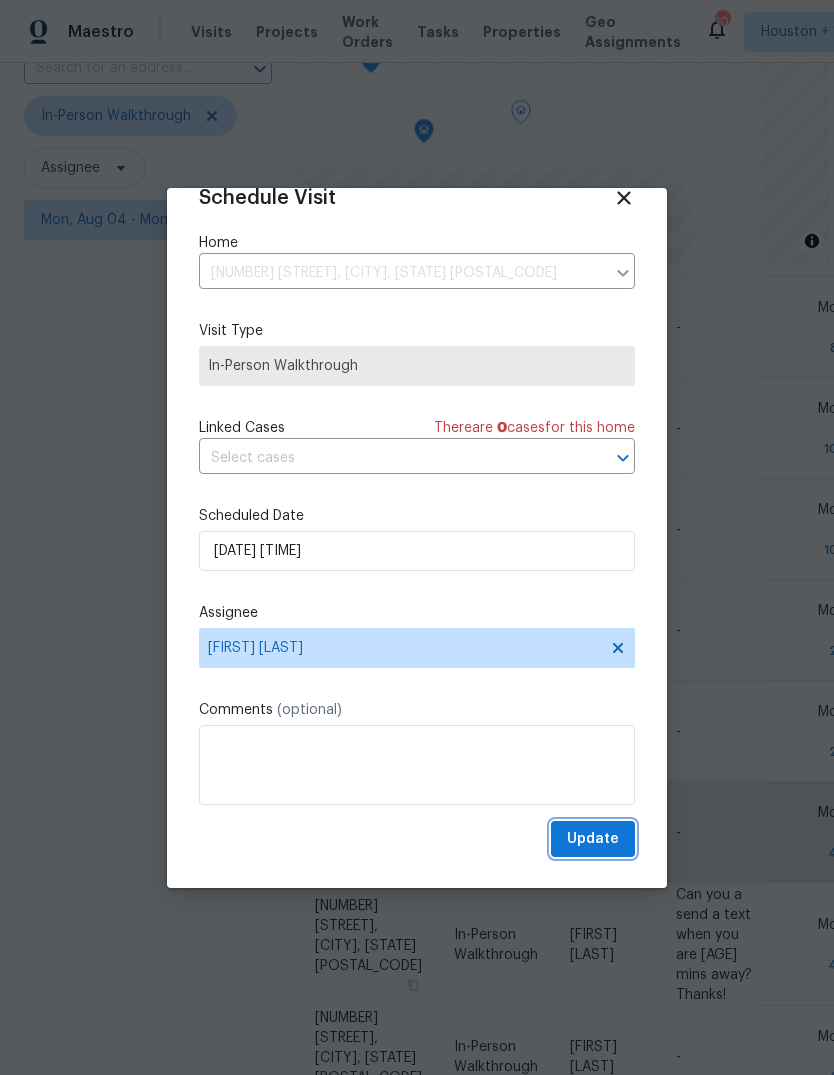 click on "Update" at bounding box center (593, 839) 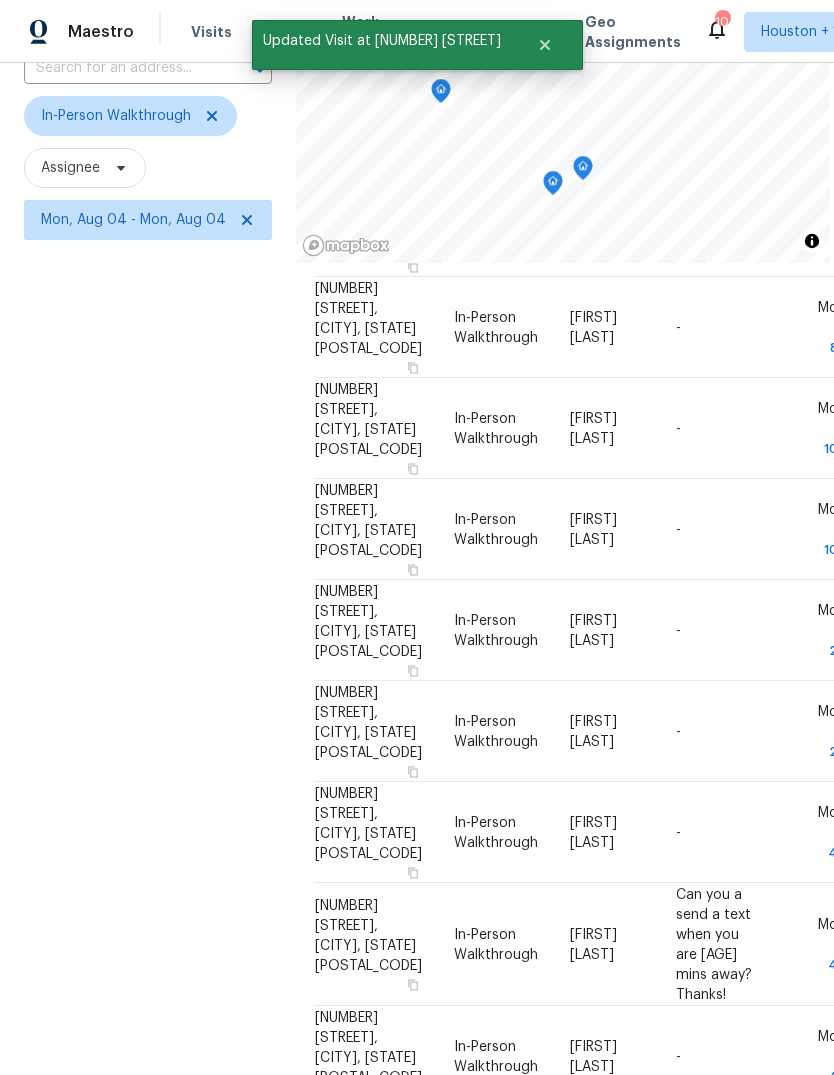 click 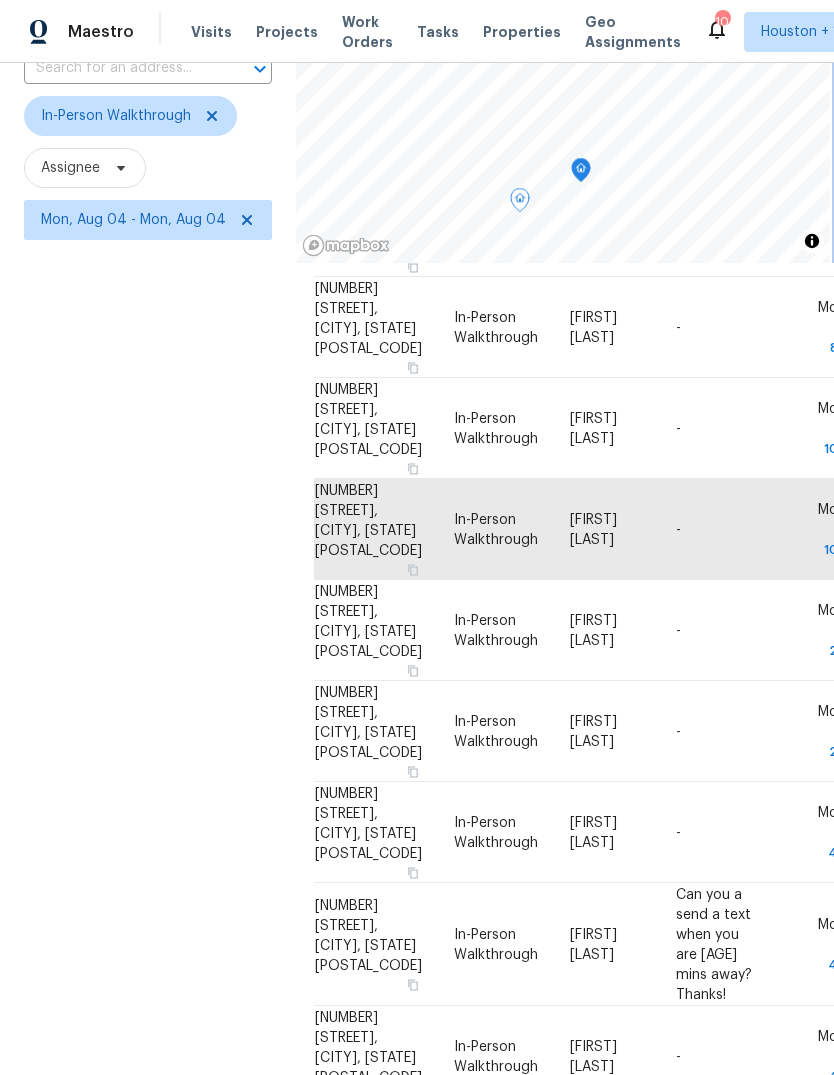click 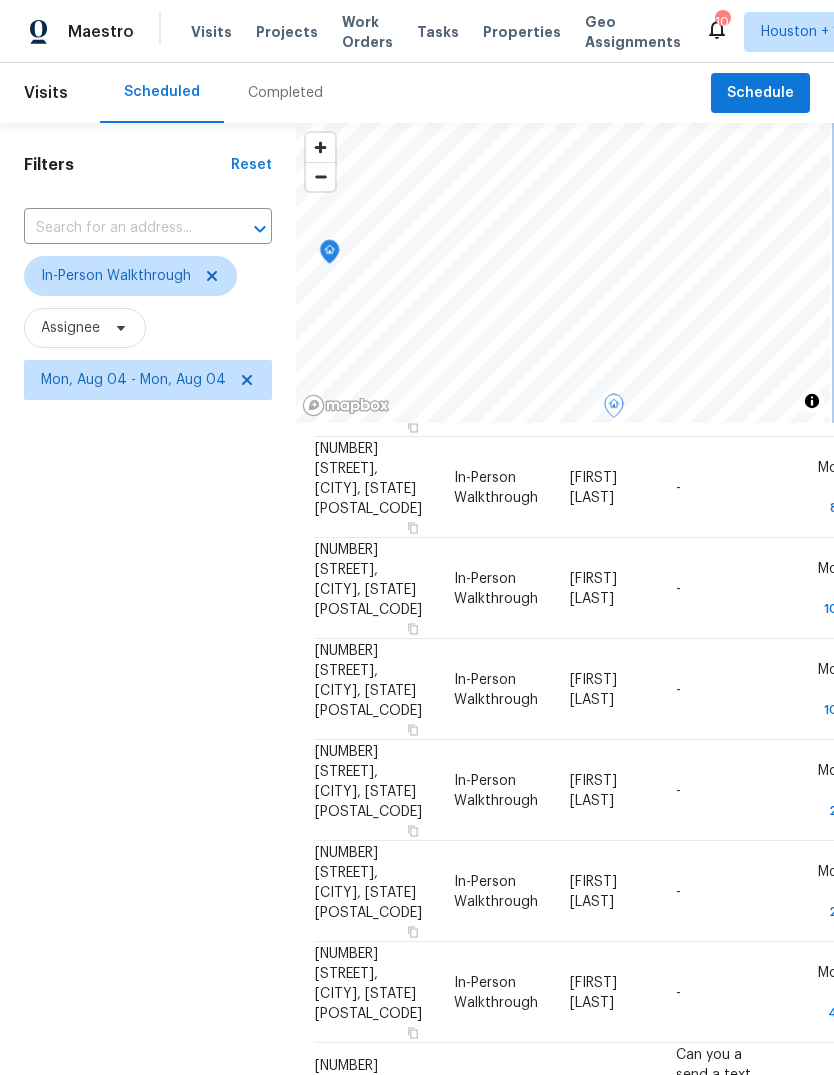 scroll, scrollTop: 0, scrollLeft: 0, axis: both 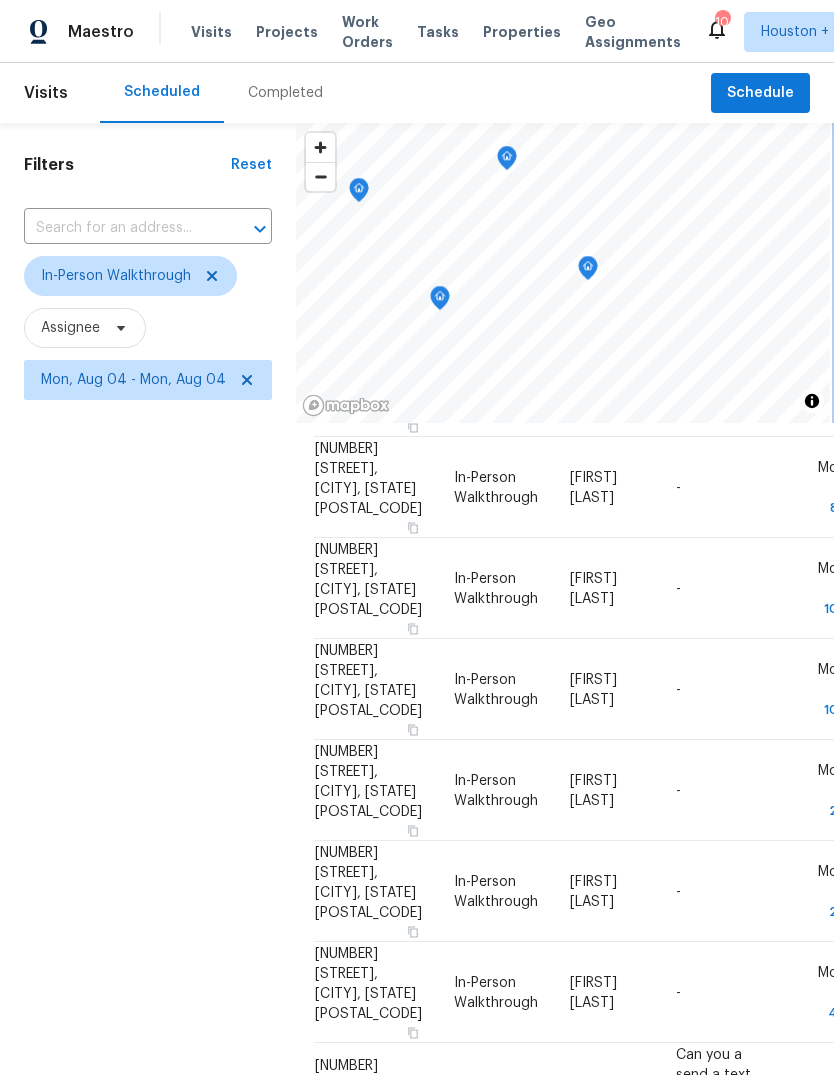 click 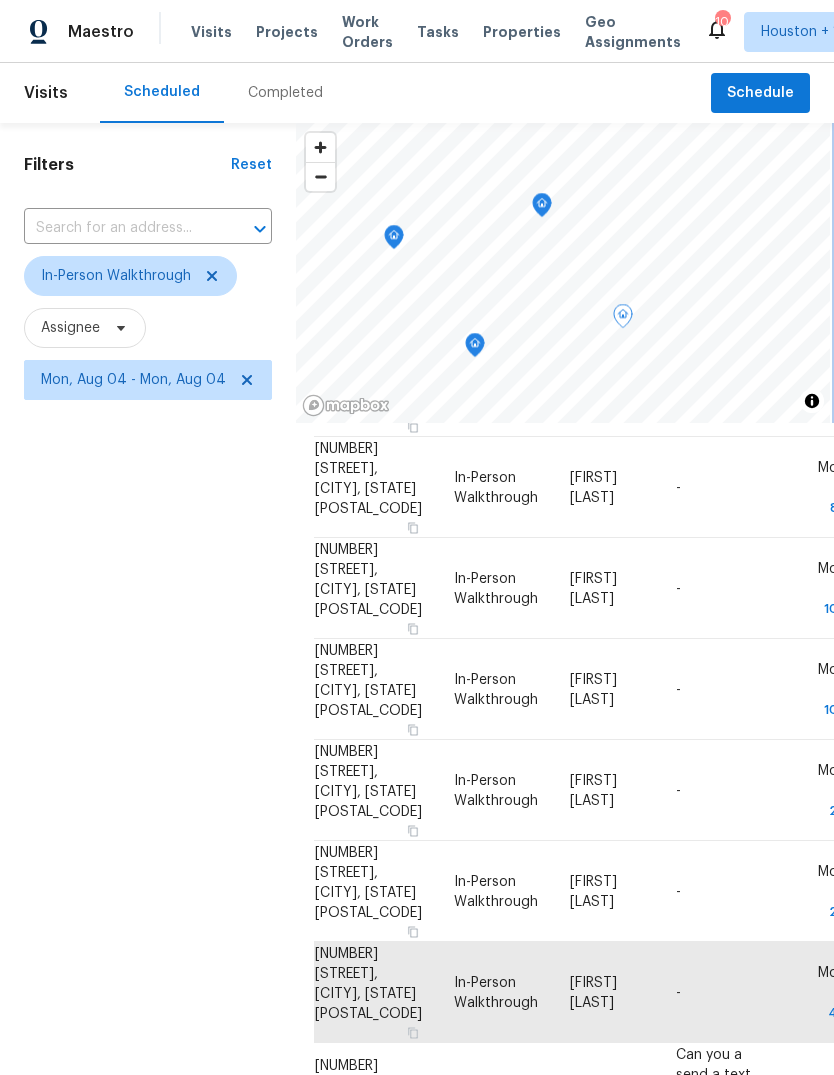 scroll, scrollTop: 23, scrollLeft: 0, axis: vertical 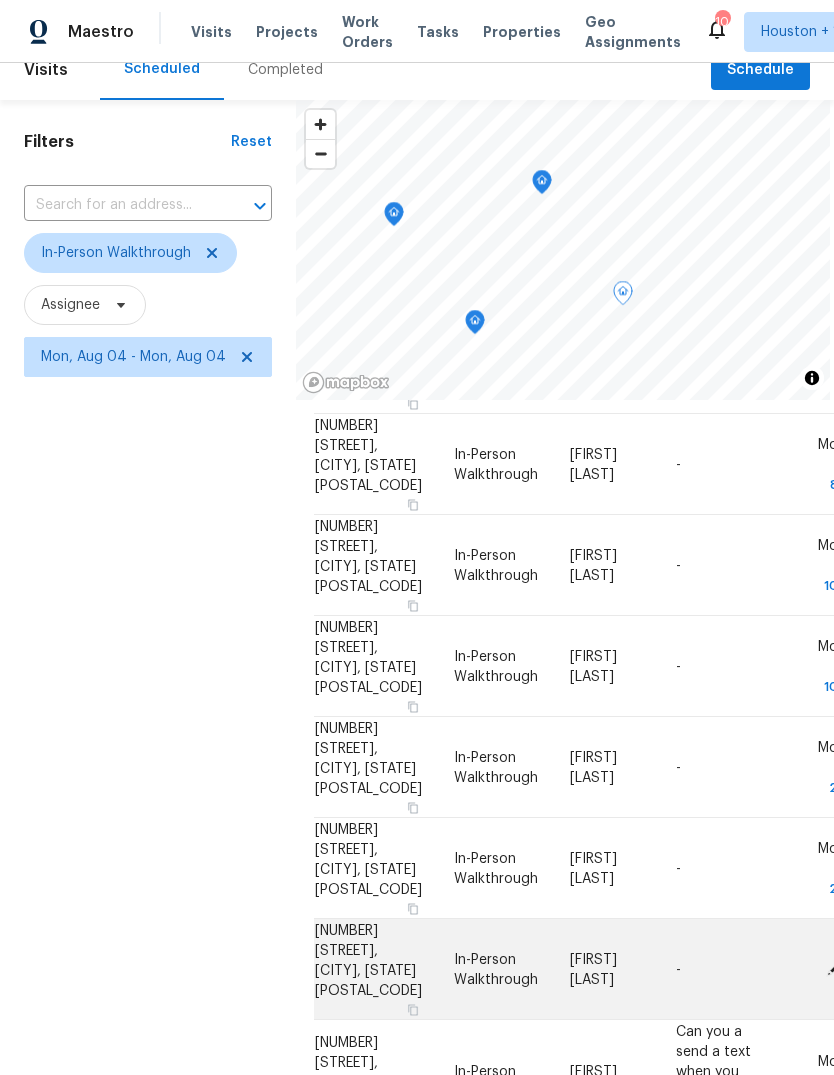 click 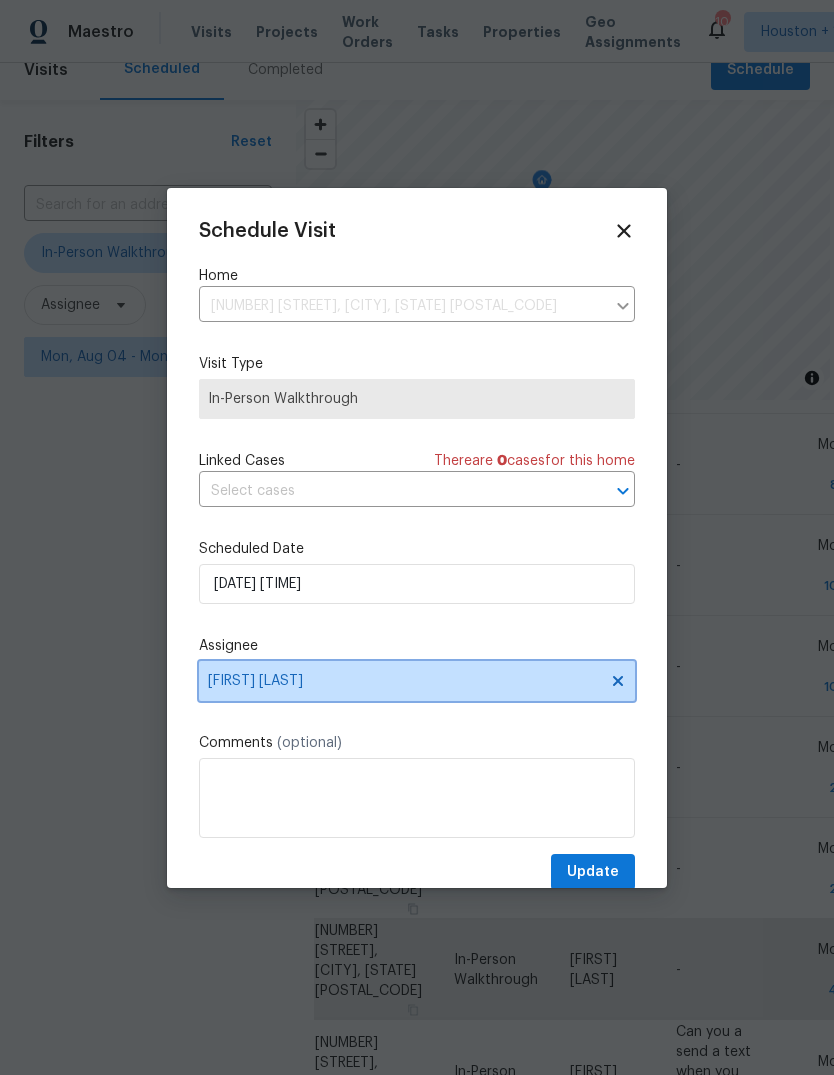 click on "Navid Ranjbar" at bounding box center (404, 681) 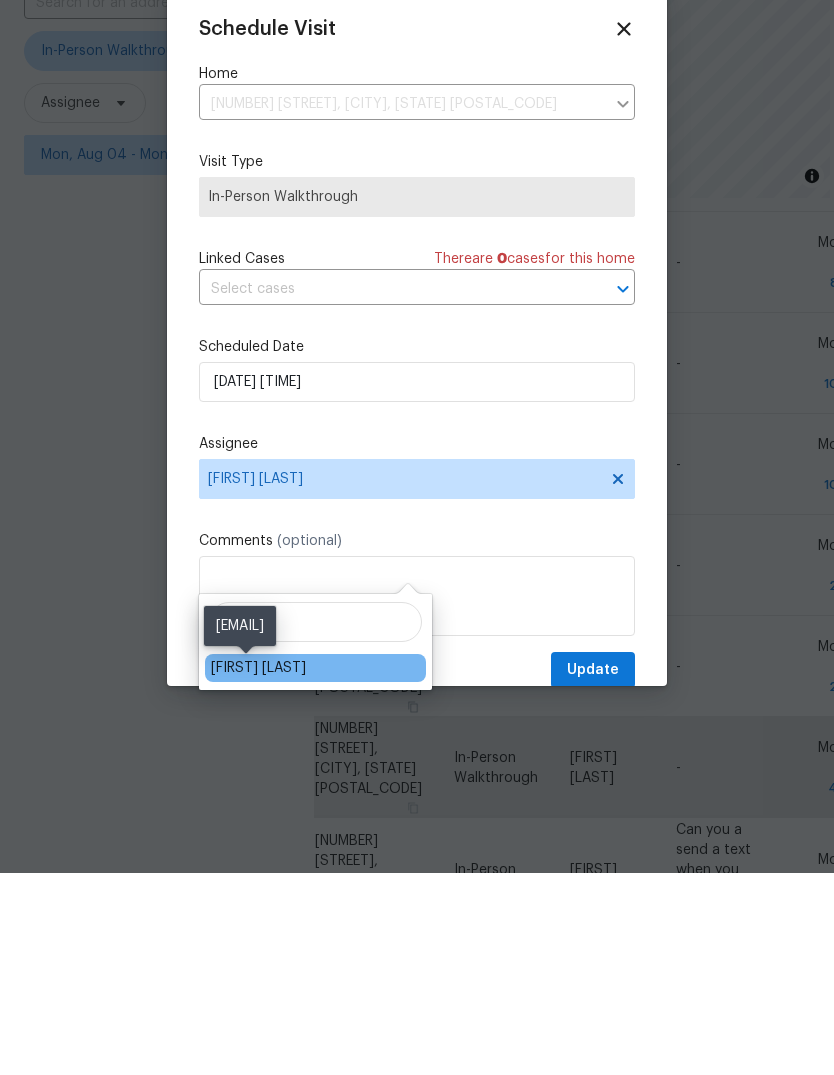 type on "Ty" 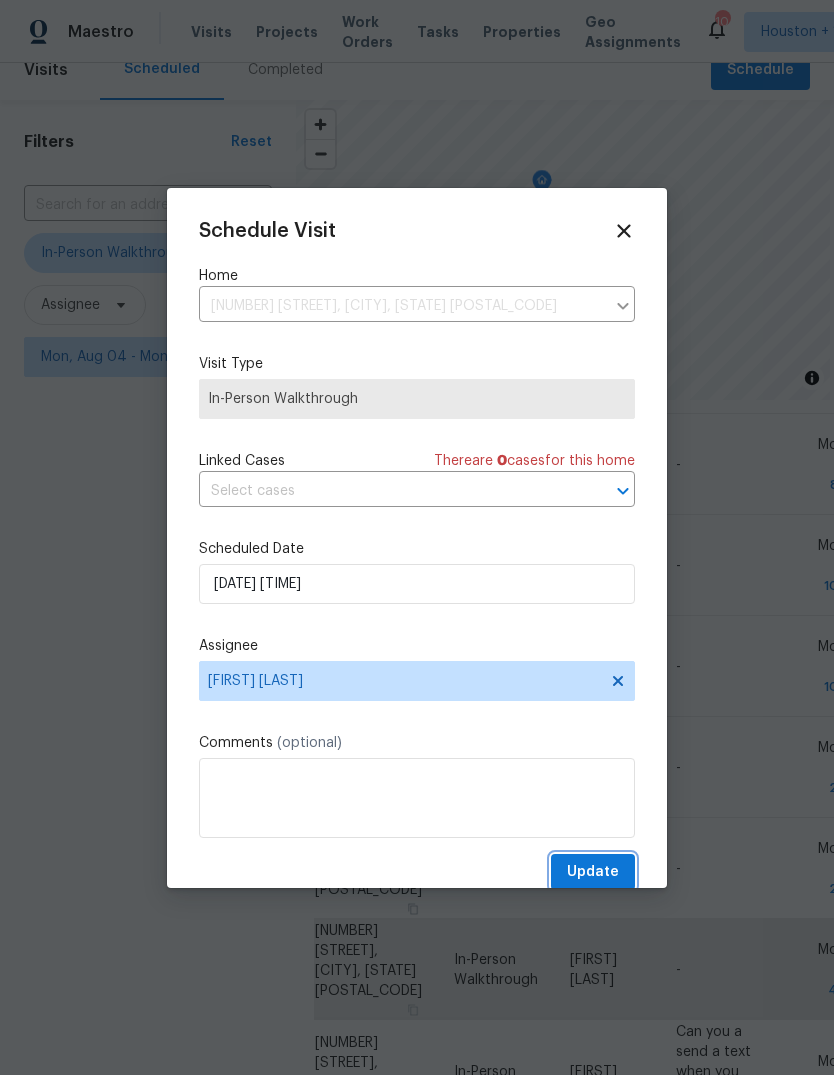 click on "Update" at bounding box center [593, 872] 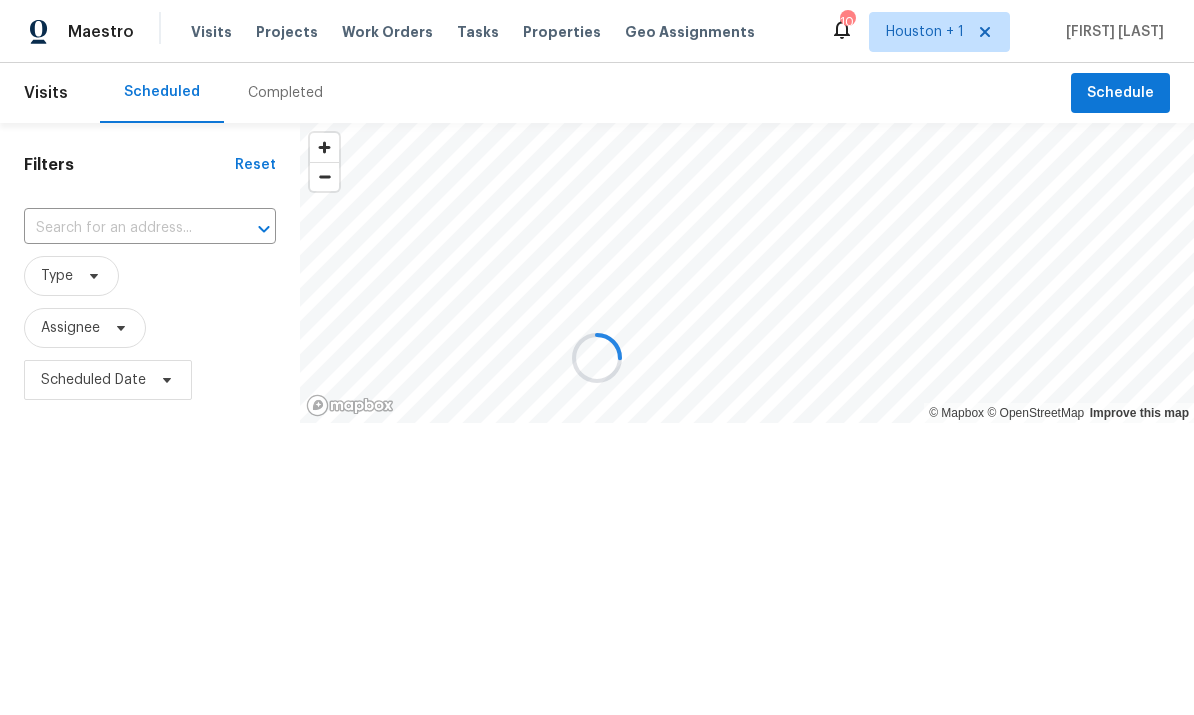 scroll, scrollTop: 0, scrollLeft: 0, axis: both 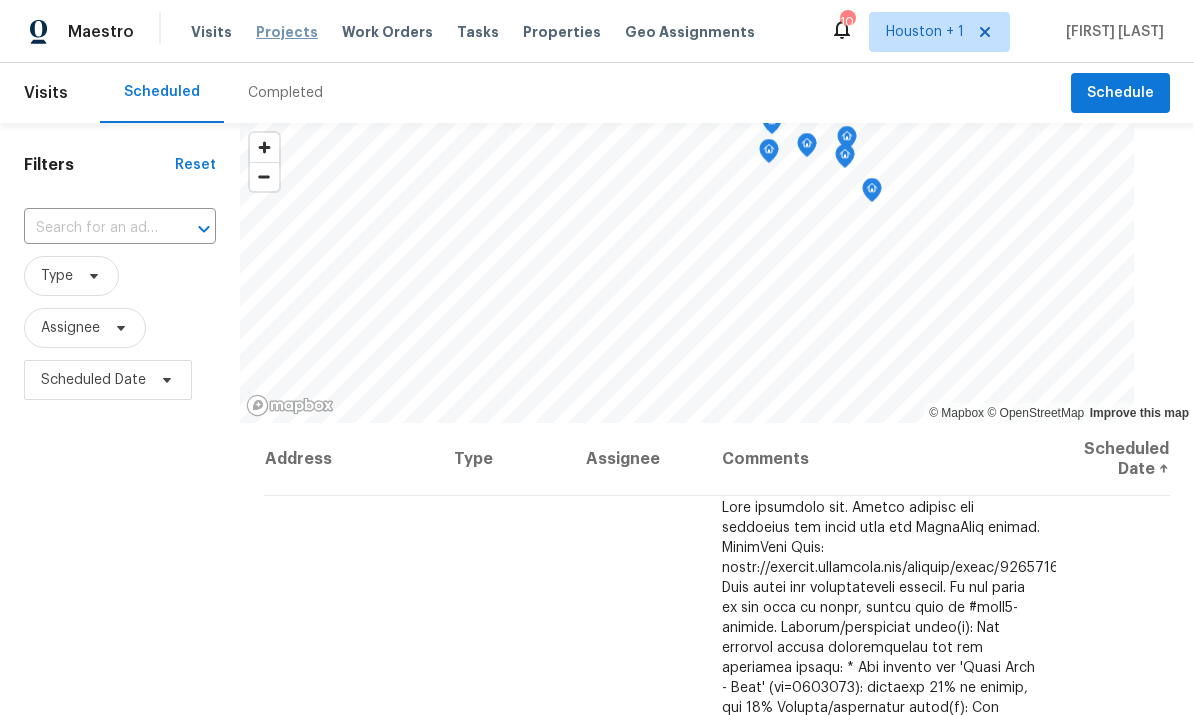 click on "Projects" at bounding box center (287, 32) 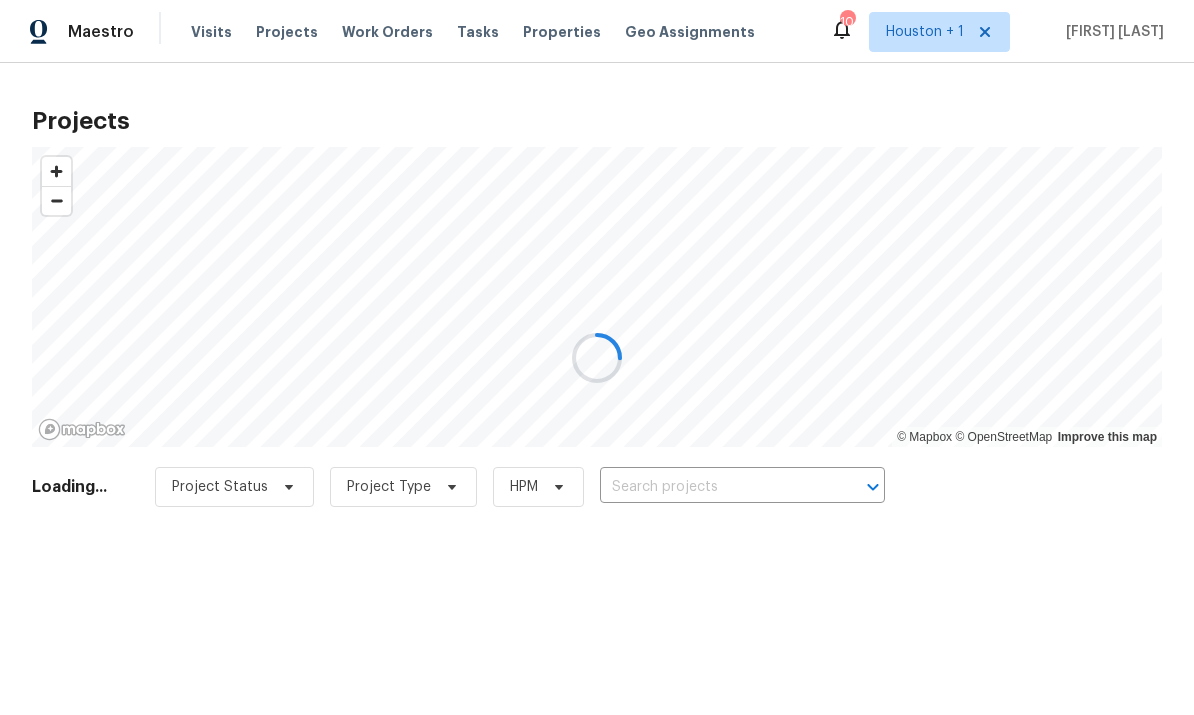 click at bounding box center (597, 357) 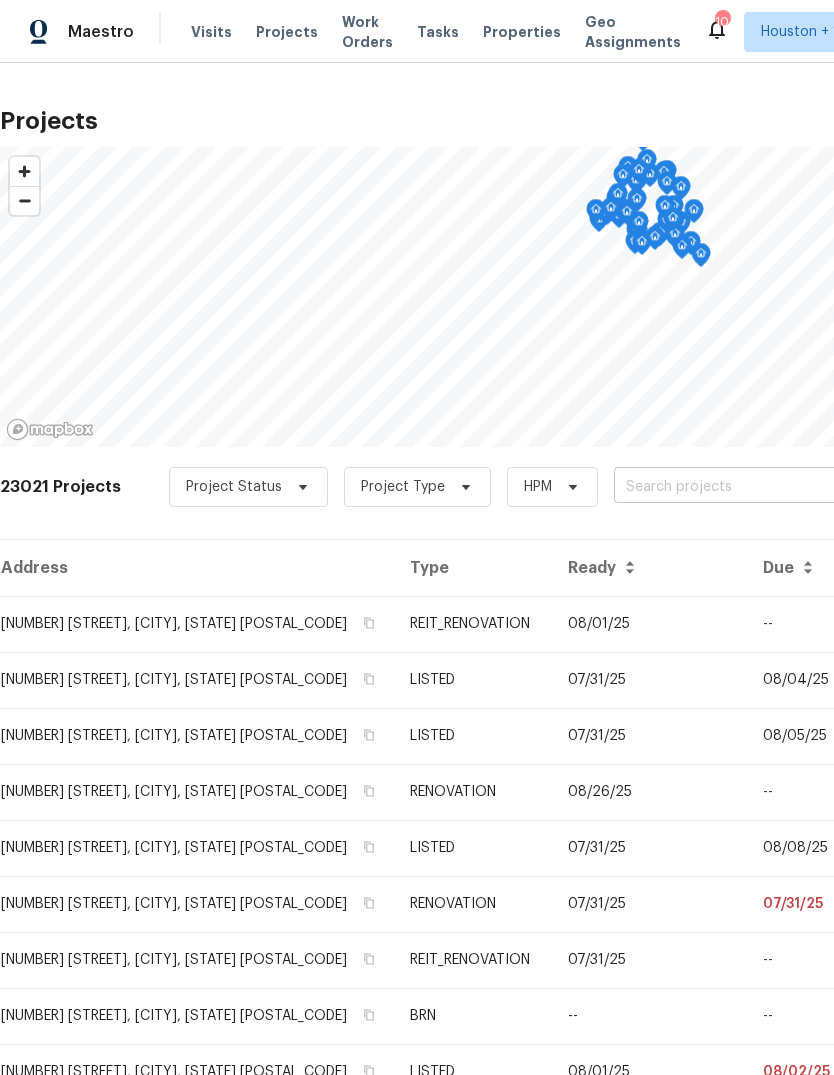 click at bounding box center [728, 487] 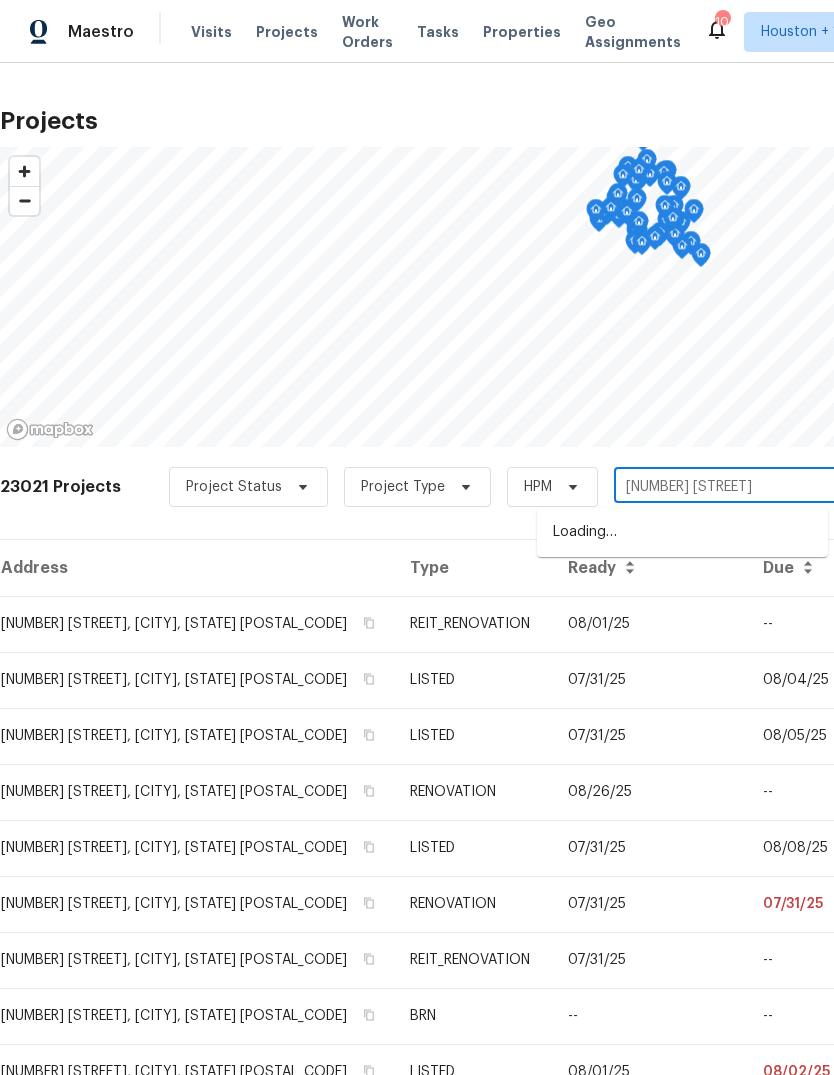 type on "[NUMBER] [STREET]" 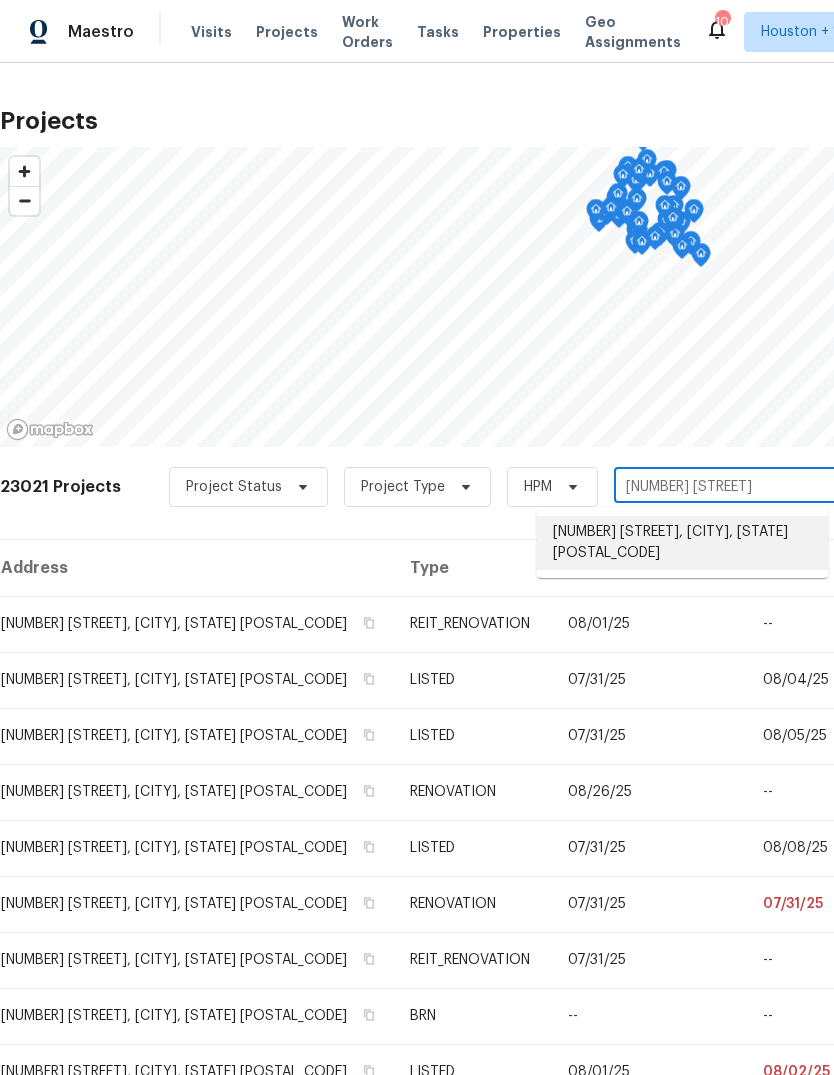 click on "[NUMBER] [STREET], [CITY], [STATE] [POSTAL_CODE]" at bounding box center [682, 543] 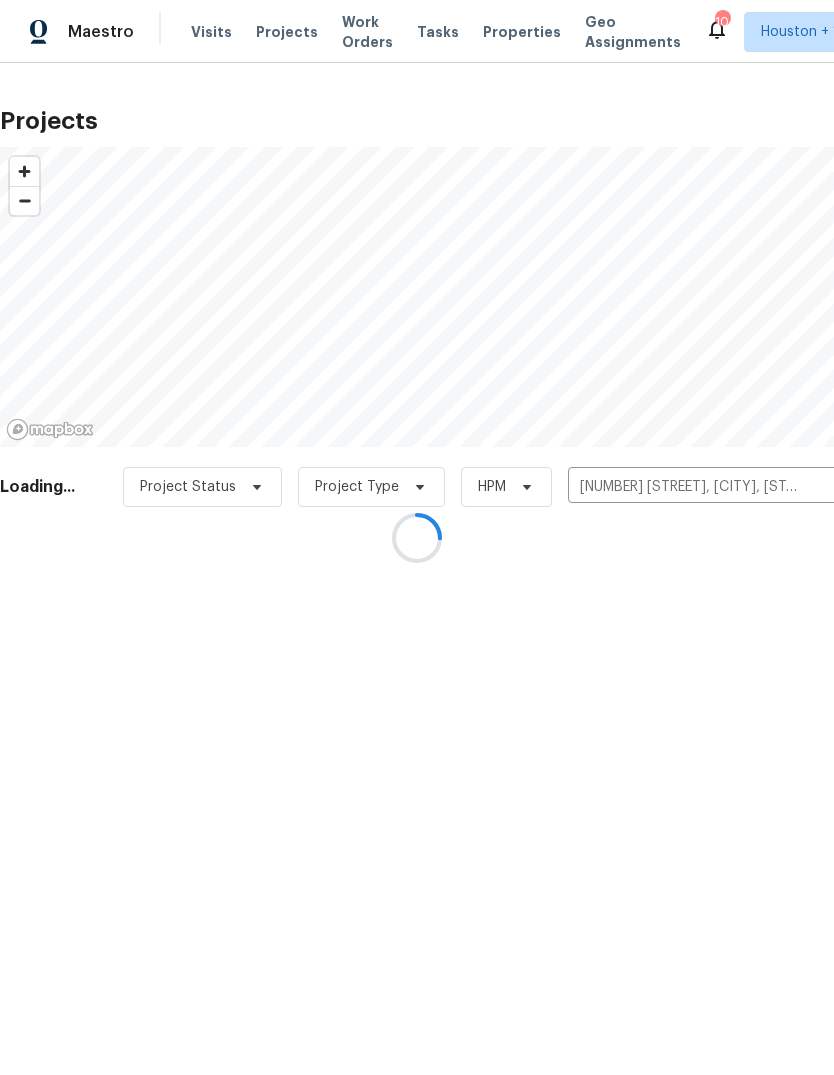 click at bounding box center [417, 537] 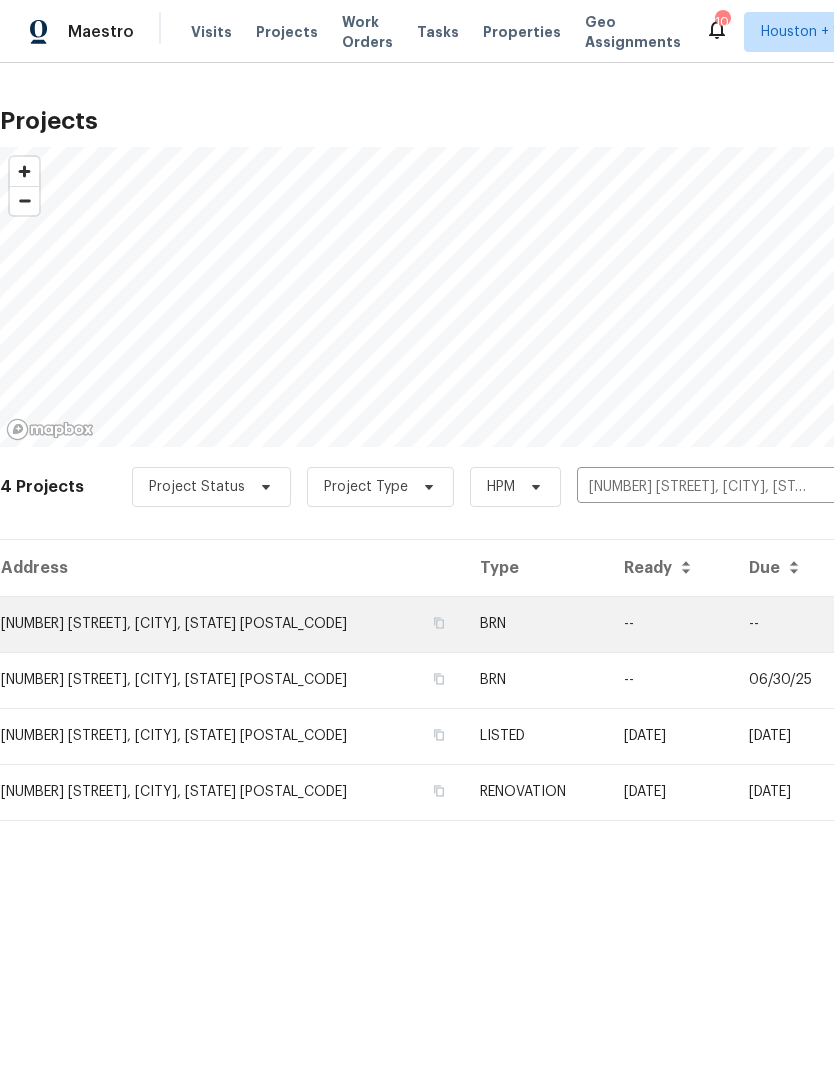 click on "[NUMBER] [STREET], [CITY], [STATE] [POSTAL_CODE]" at bounding box center (232, 624) 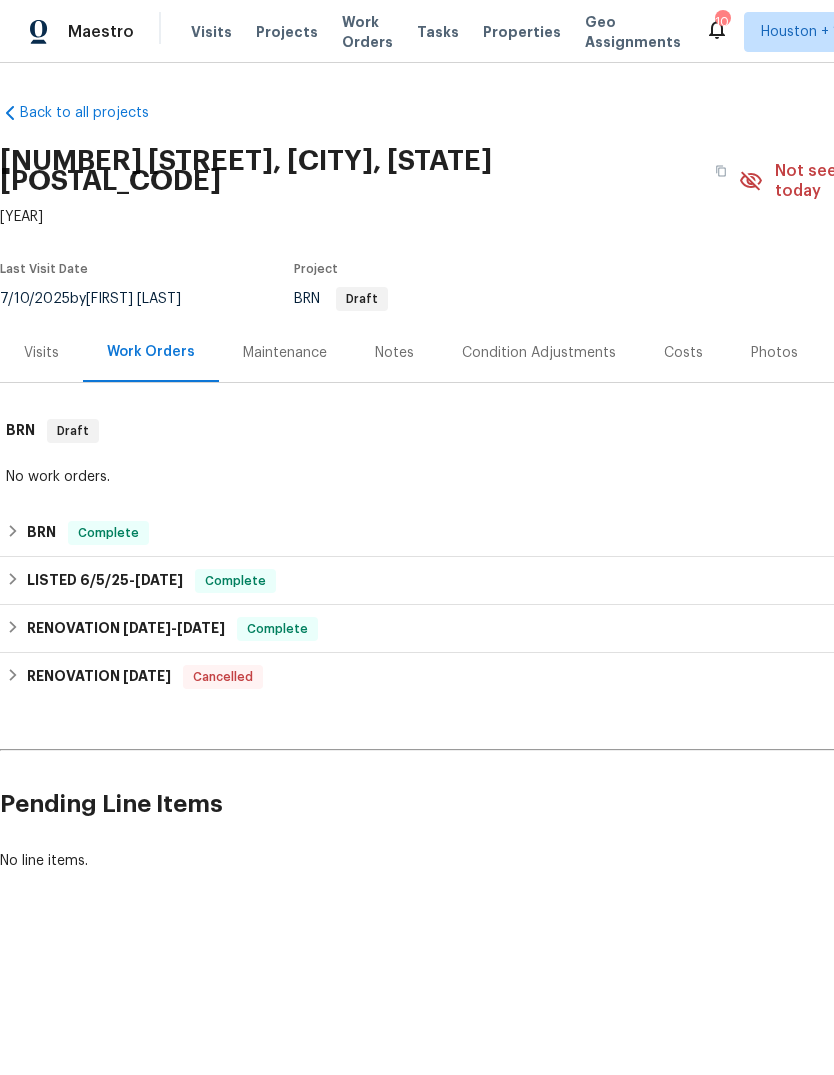 scroll, scrollTop: 0, scrollLeft: 110, axis: horizontal 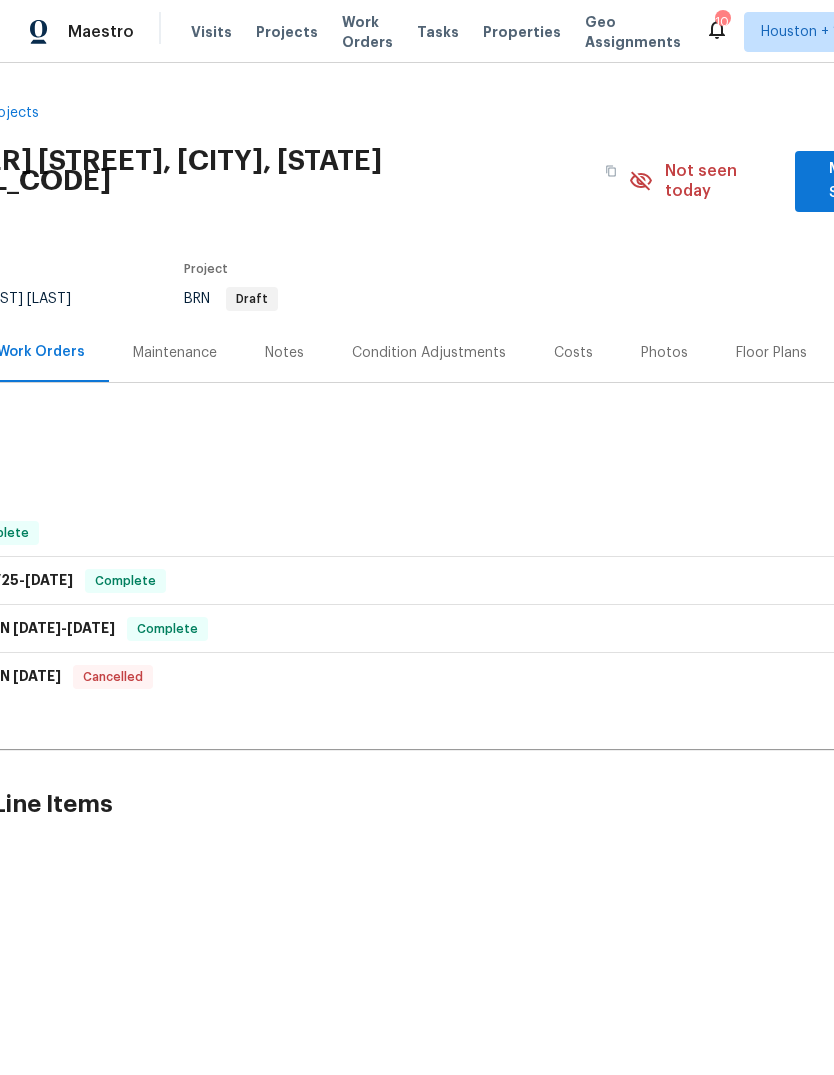 click on "Maintenance" at bounding box center (175, 353) 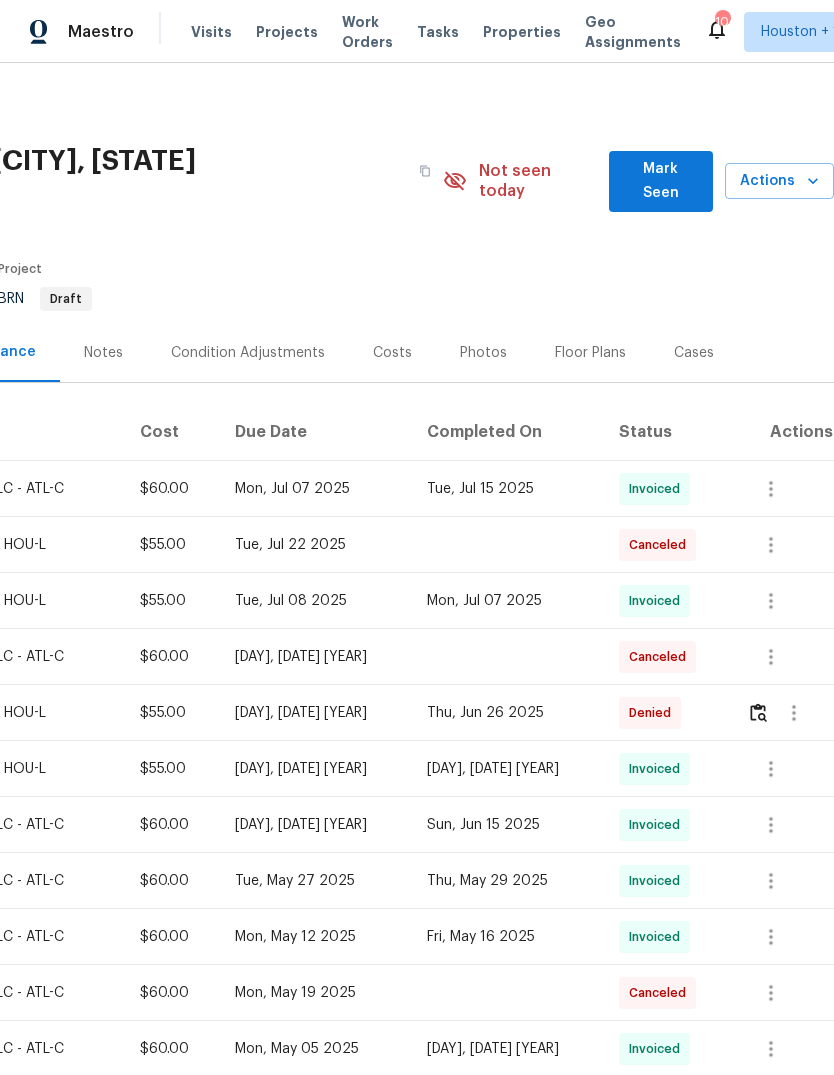 scroll, scrollTop: 0, scrollLeft: 296, axis: horizontal 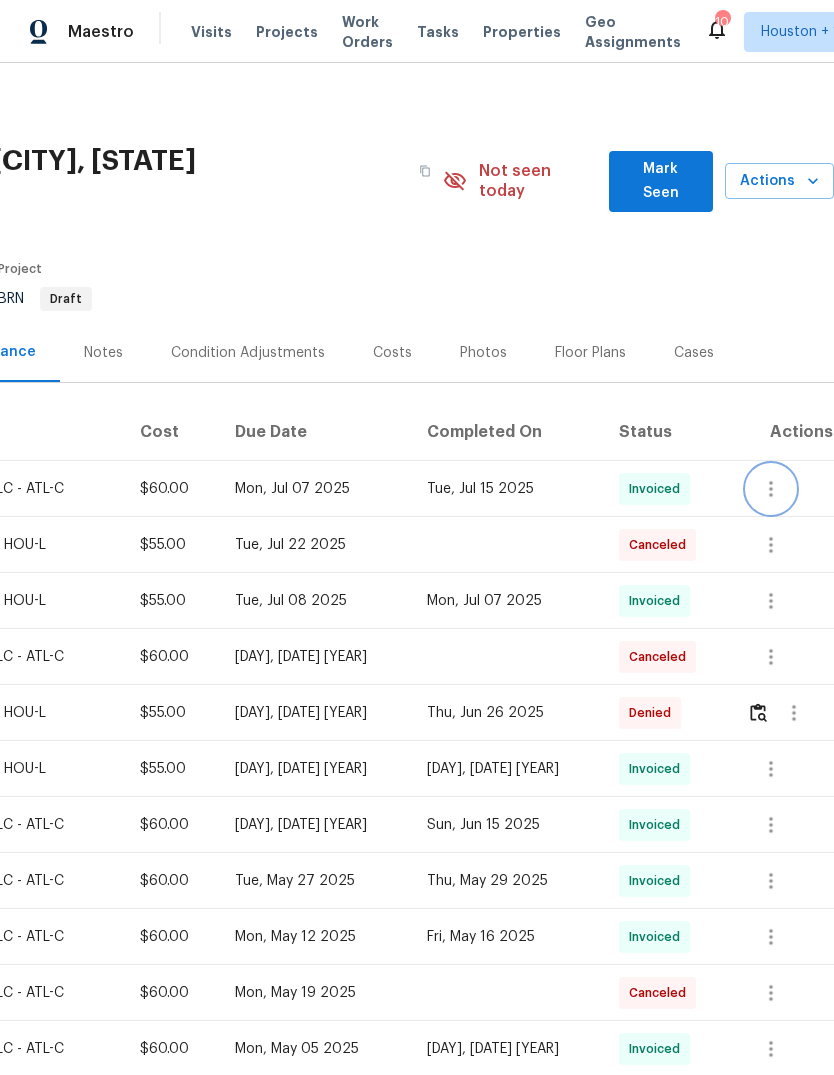 click at bounding box center (771, 489) 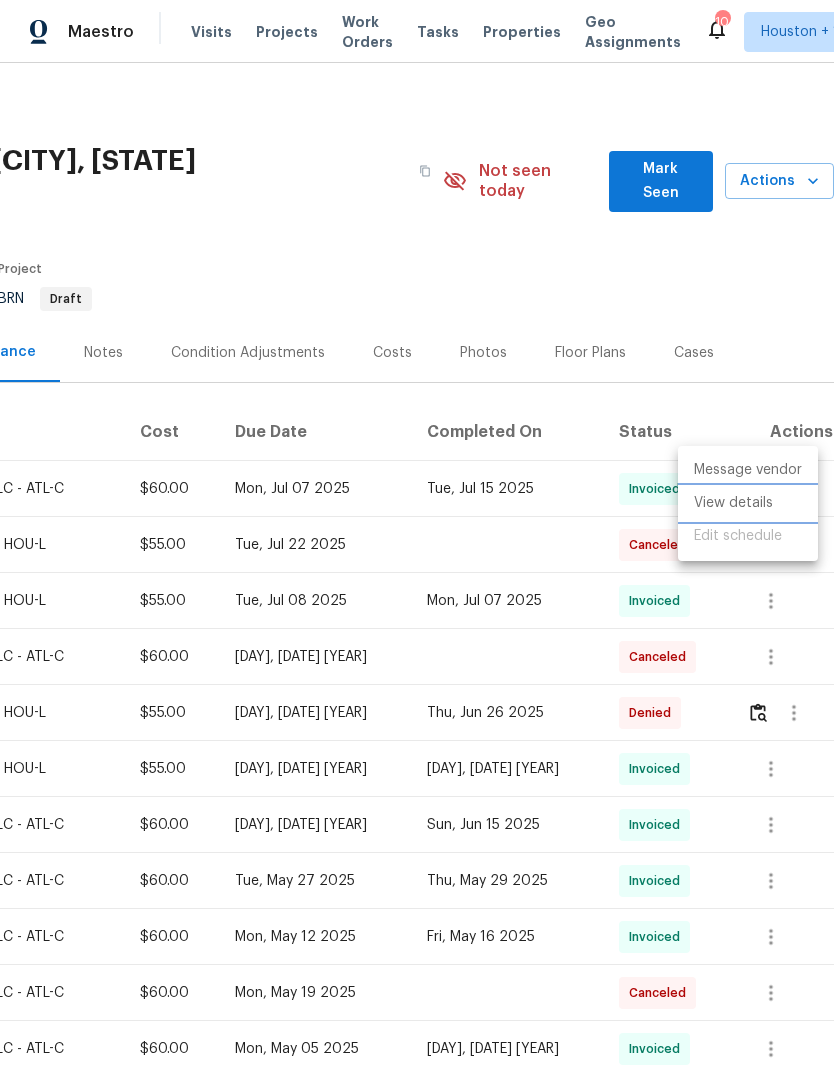 click on "View details" at bounding box center [748, 503] 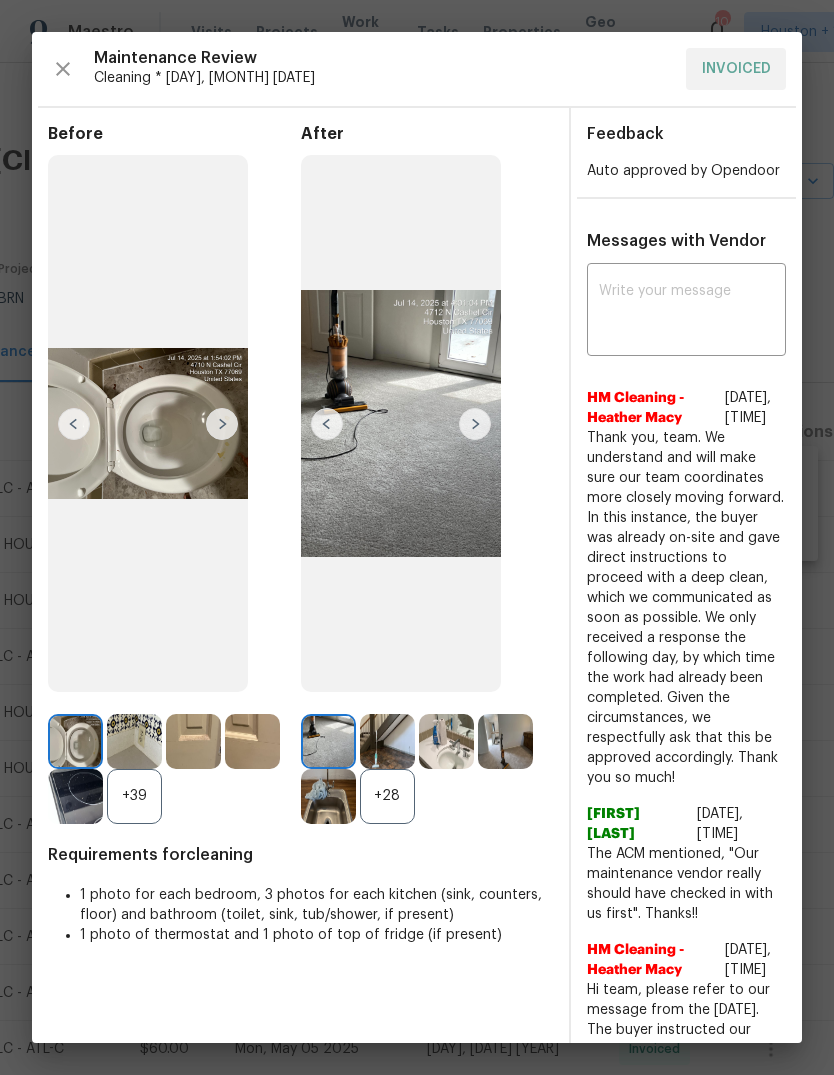 click at bounding box center [475, 424] 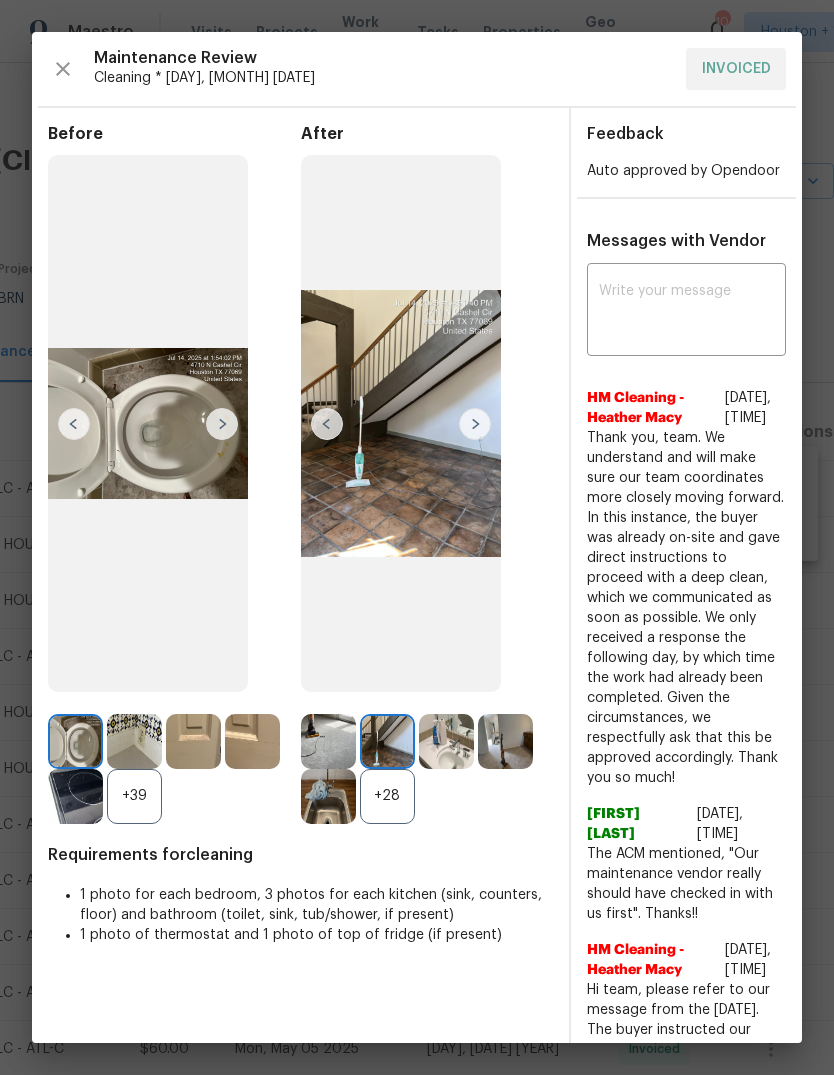 click at bounding box center (475, 424) 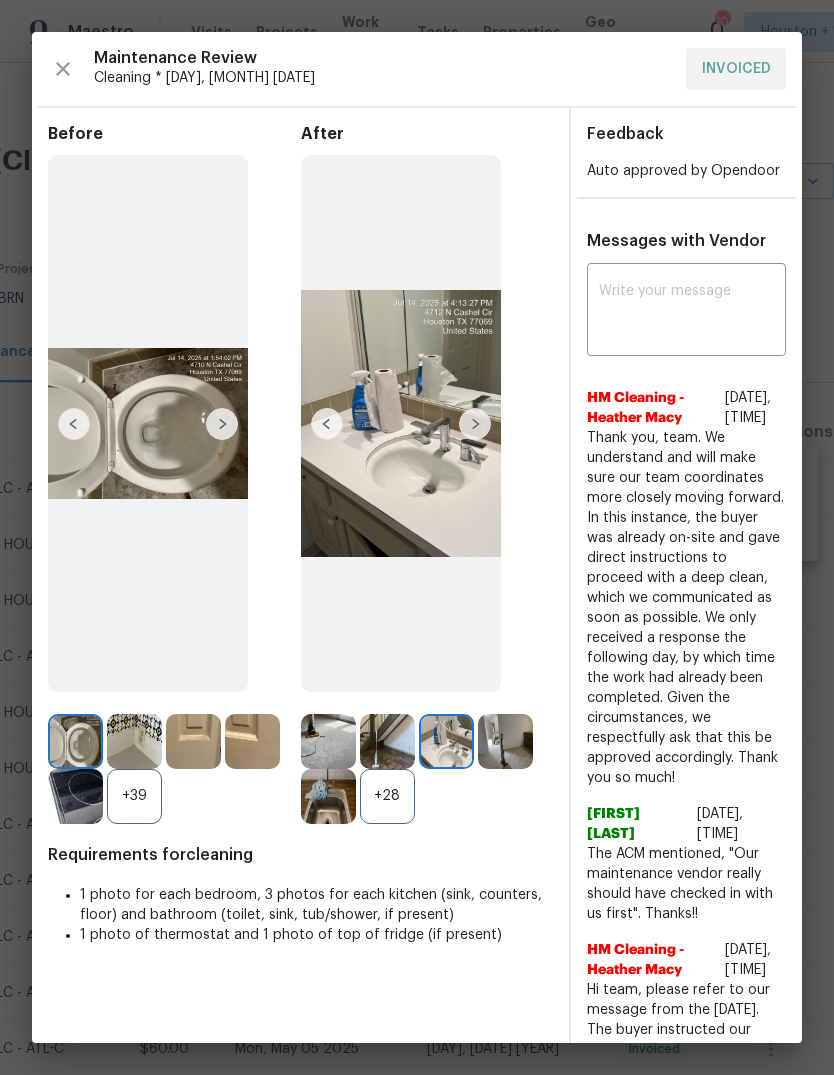 click at bounding box center (475, 424) 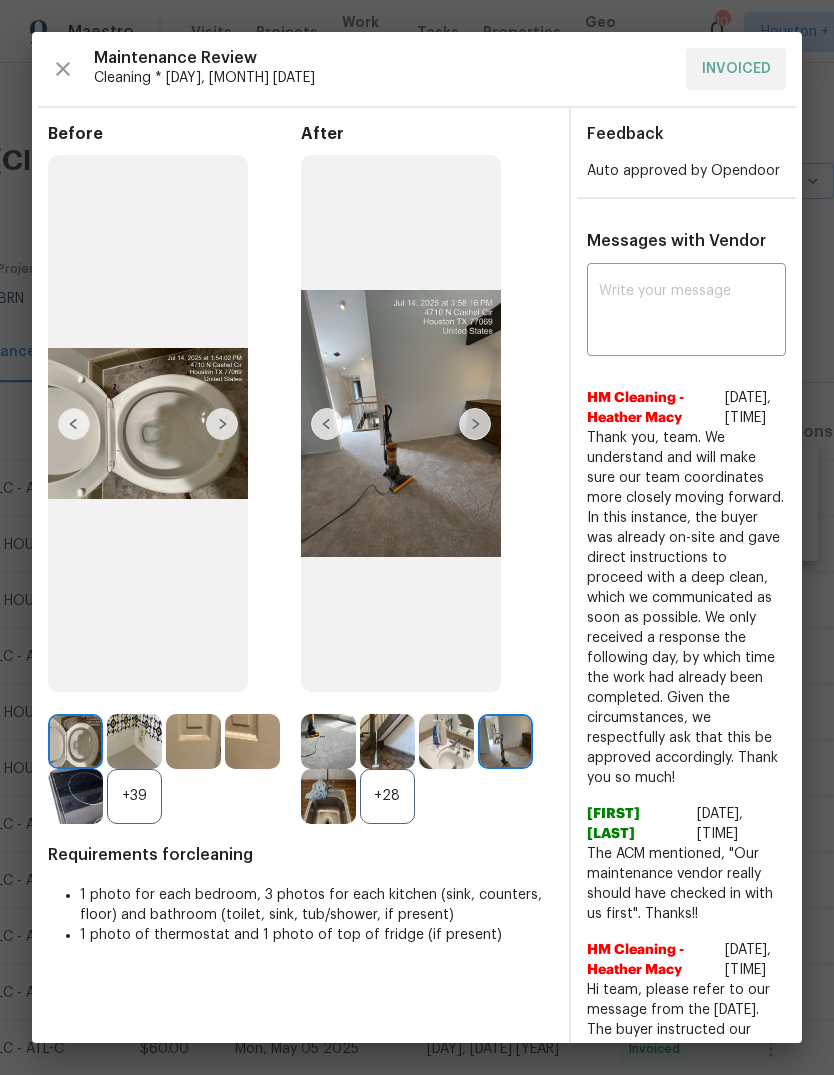 click at bounding box center [475, 424] 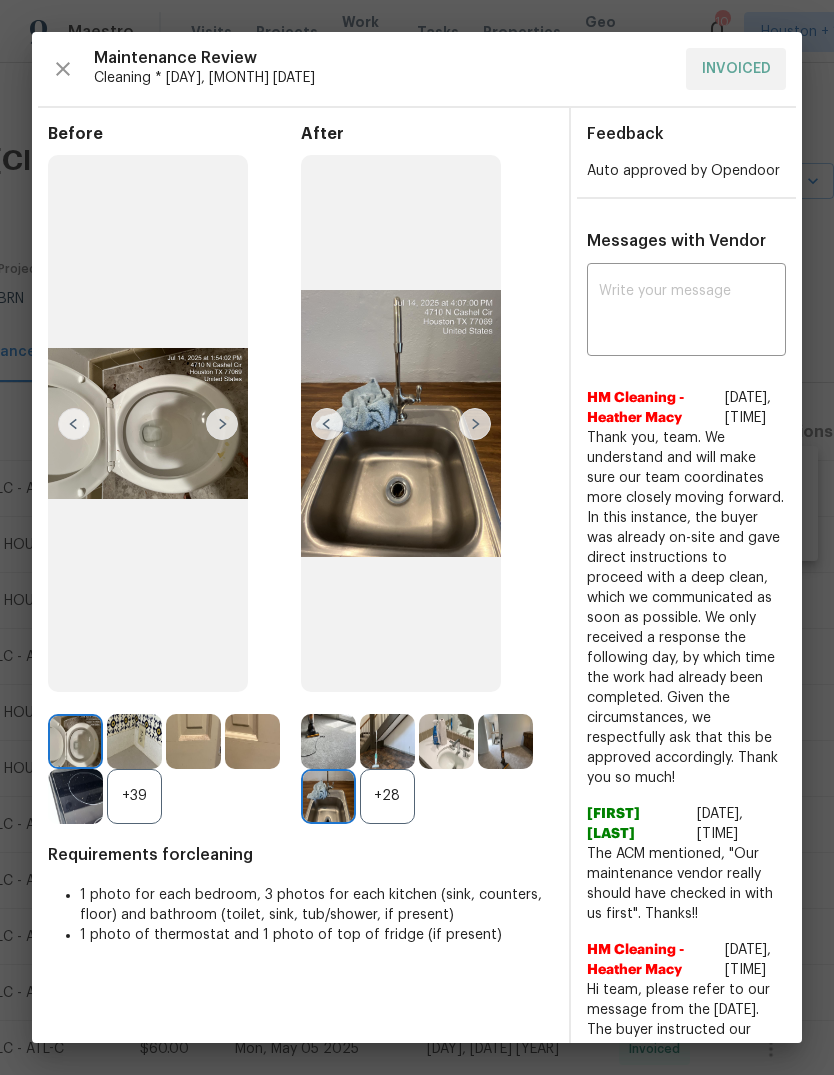 click at bounding box center (387, 741) 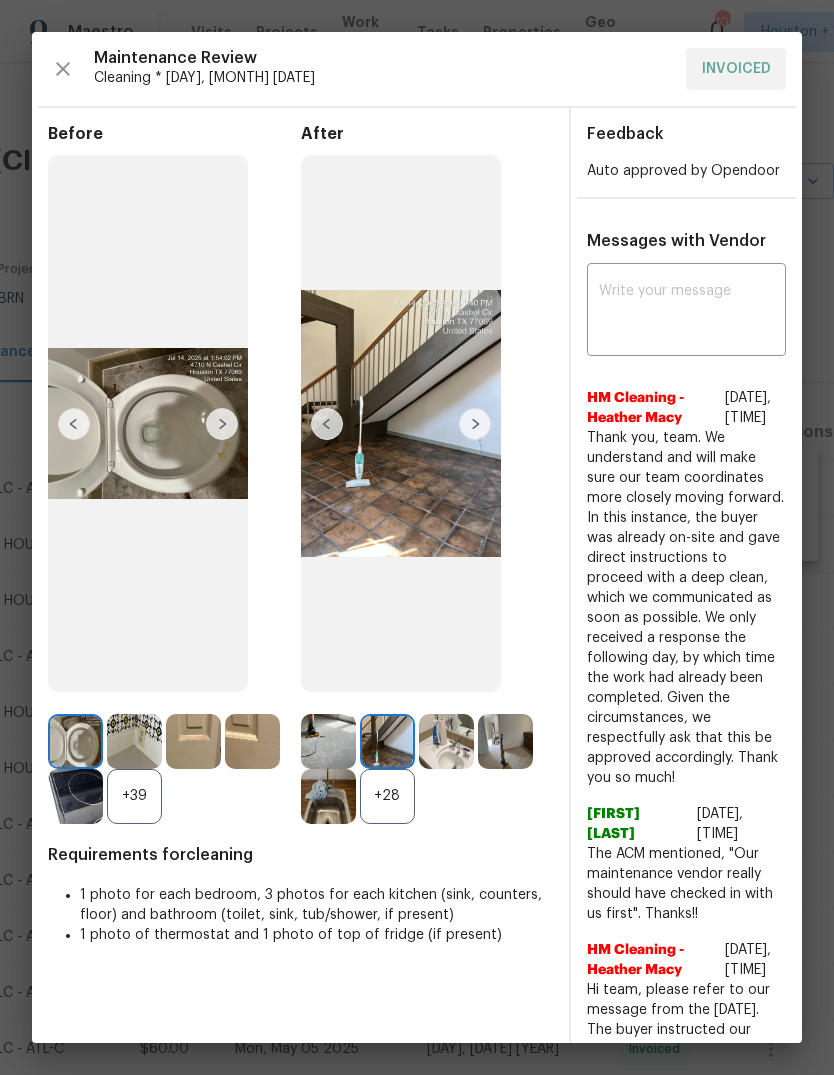 click at bounding box center [387, 741] 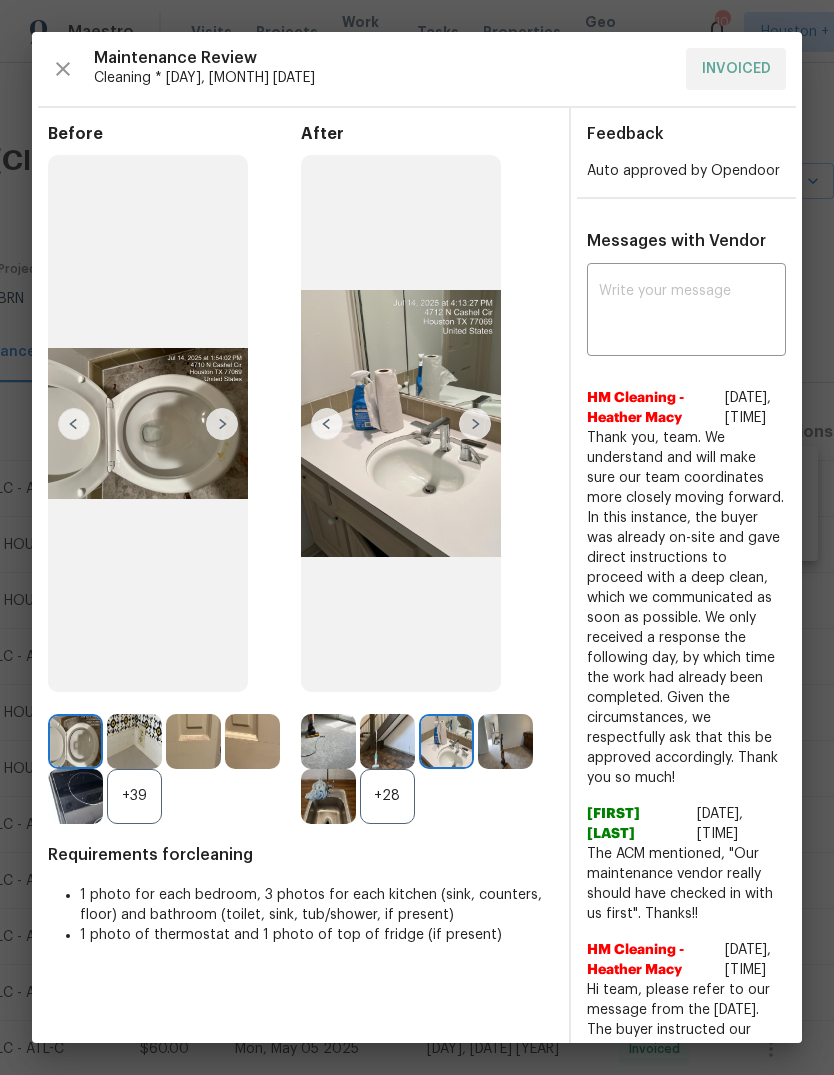 click at bounding box center [475, 424] 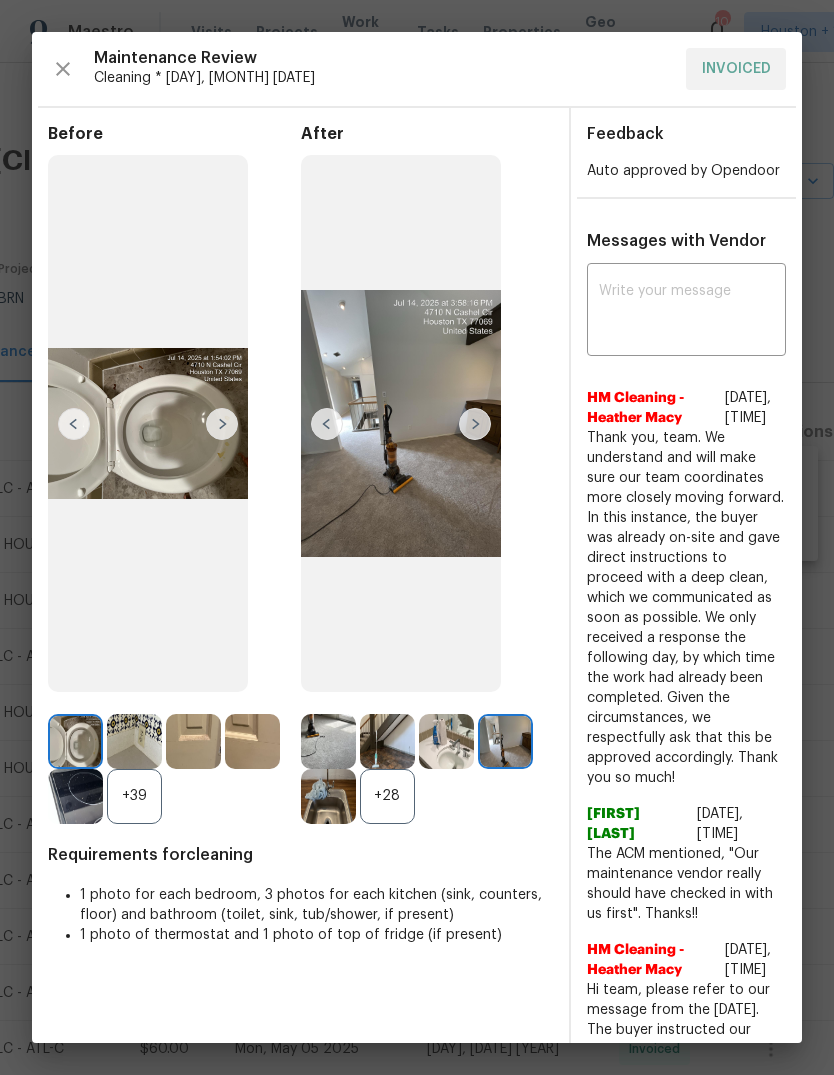 click at bounding box center (475, 424) 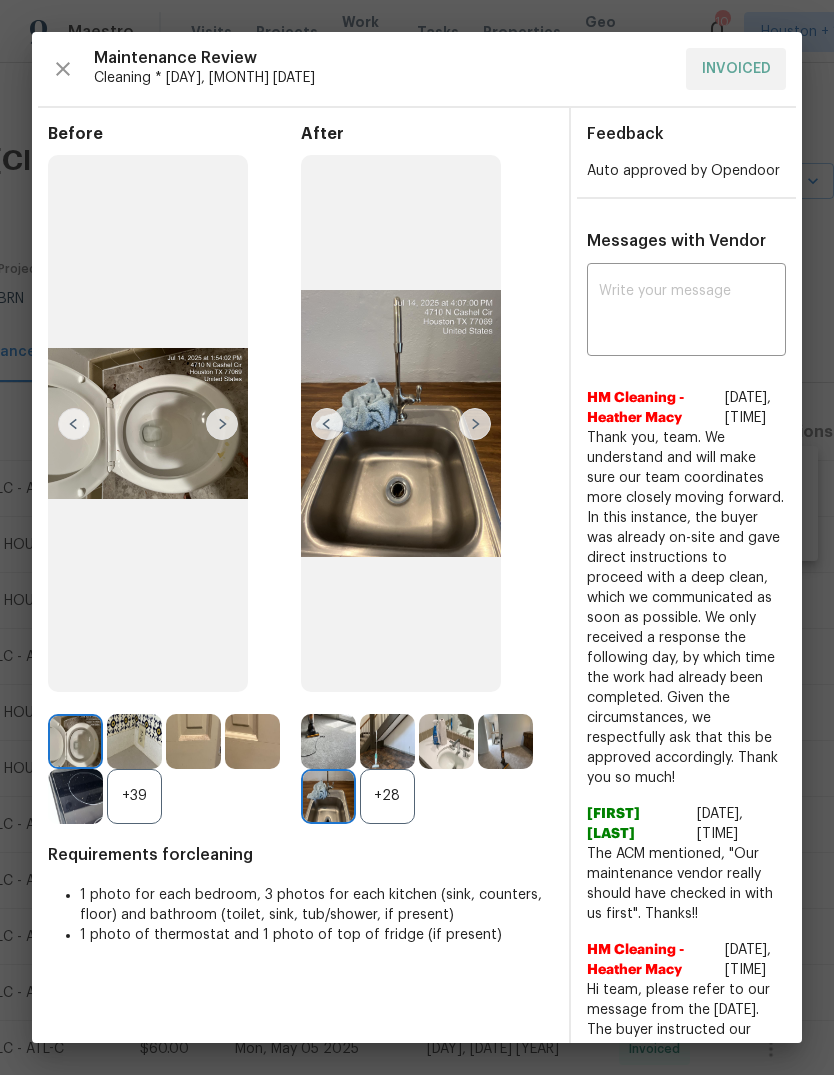 click at bounding box center [475, 424] 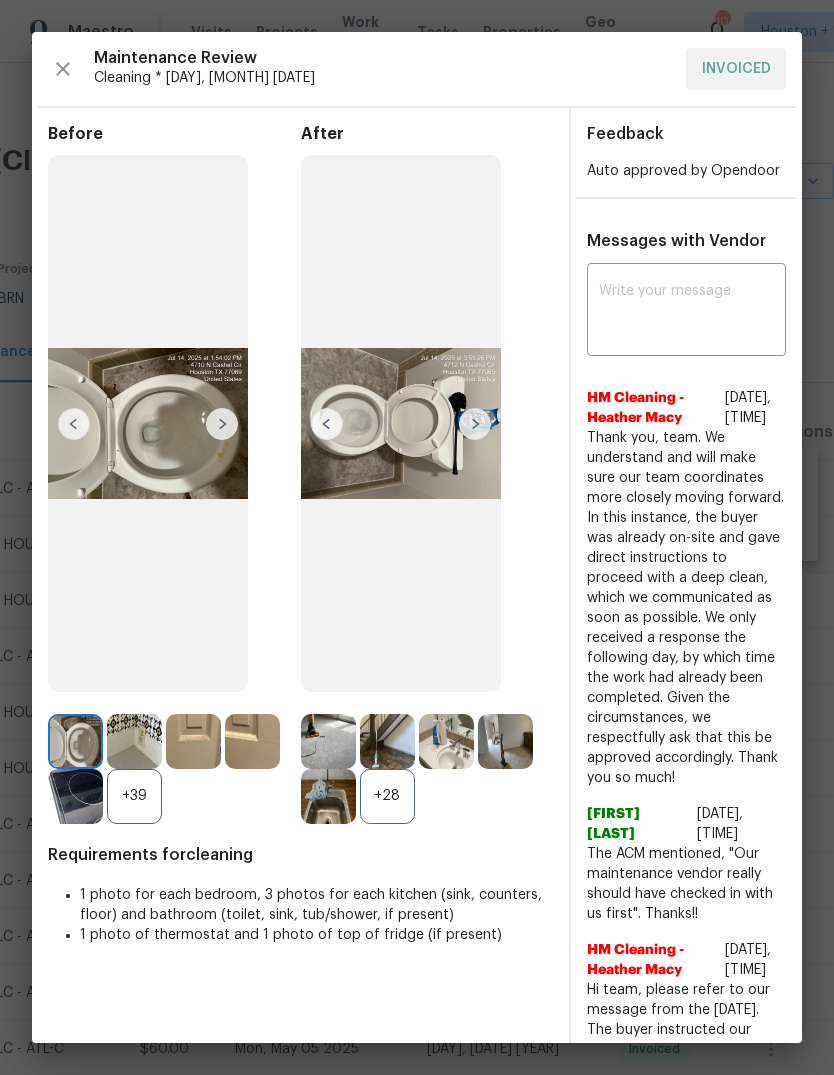 click at bounding box center [475, 424] 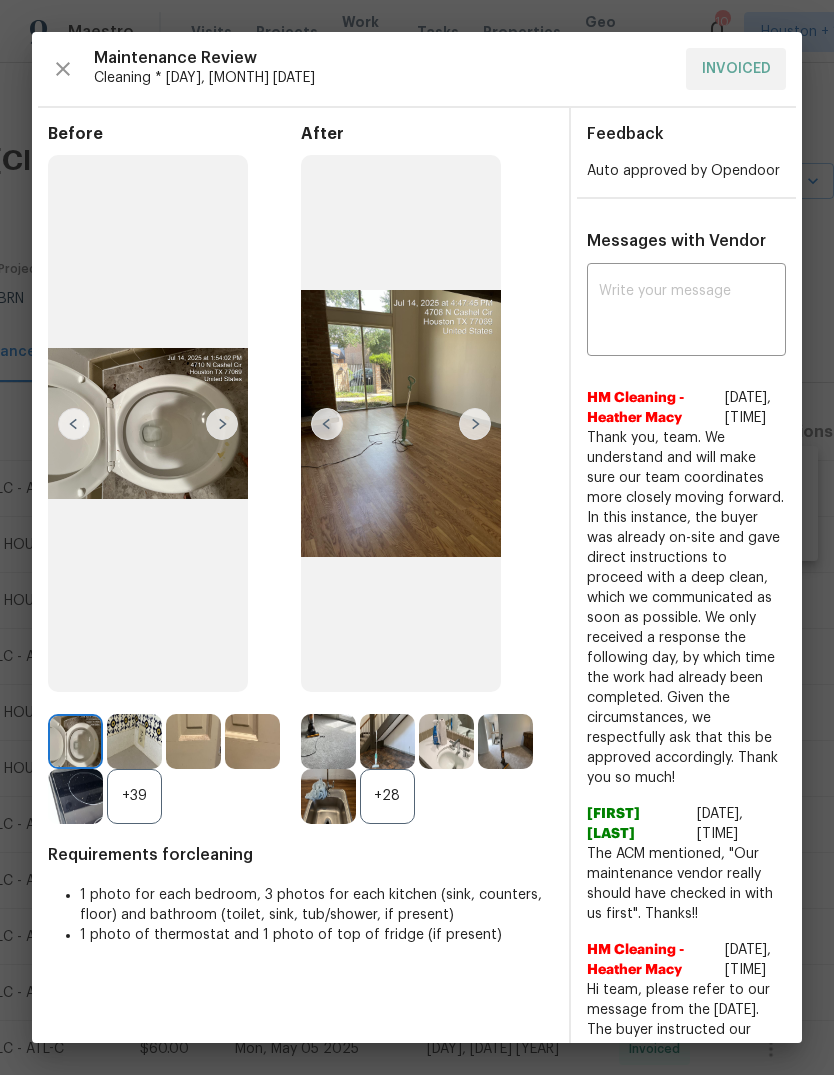 click at bounding box center [475, 424] 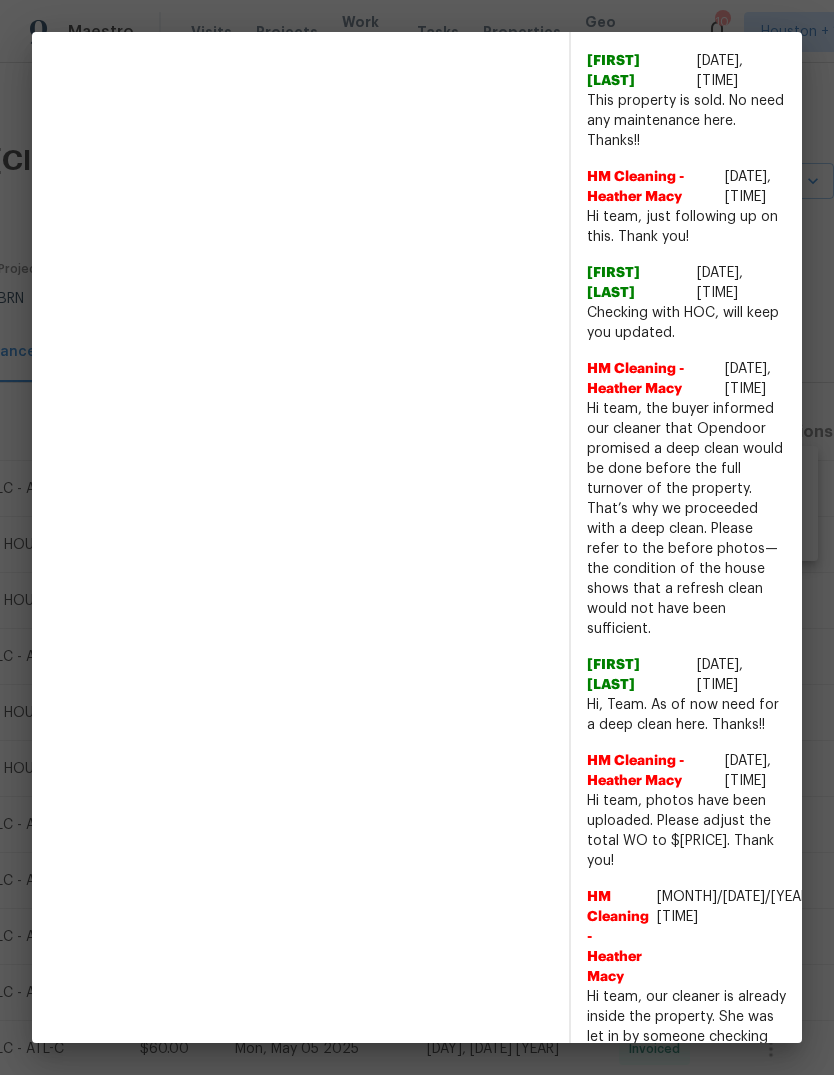 scroll, scrollTop: 1183, scrollLeft: 0, axis: vertical 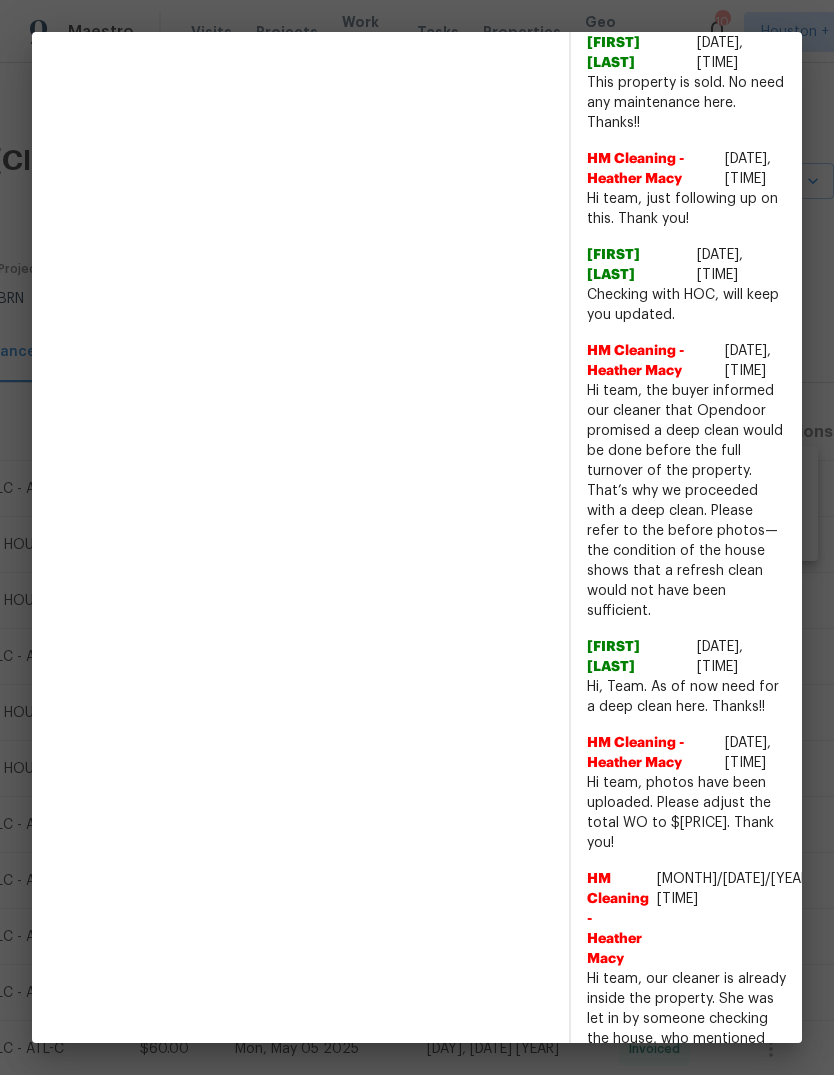 click on "7/14/25, 13:50" at bounding box center (737, 889) 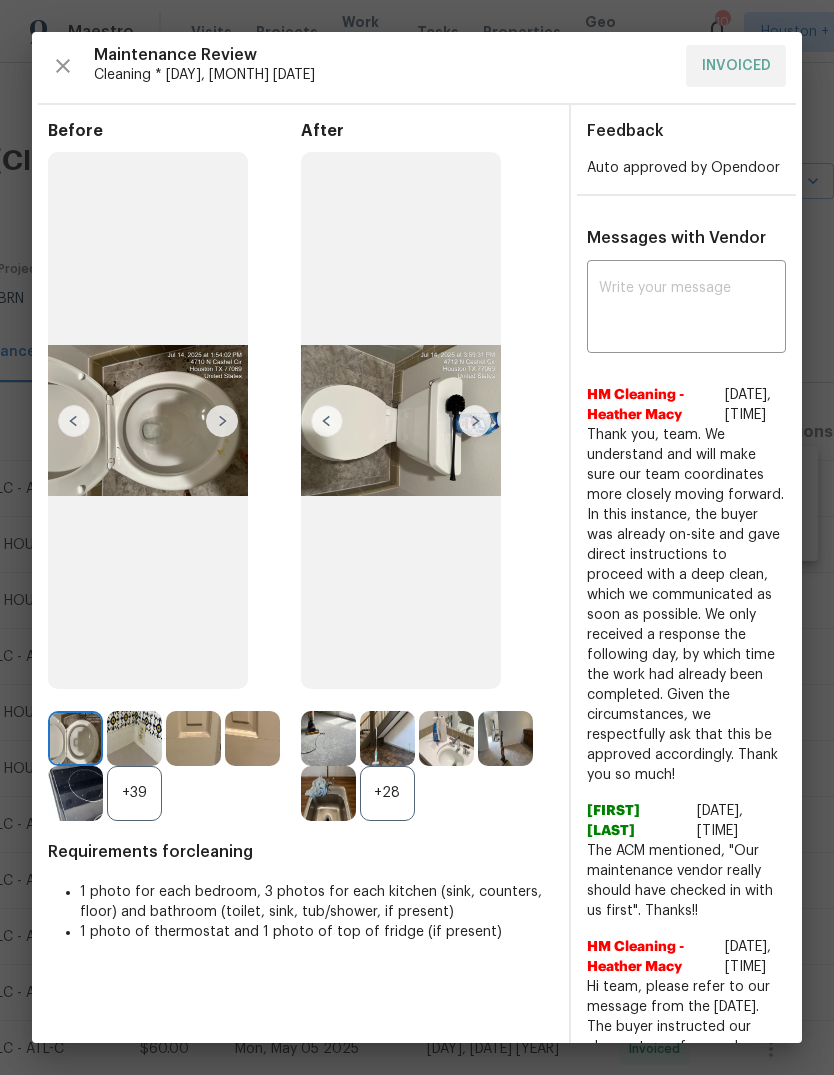 scroll, scrollTop: 4, scrollLeft: 0, axis: vertical 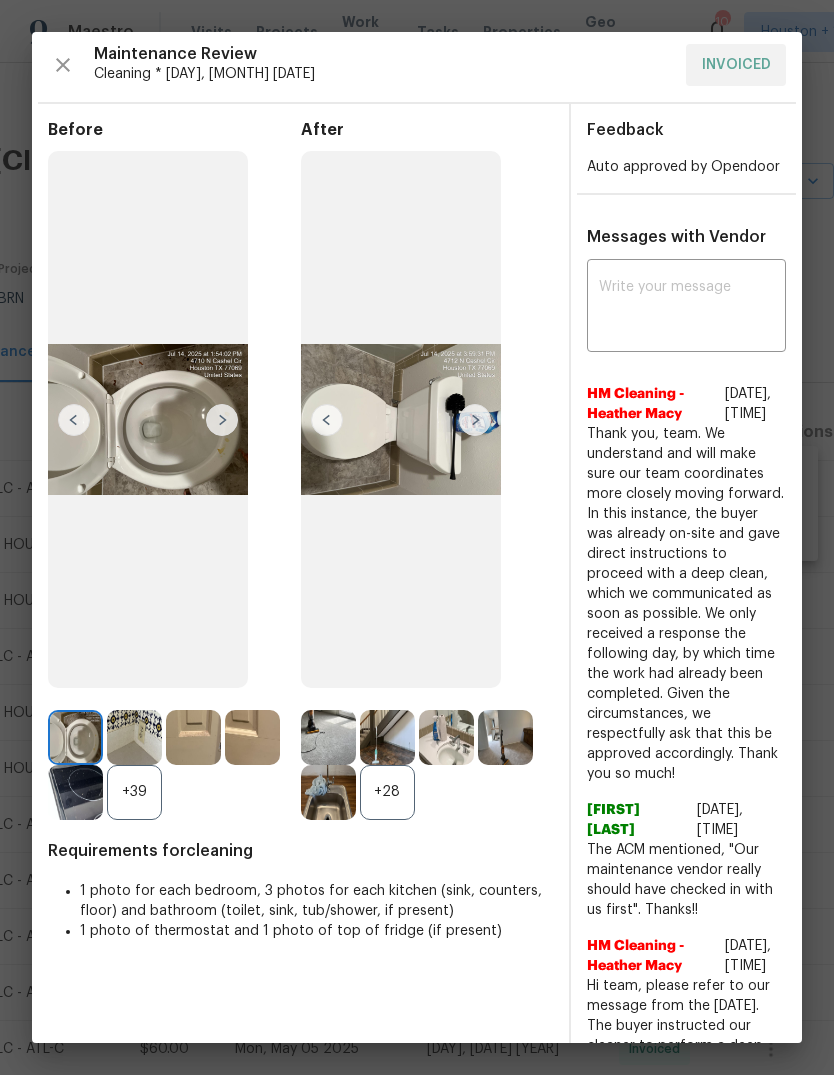 click at bounding box center (475, 420) 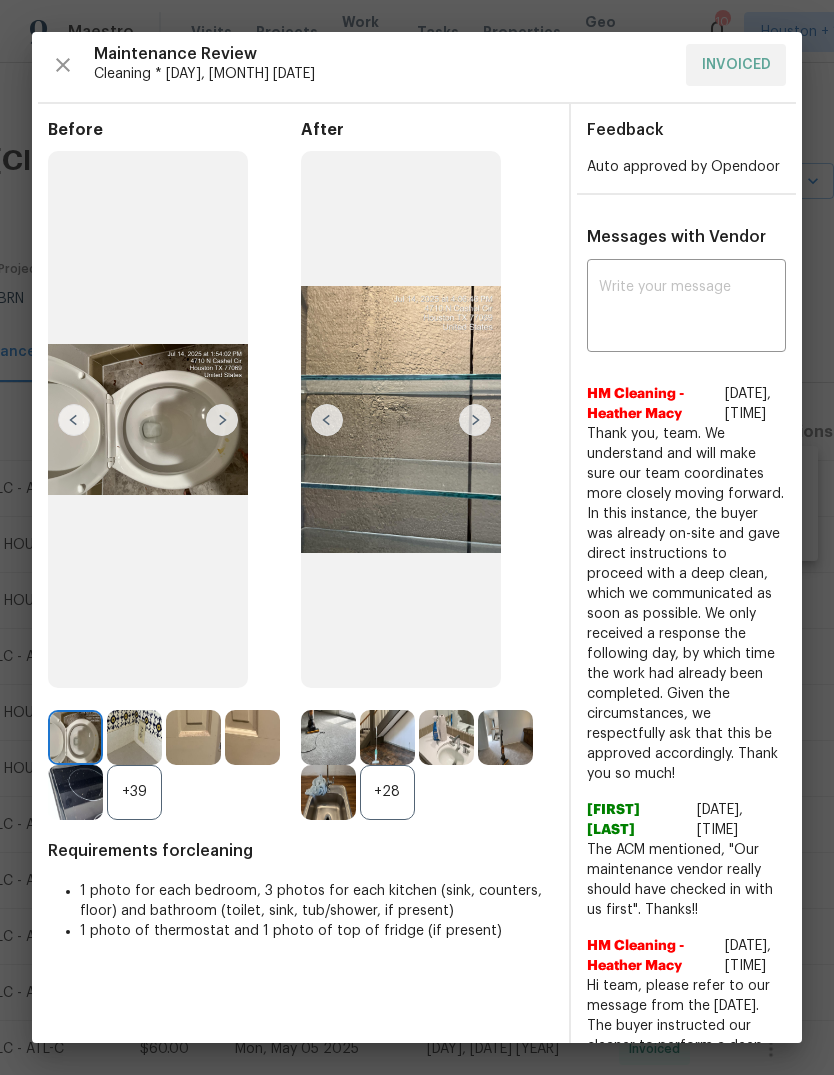 click at bounding box center [475, 420] 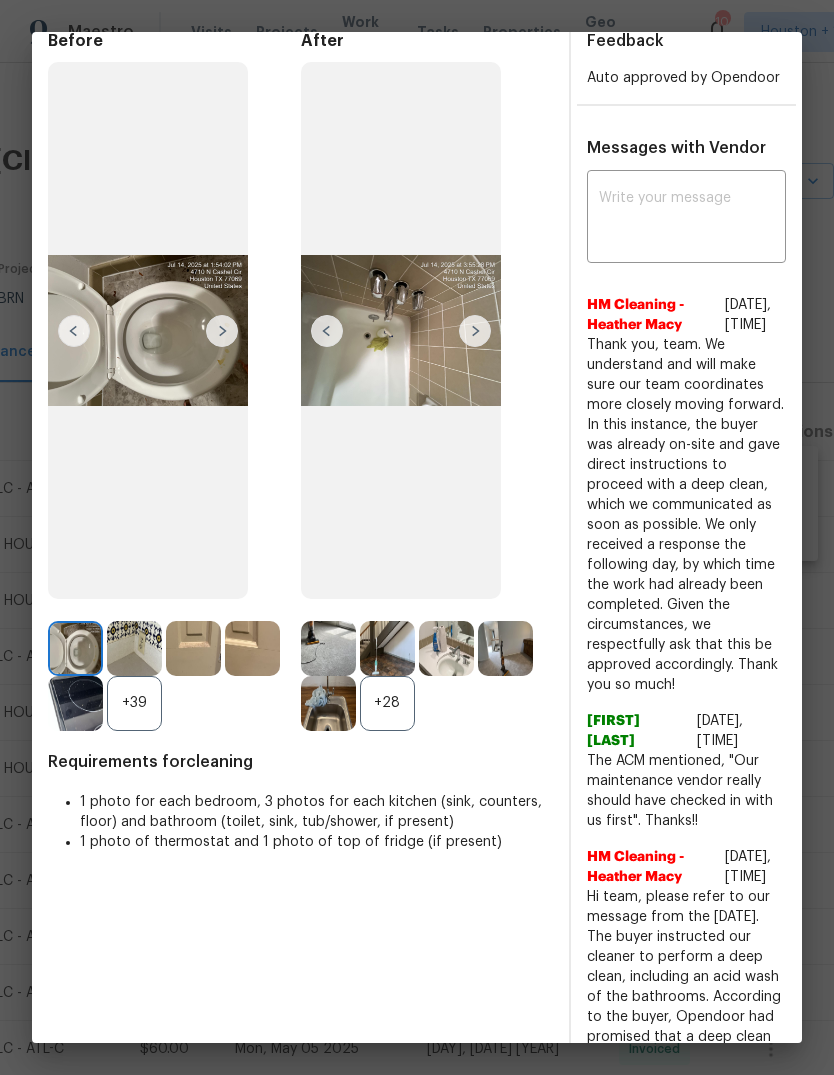 scroll, scrollTop: 95, scrollLeft: 0, axis: vertical 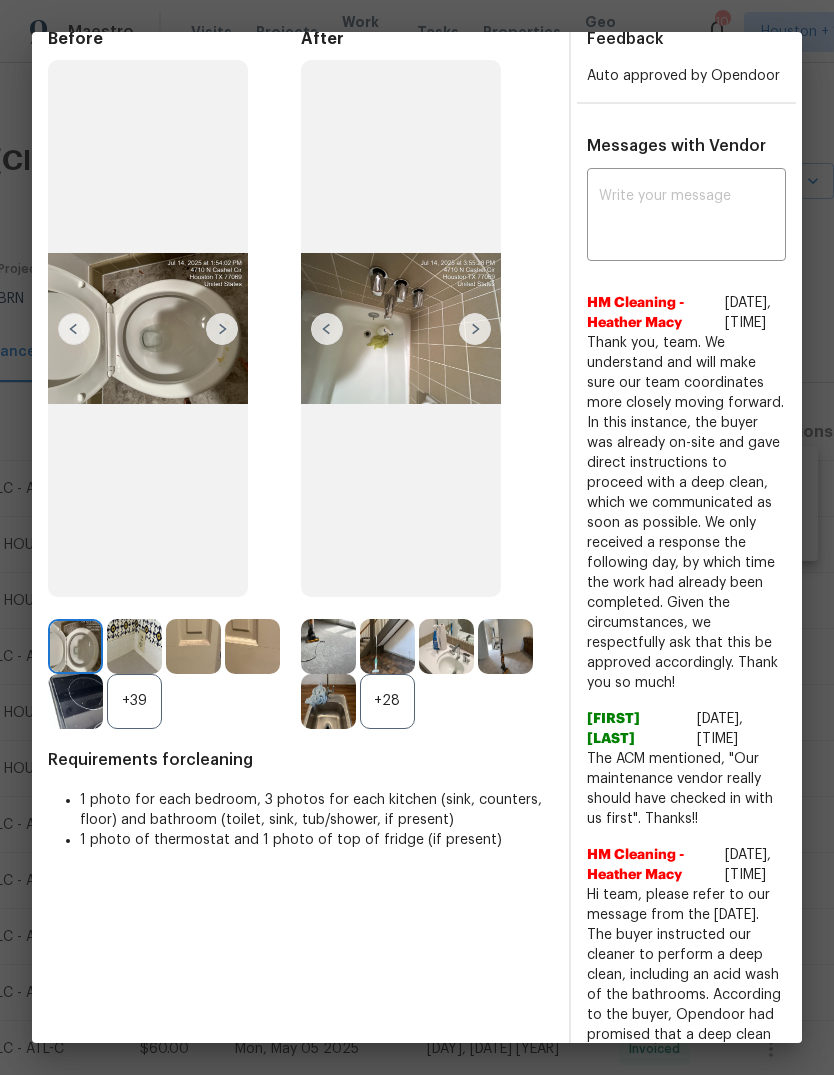 click at bounding box center [475, 329] 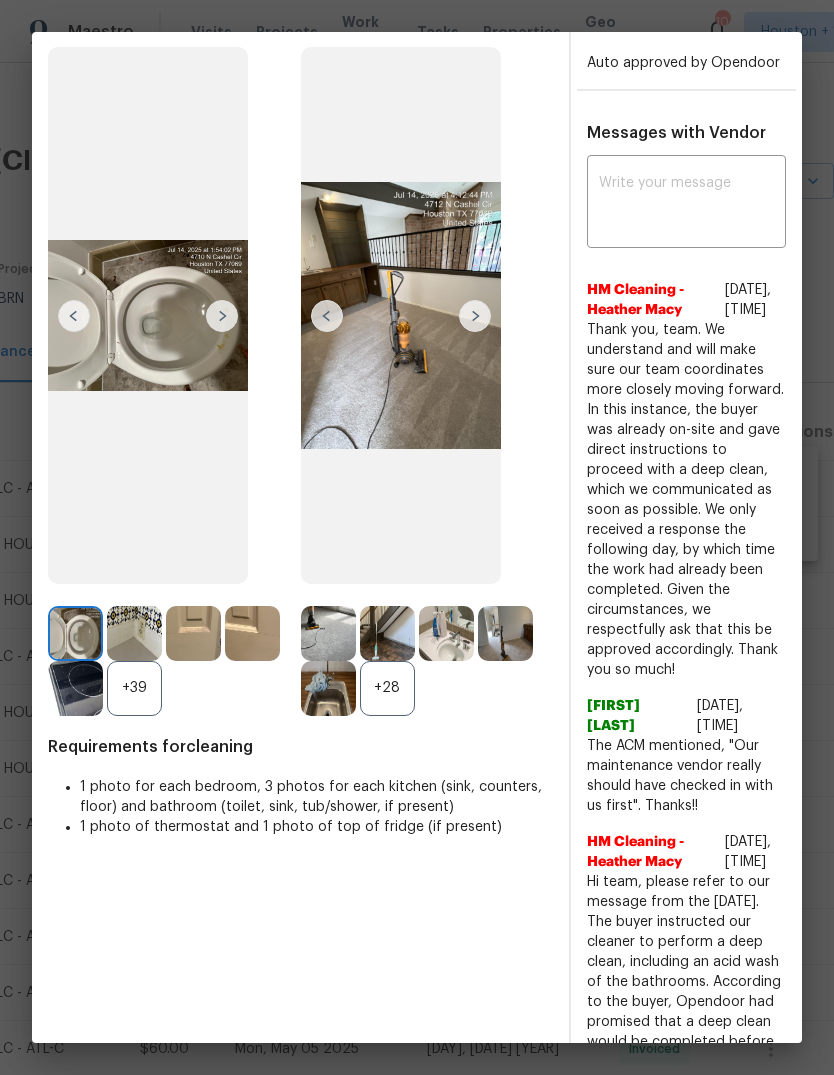 scroll, scrollTop: 106, scrollLeft: 0, axis: vertical 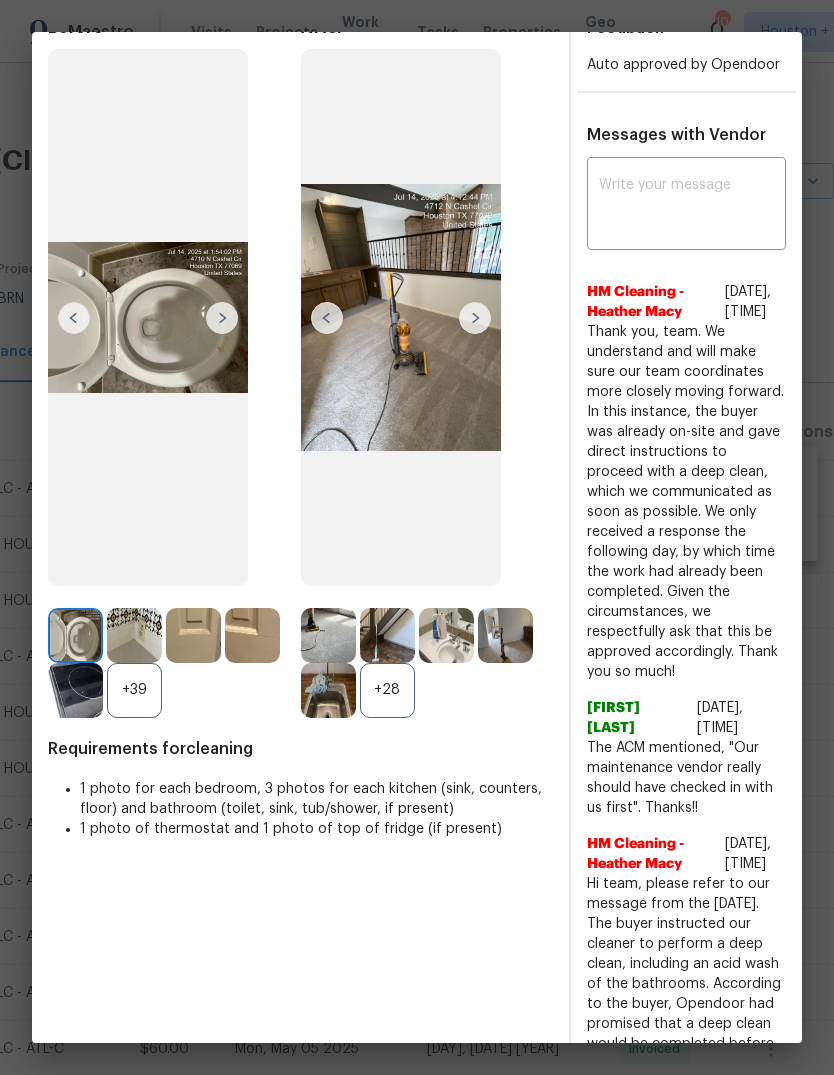 click at bounding box center [401, 318] 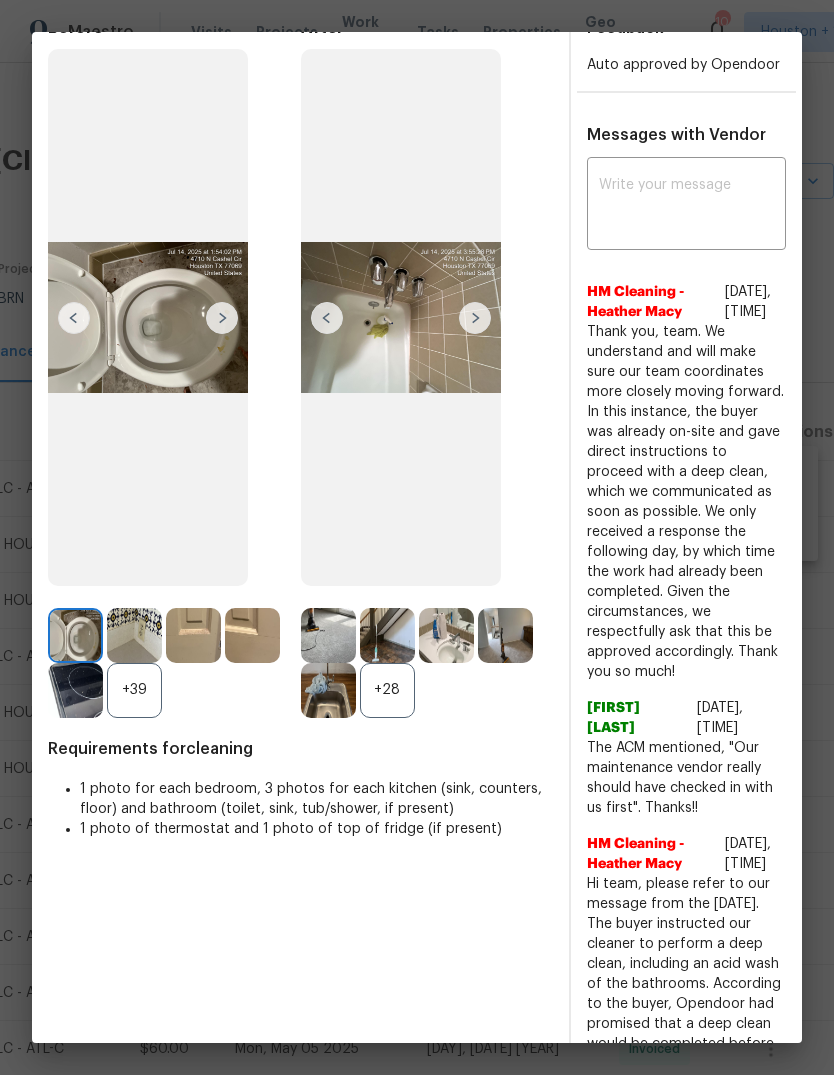 click at bounding box center [475, 318] 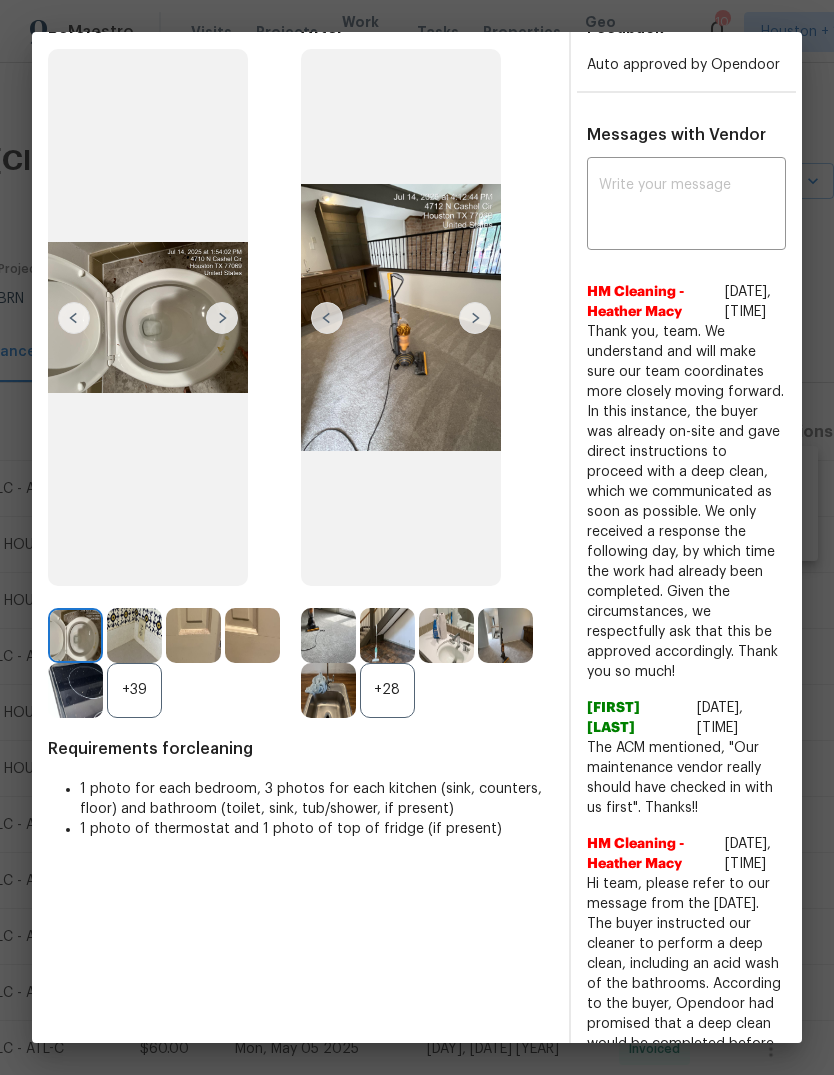 click on "+28" at bounding box center (387, 690) 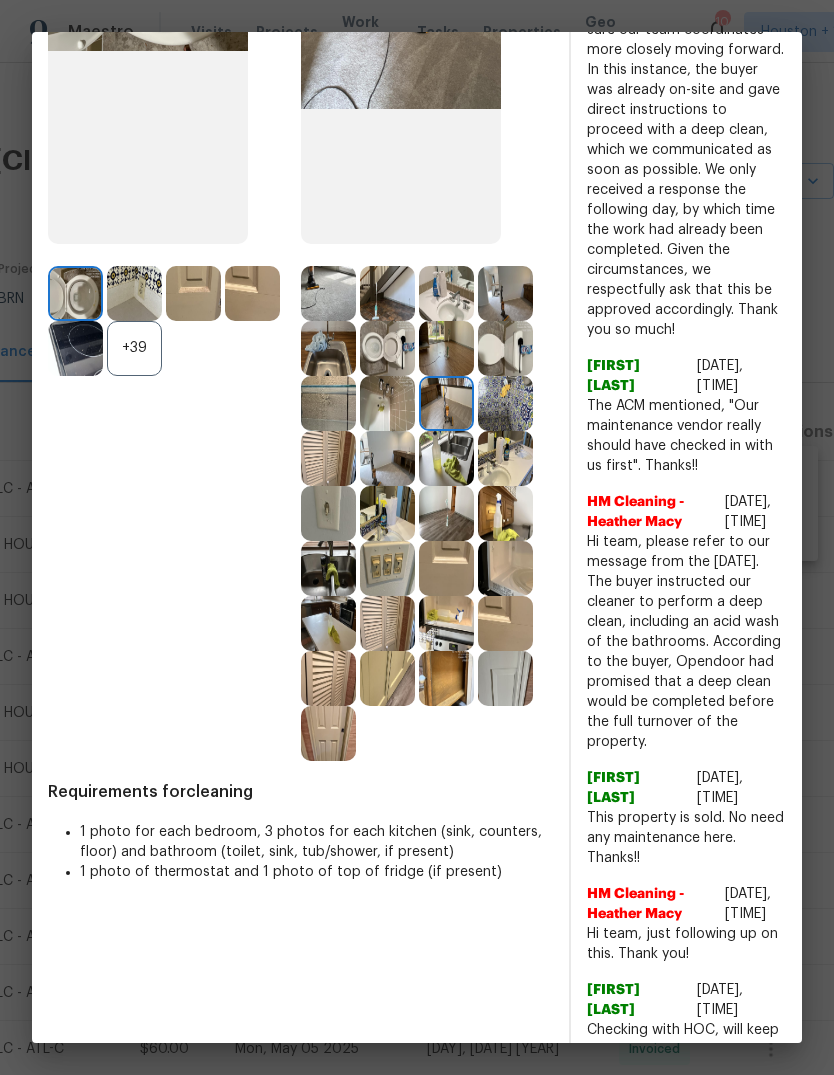 scroll, scrollTop: 449, scrollLeft: 0, axis: vertical 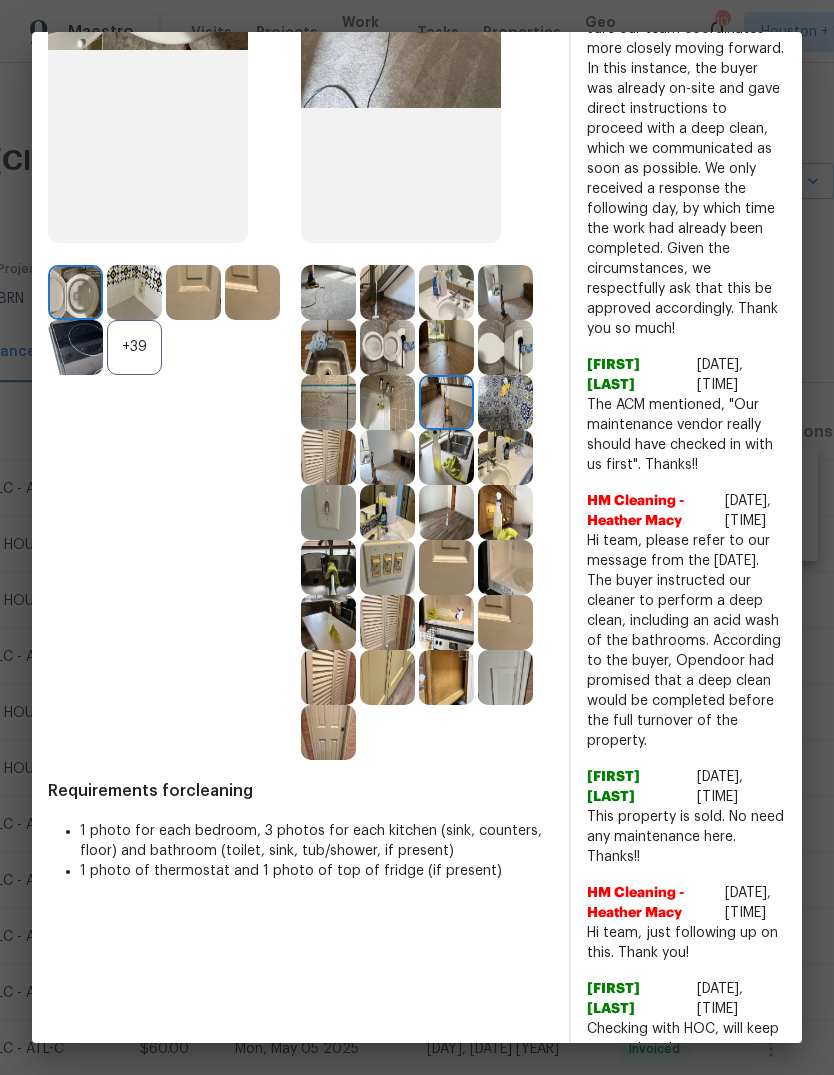 click at bounding box center [387, 567] 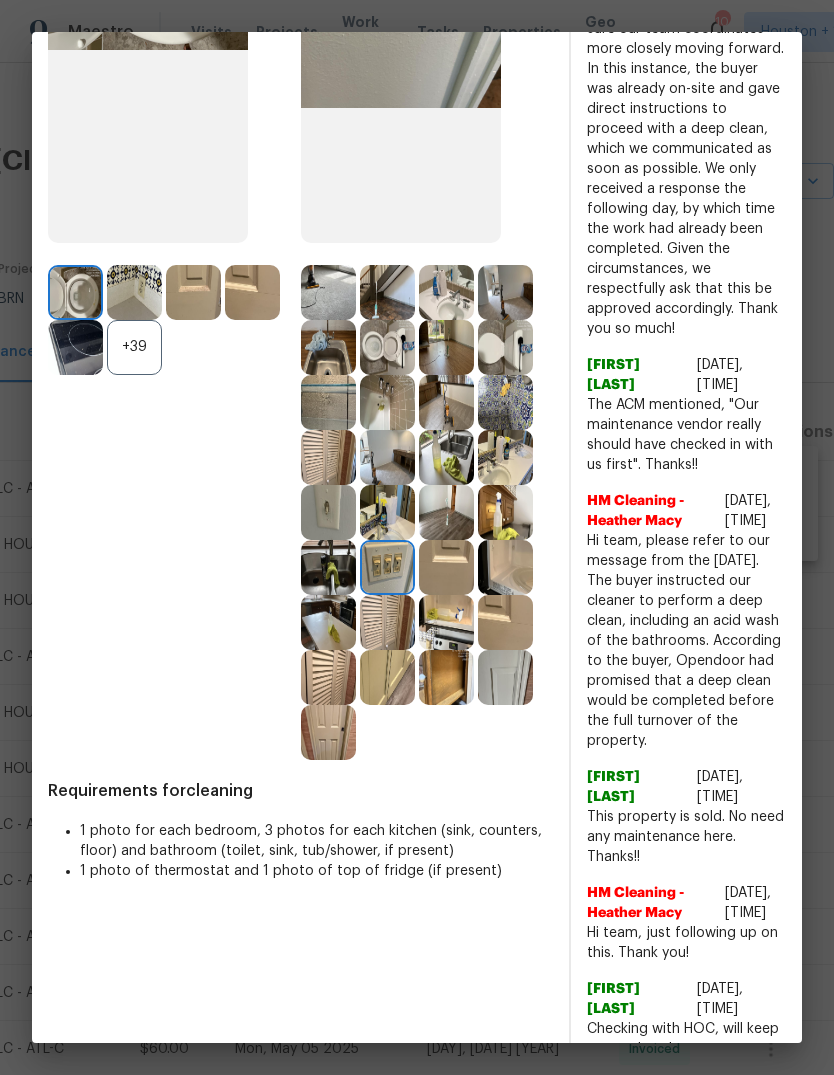 click at bounding box center [387, 567] 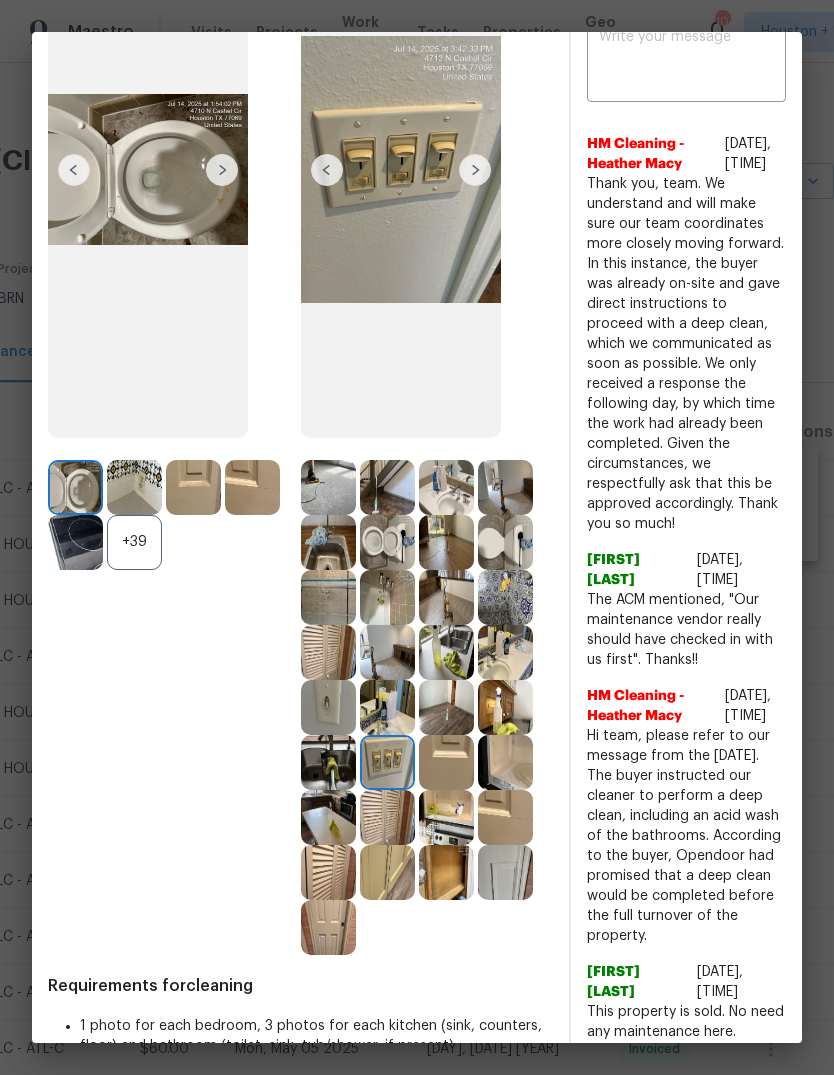 scroll, scrollTop: 224, scrollLeft: 0, axis: vertical 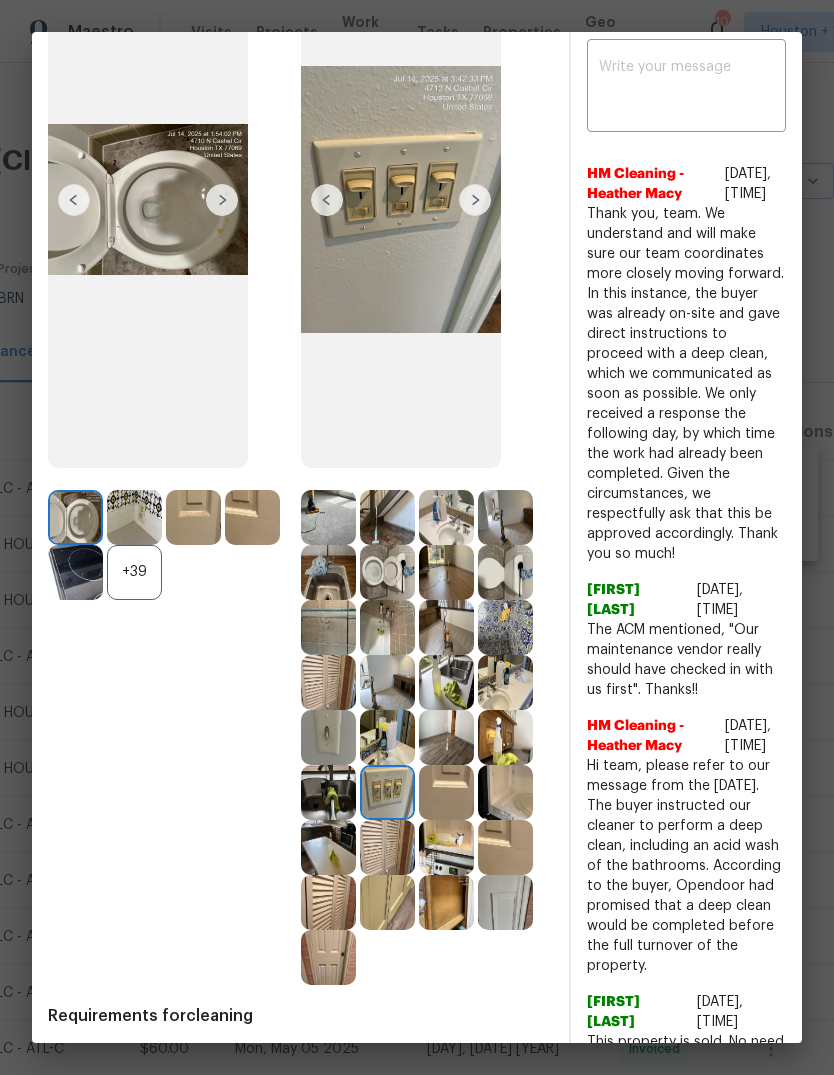 click at bounding box center (328, 737) 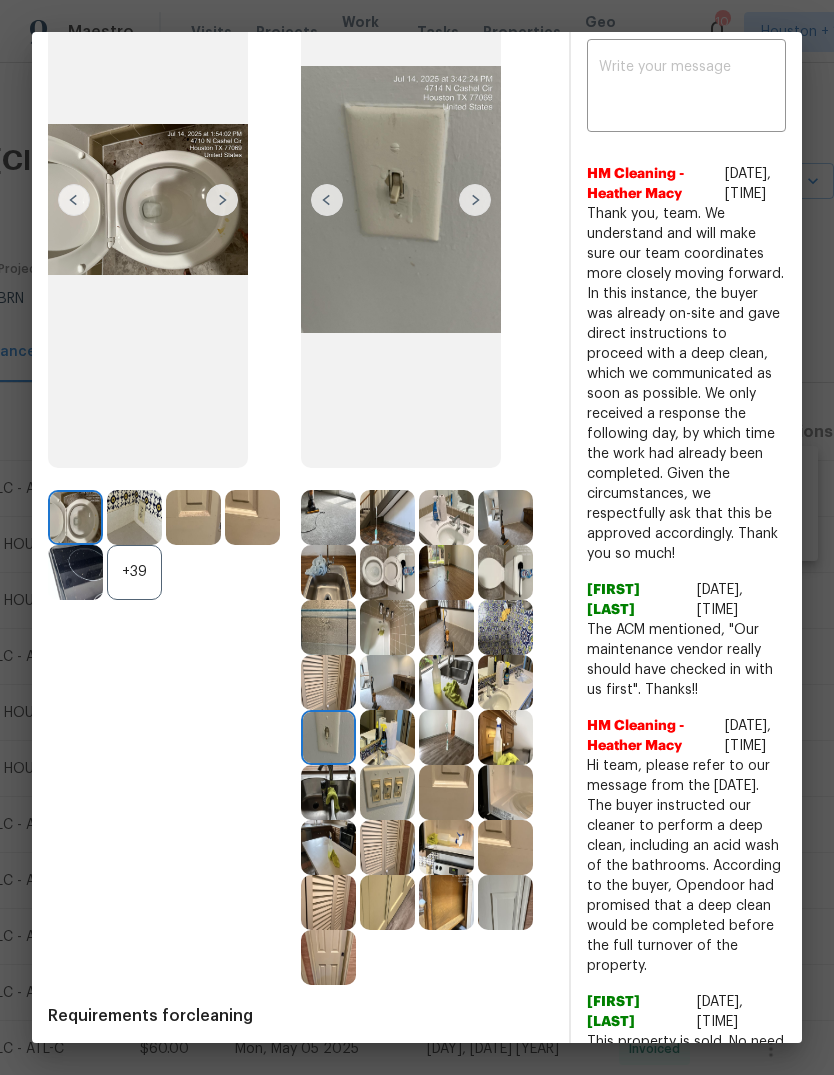 click at bounding box center [328, 737] 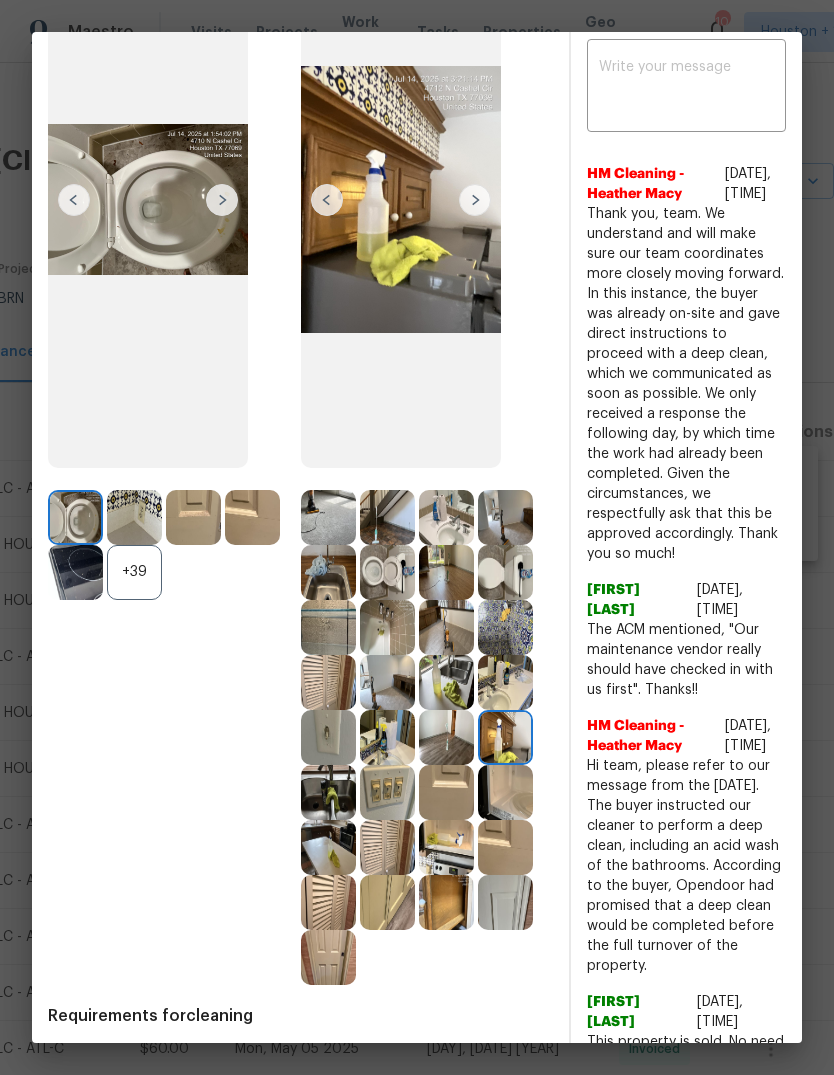 click at bounding box center (505, 737) 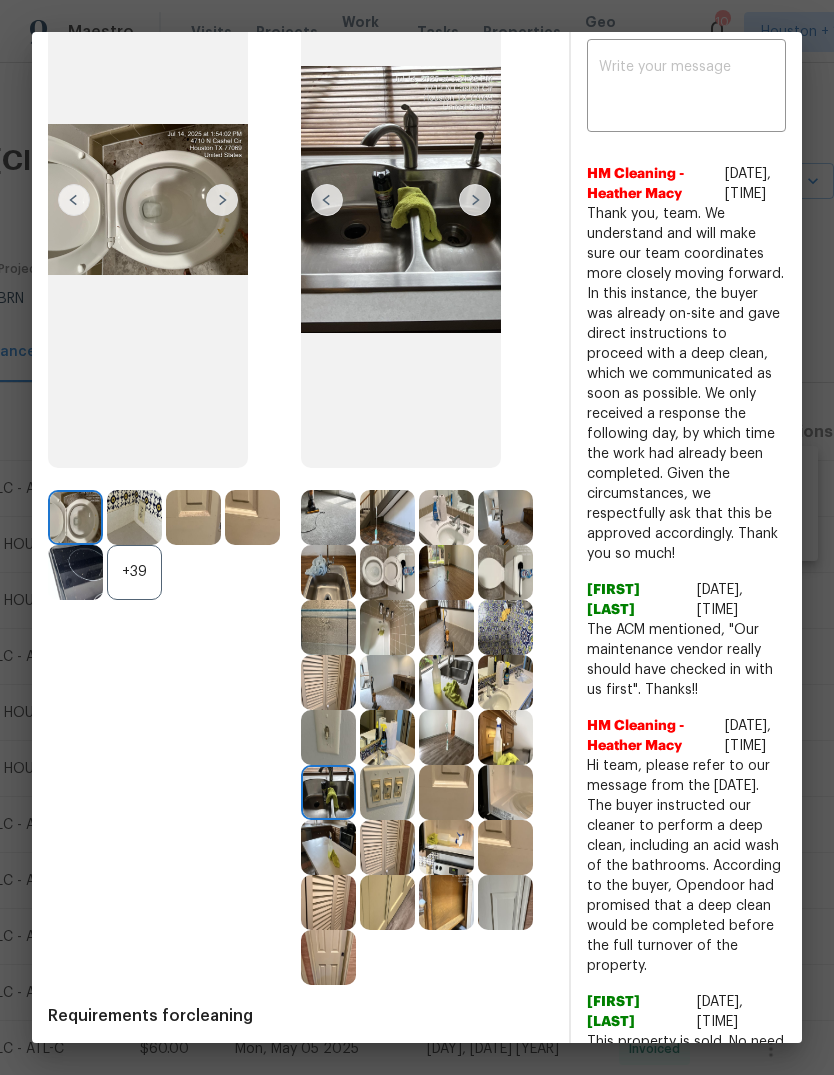 click at bounding box center (475, 200) 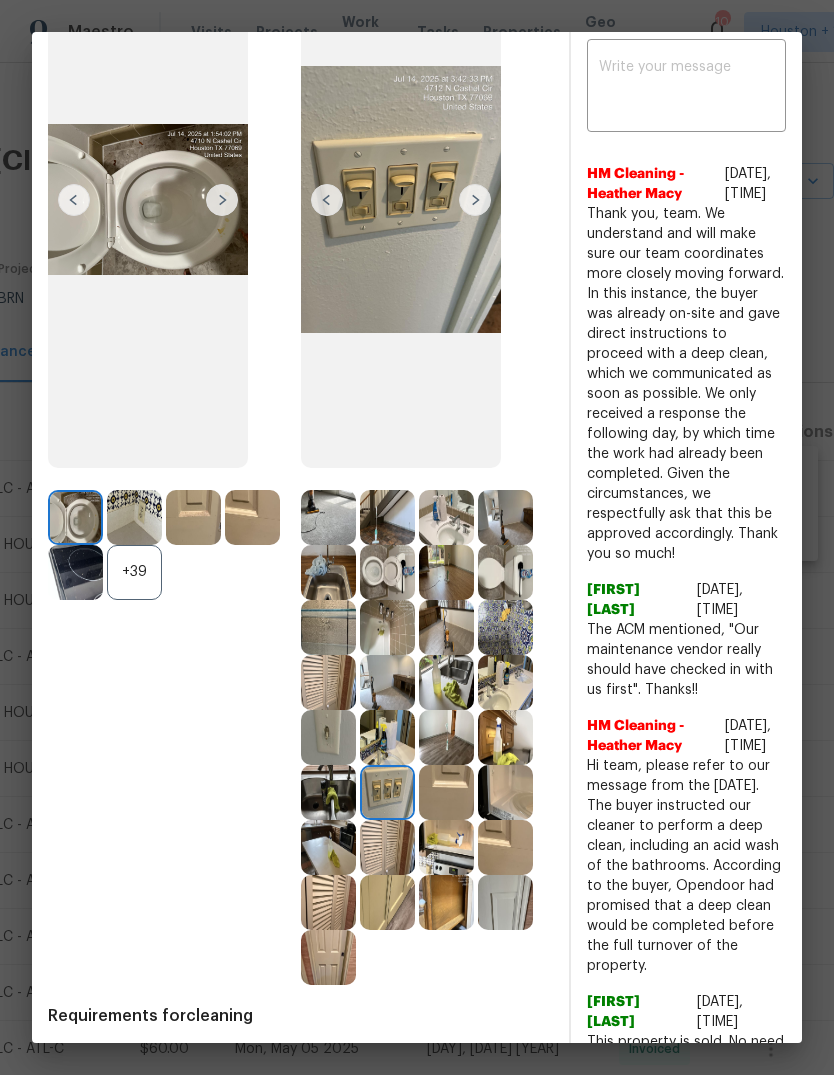 click at bounding box center [475, 200] 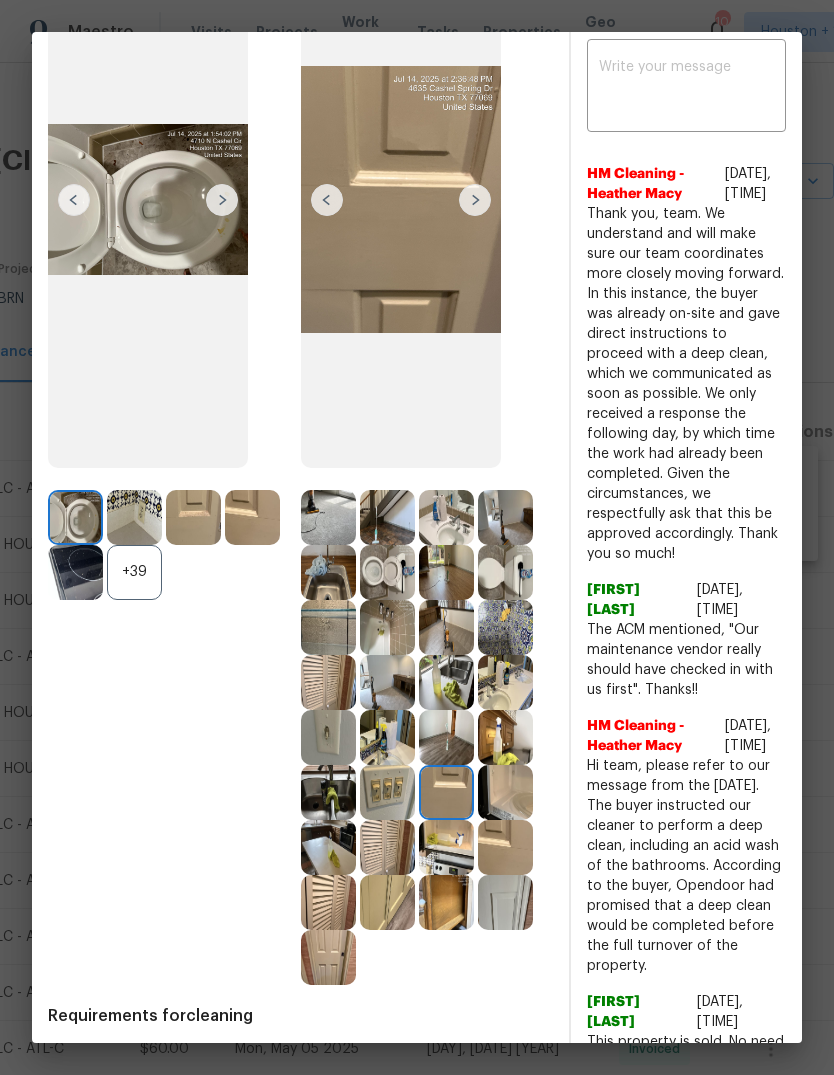 click at bounding box center (475, 200) 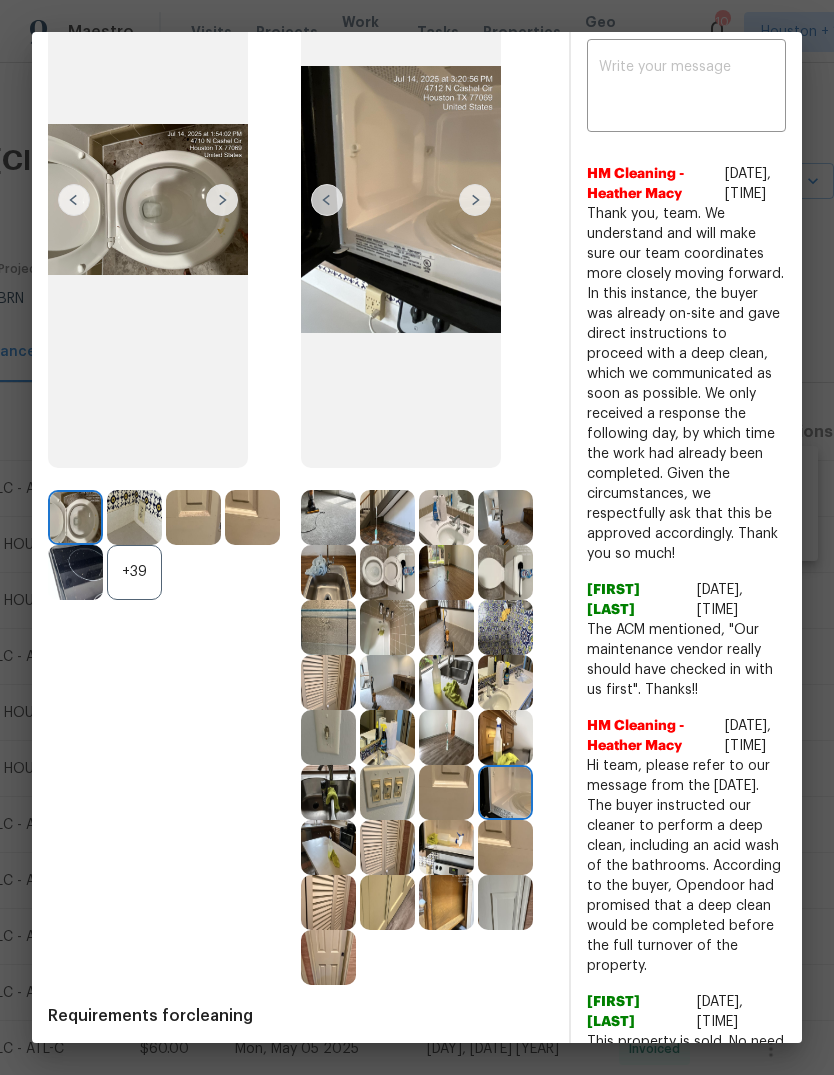 click at bounding box center [475, 200] 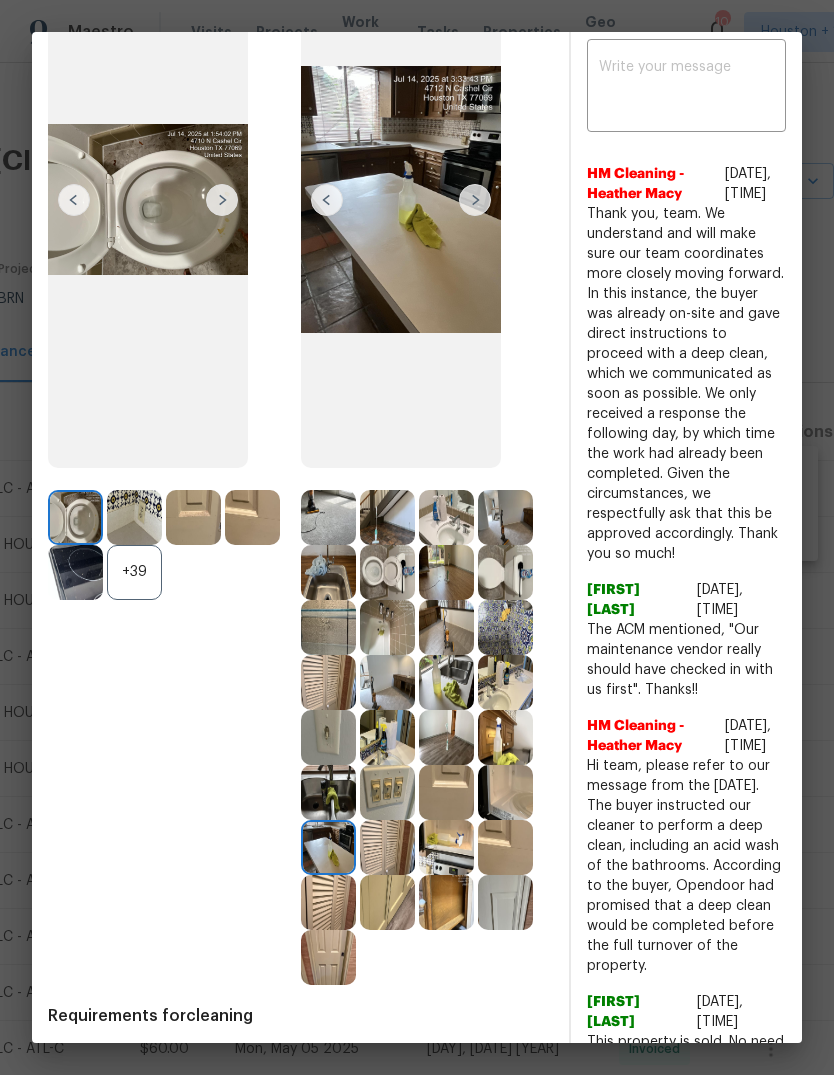 click at bounding box center (475, 200) 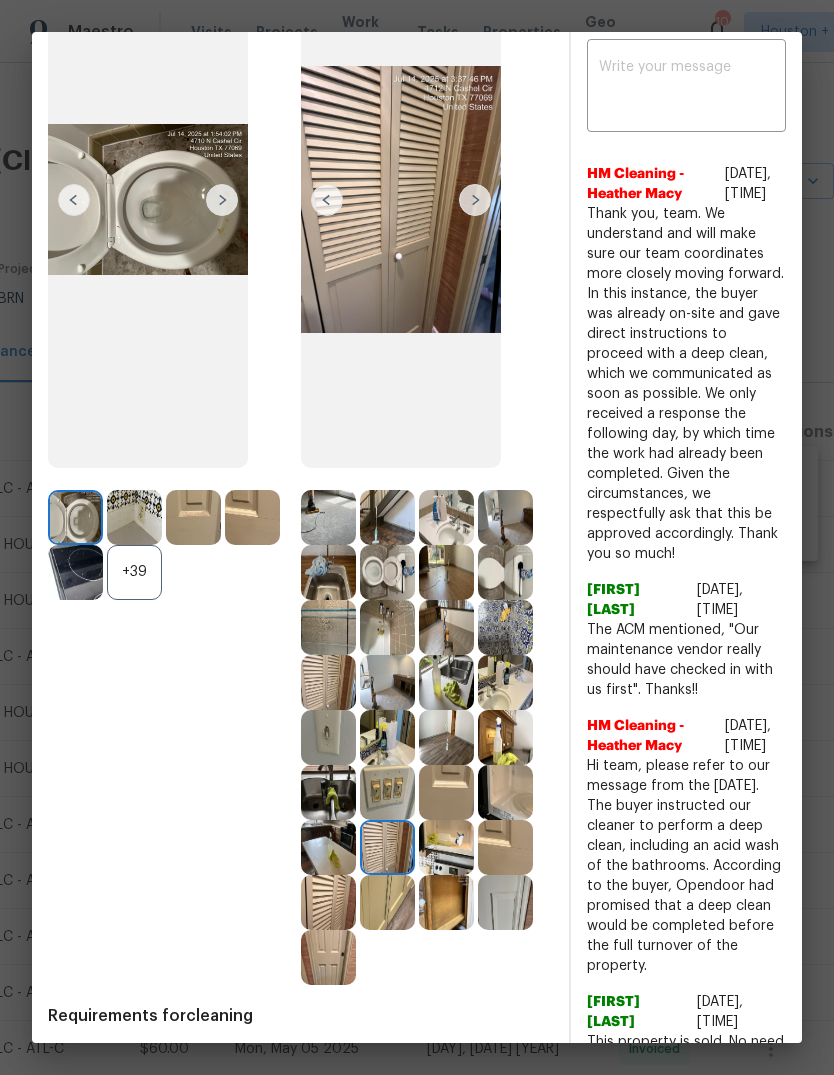 click at bounding box center (475, 200) 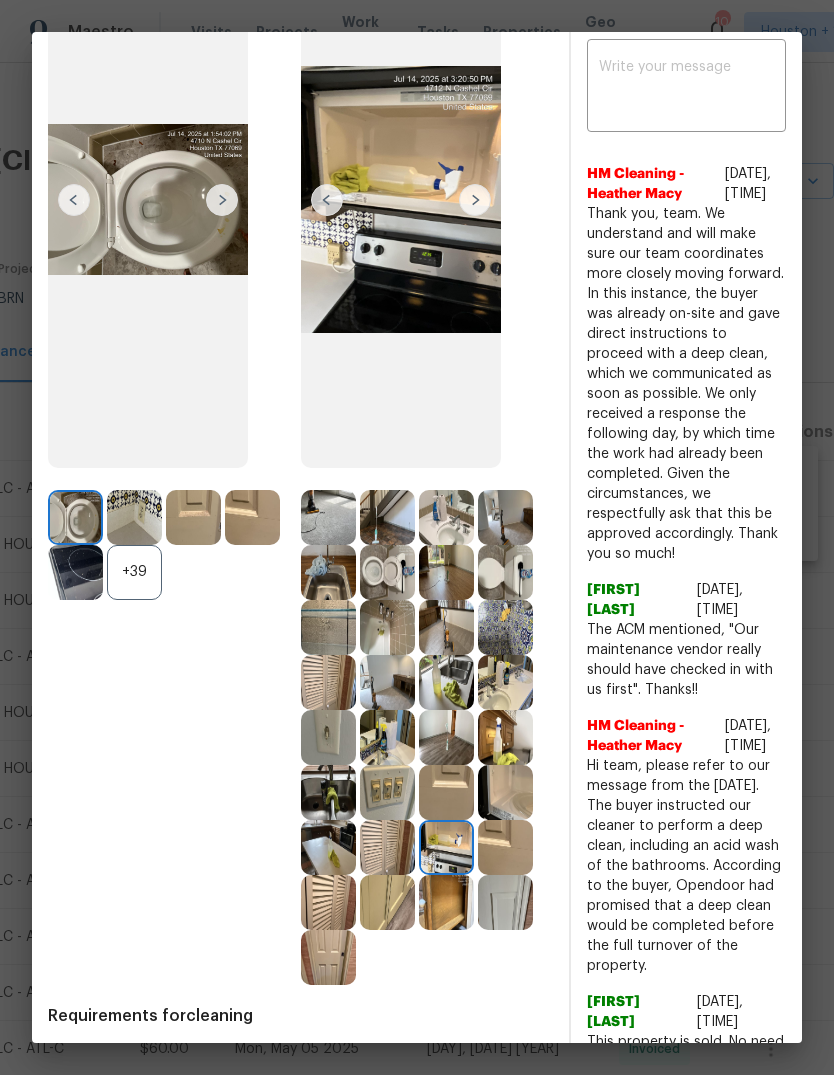 click at bounding box center (475, 200) 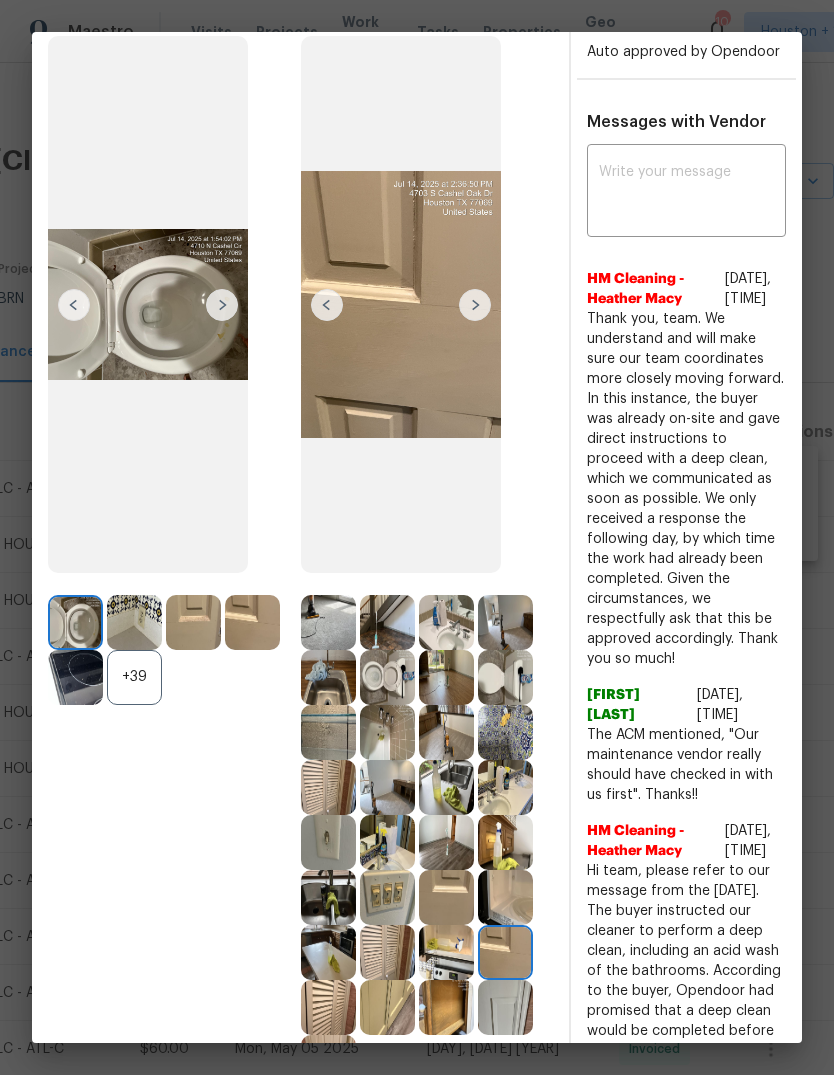 scroll, scrollTop: 110, scrollLeft: 0, axis: vertical 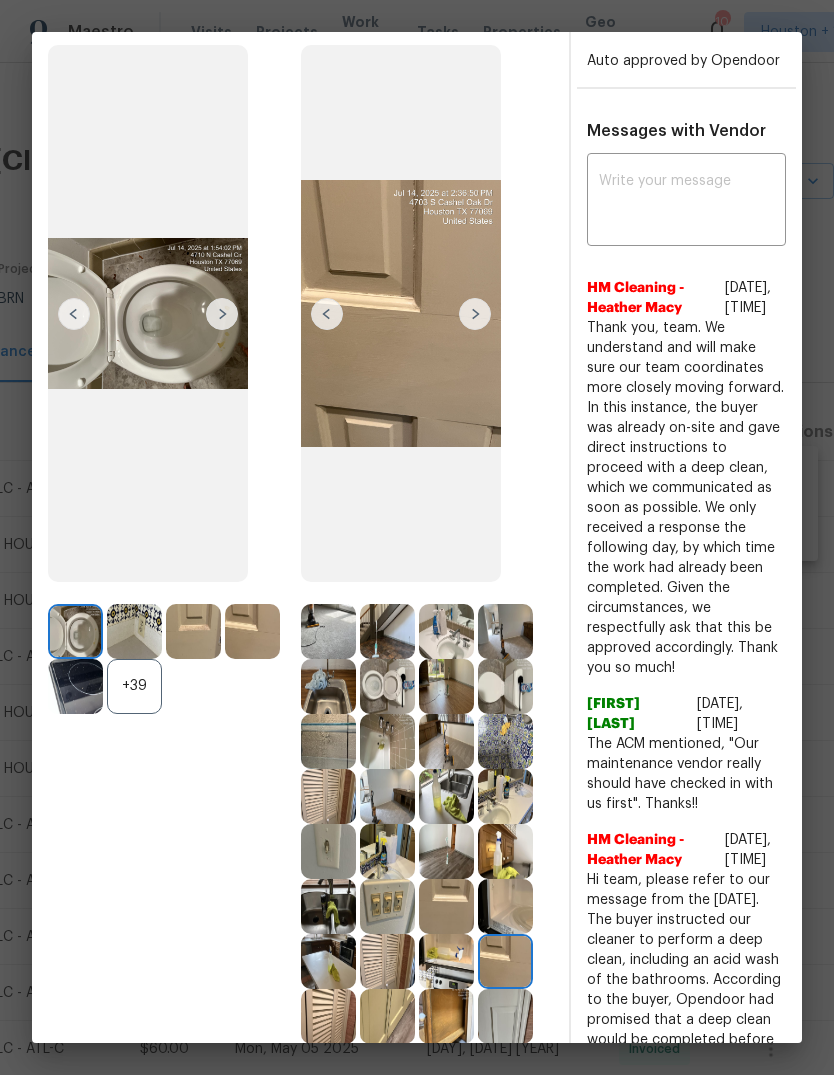 click at bounding box center (475, 314) 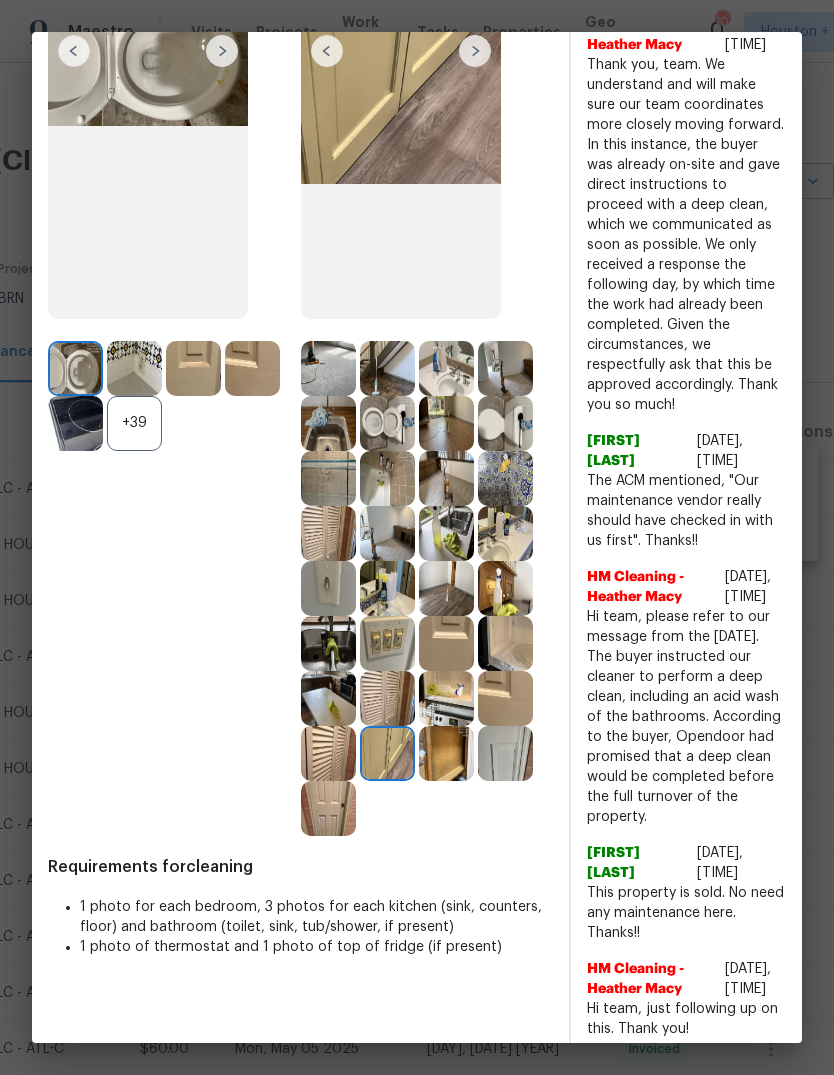 scroll, scrollTop: 372, scrollLeft: 0, axis: vertical 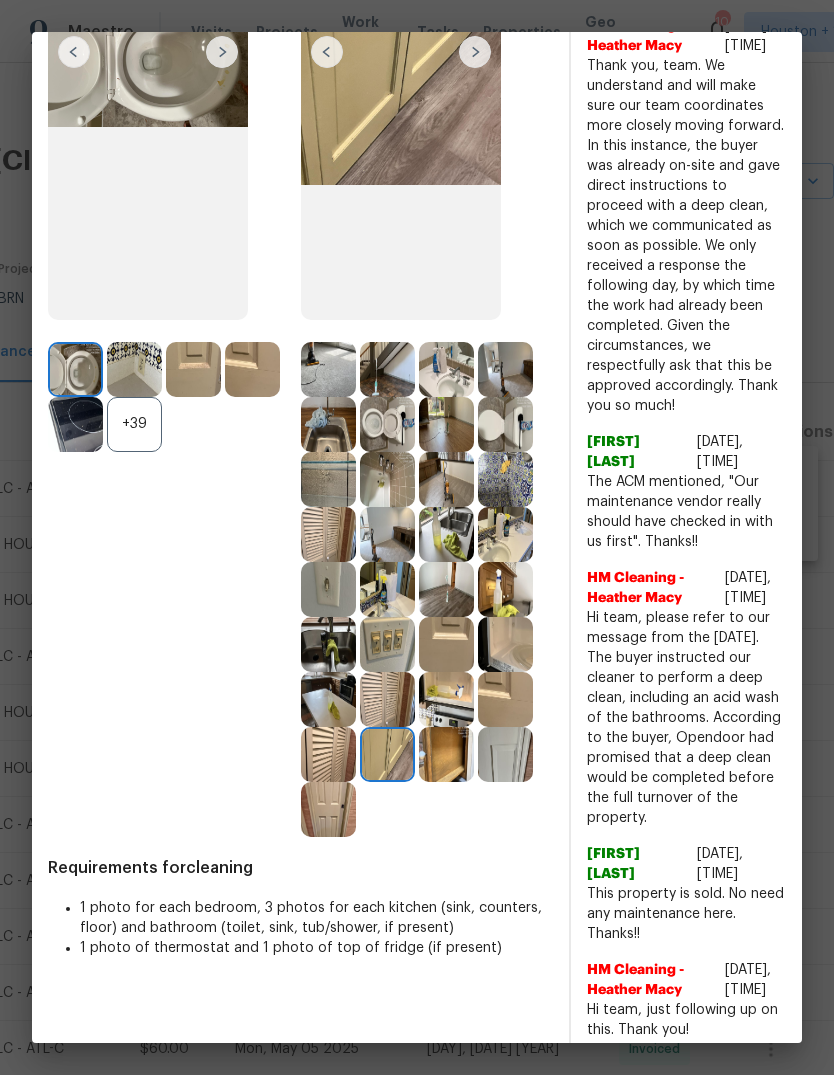 click at bounding box center [446, 754] 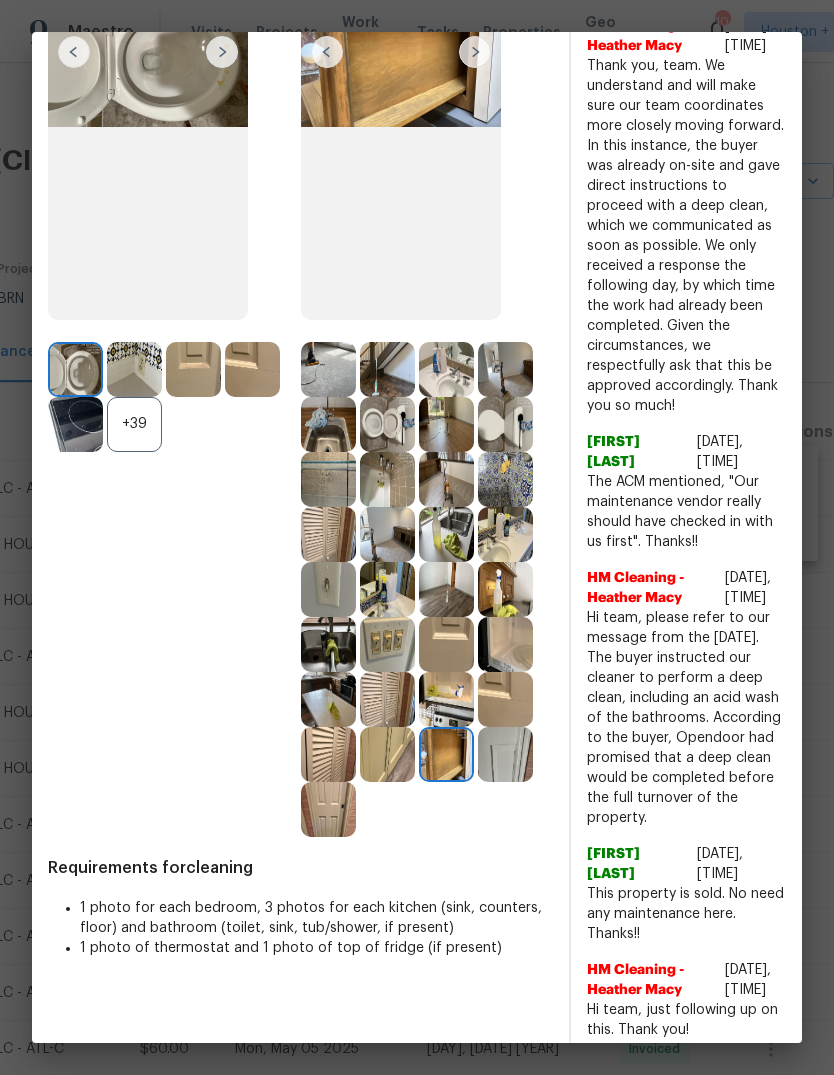 click at bounding box center (446, 754) 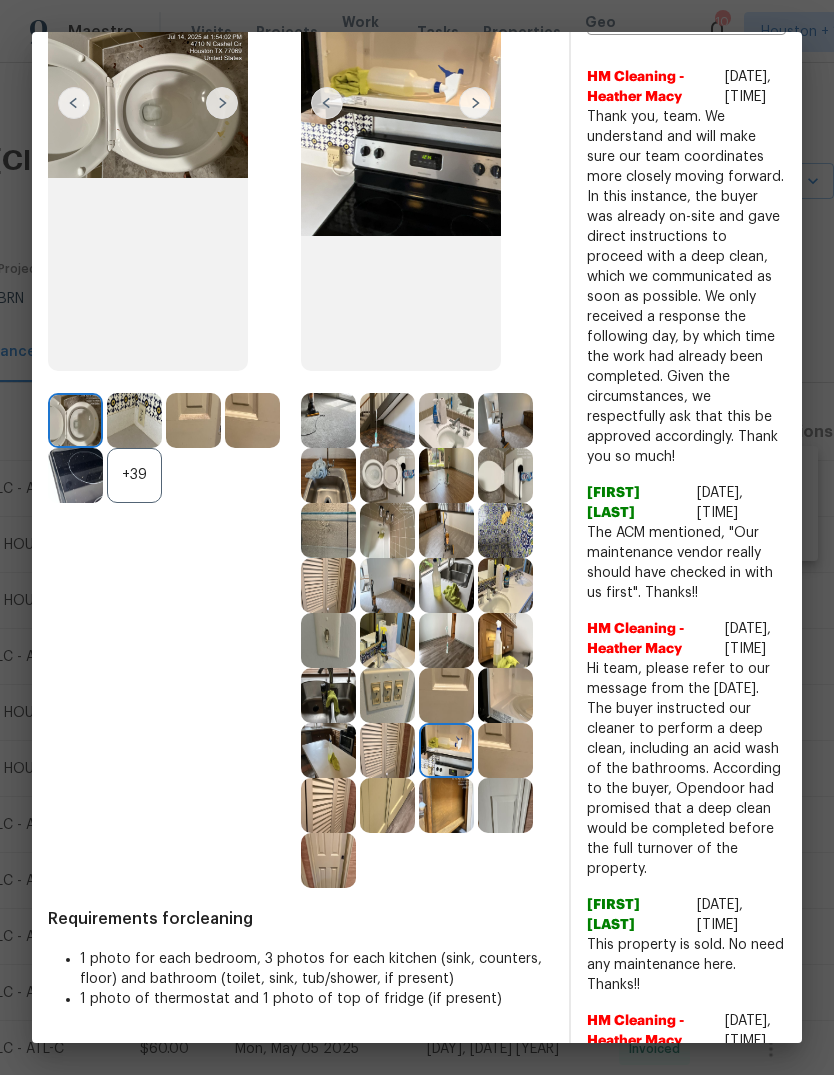 scroll, scrollTop: 292, scrollLeft: 0, axis: vertical 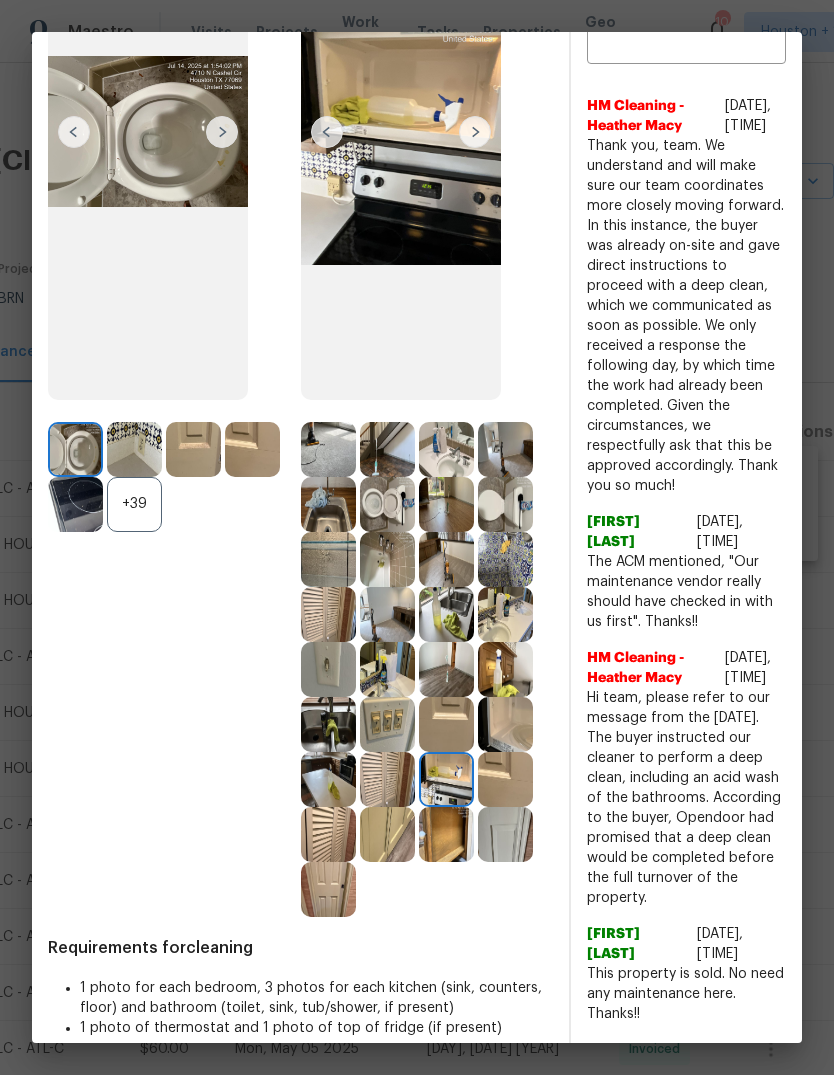 click at bounding box center [505, 779] 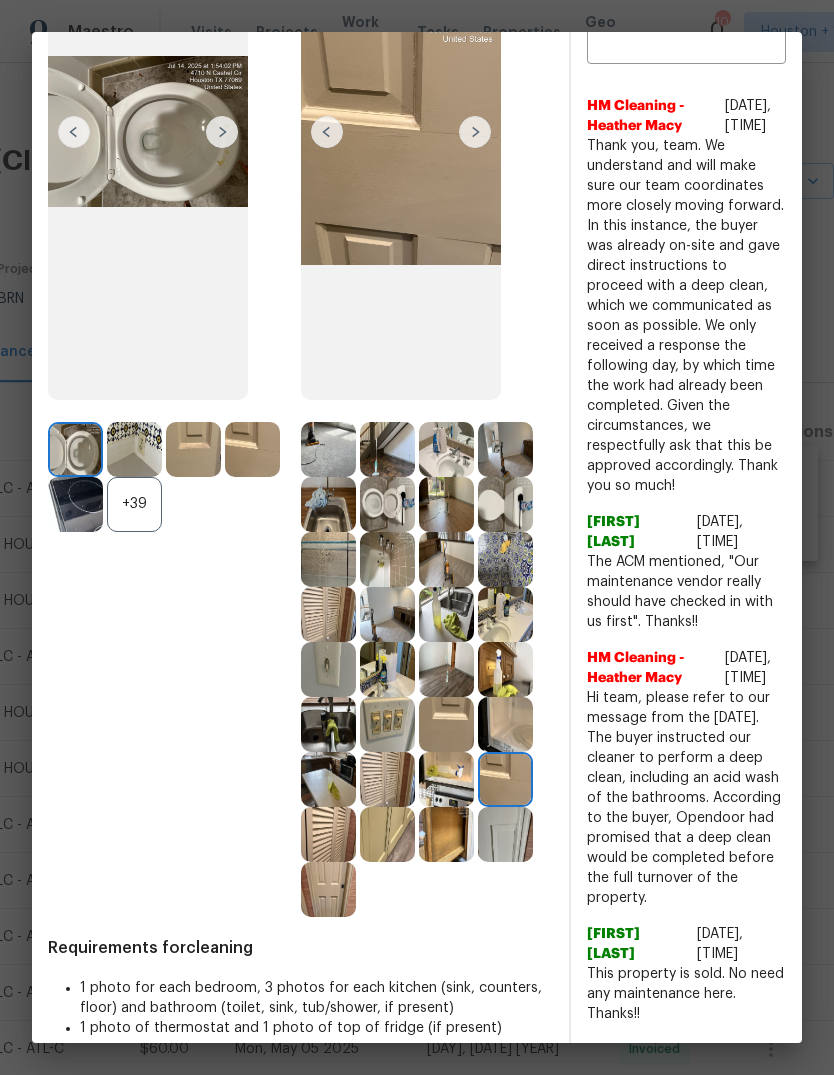 click at bounding box center [505, 834] 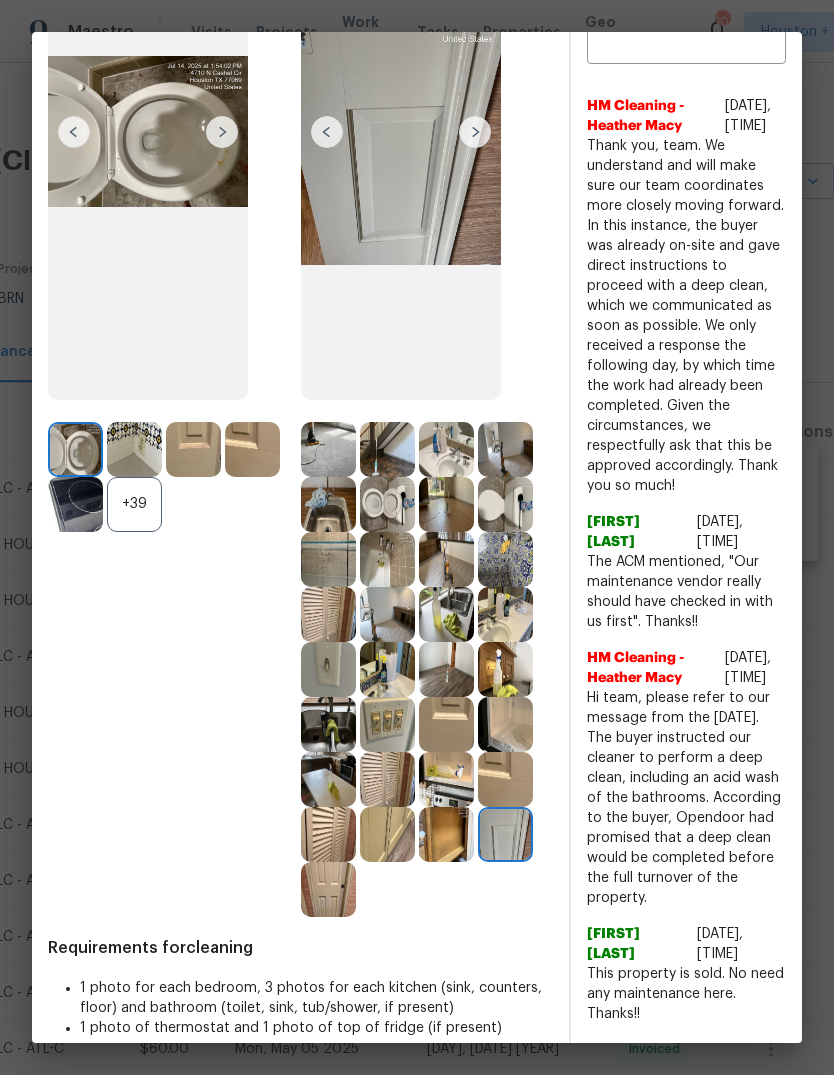 click at bounding box center (446, 614) 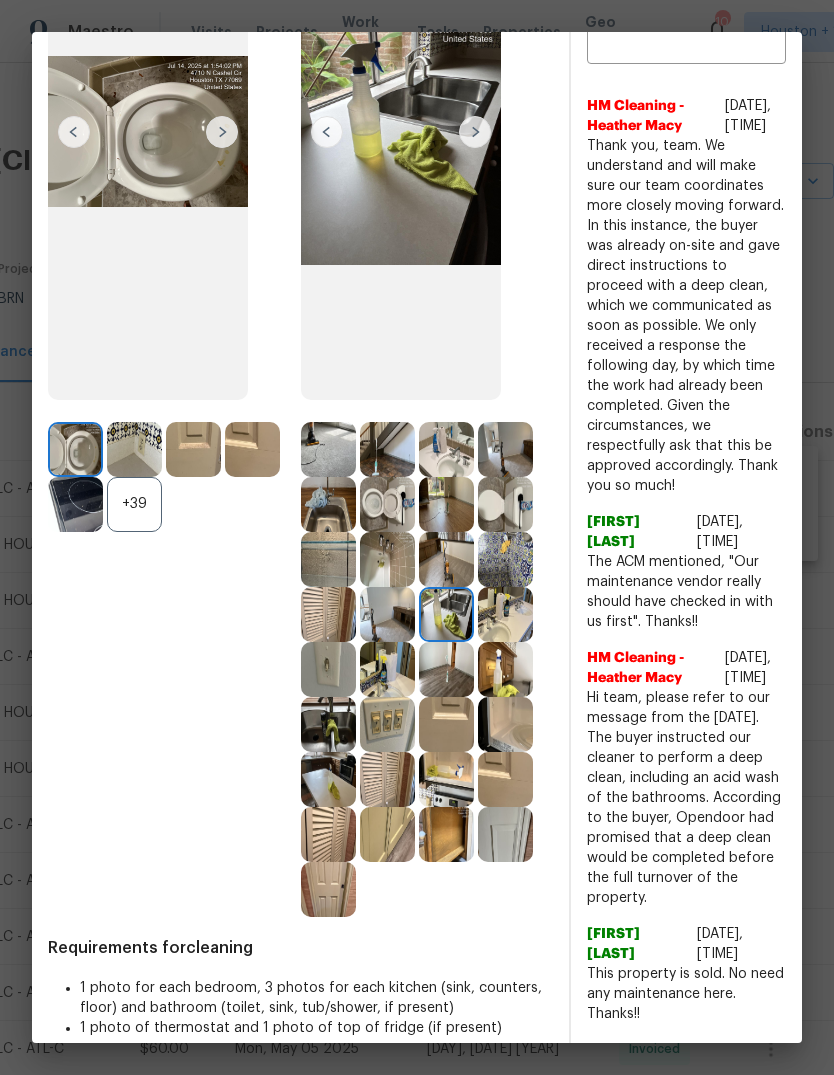 click at bounding box center [446, 614] 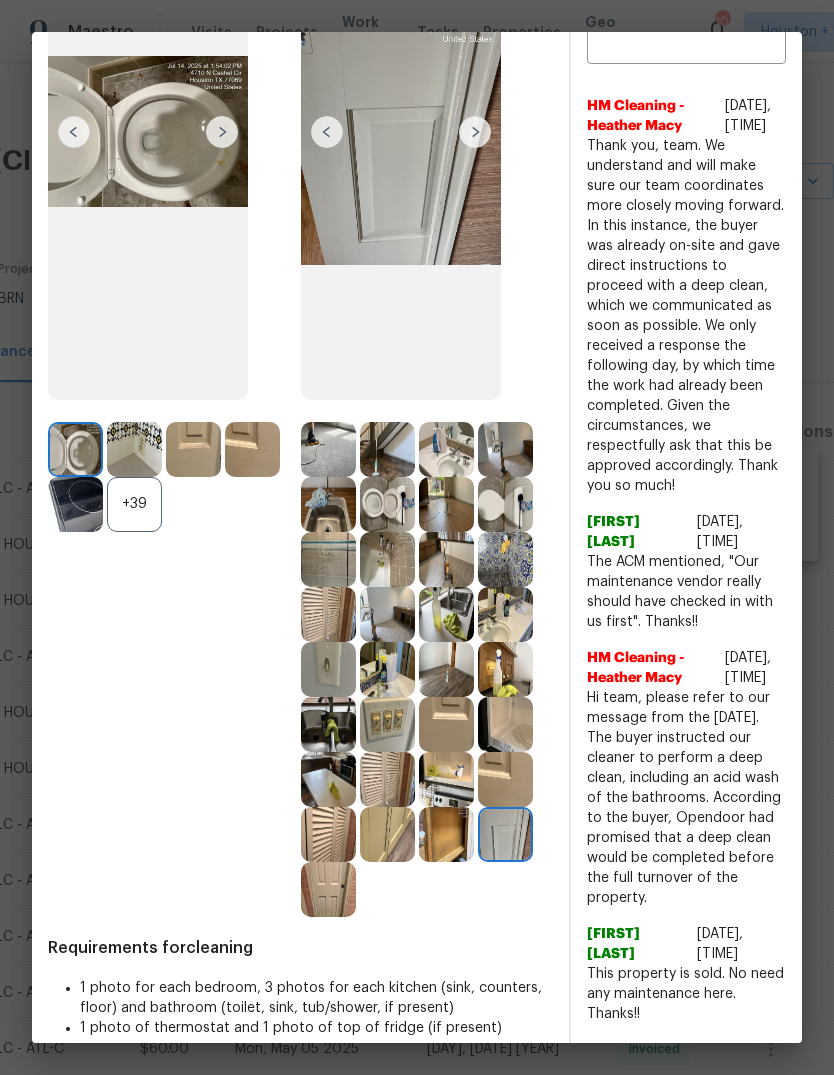 click at bounding box center [328, 834] 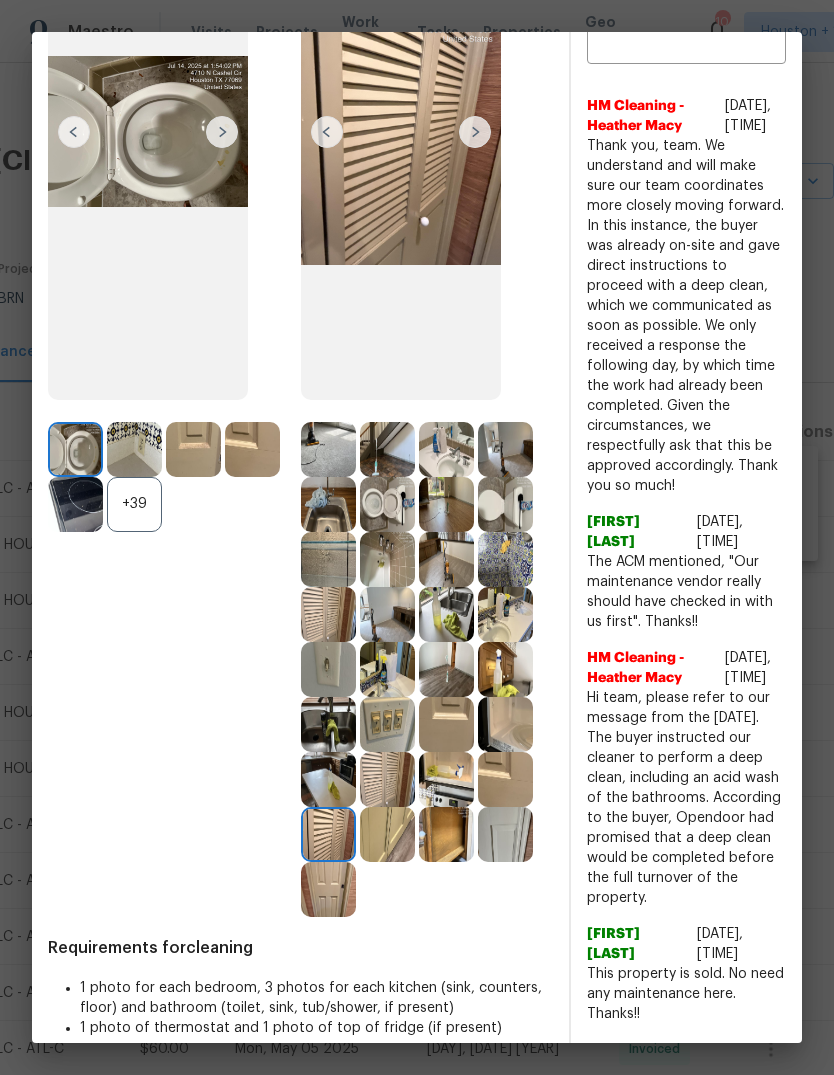 click at bounding box center [328, 889] 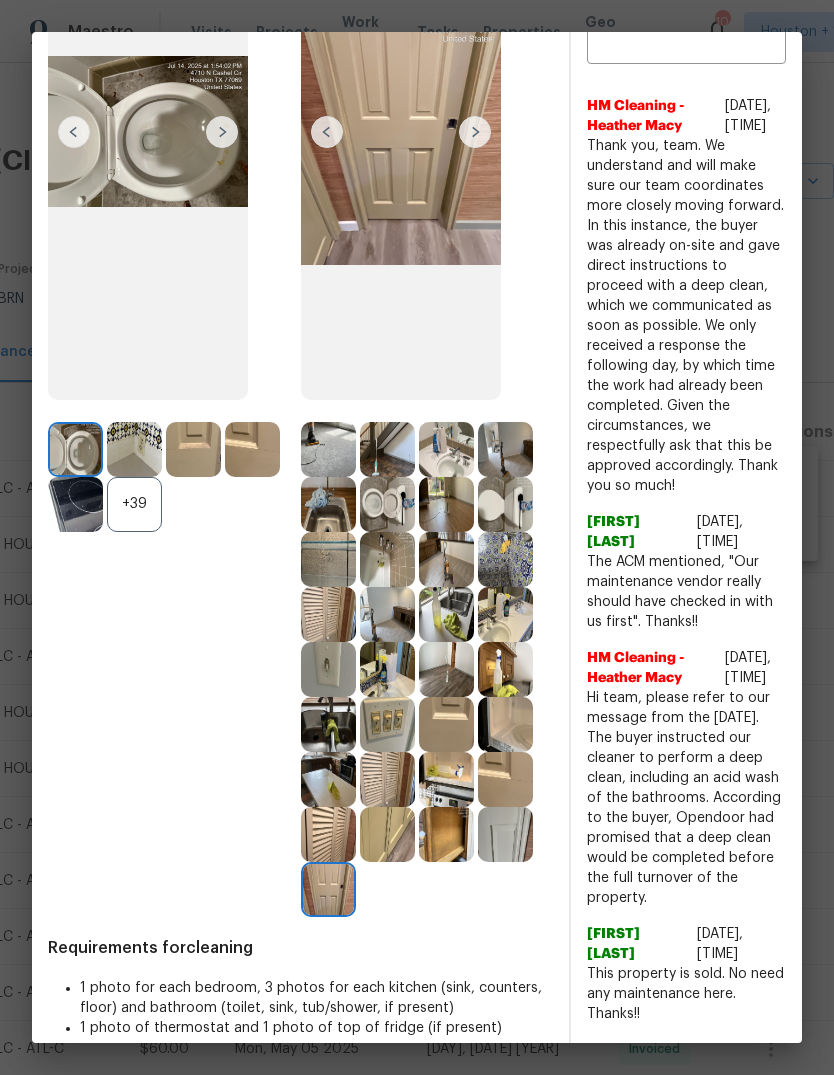 click at bounding box center [328, 889] 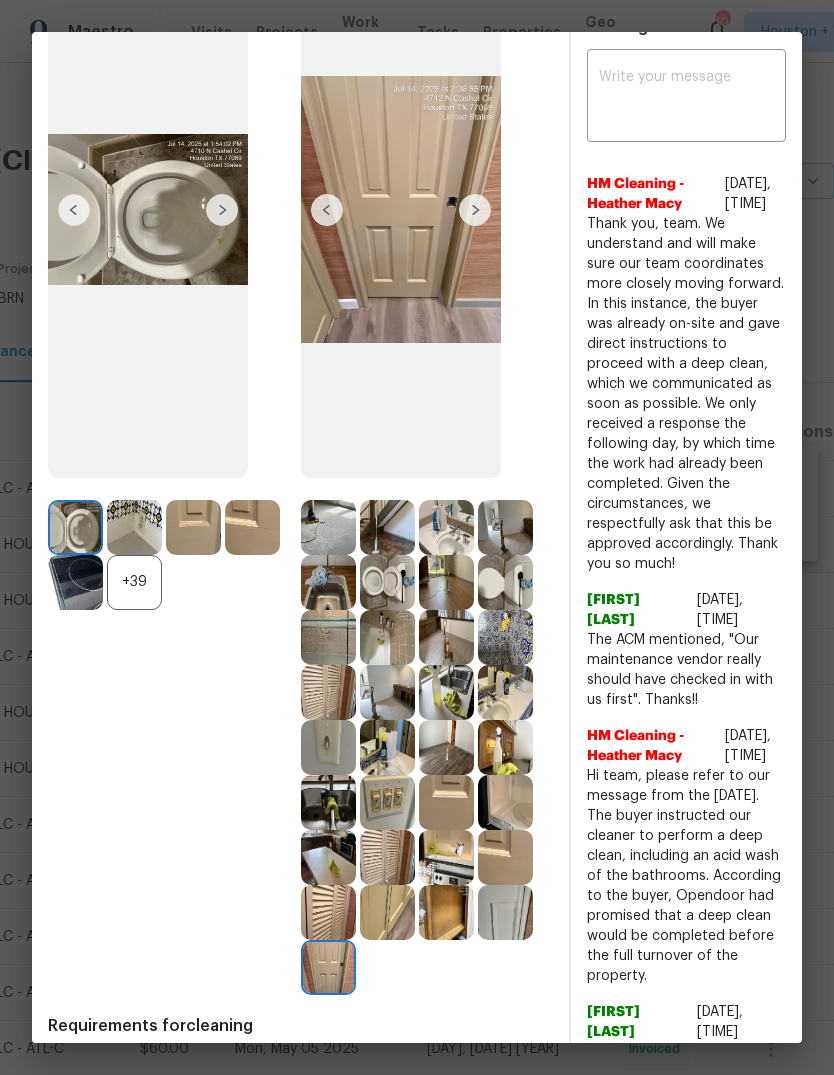 scroll, scrollTop: 281, scrollLeft: 0, axis: vertical 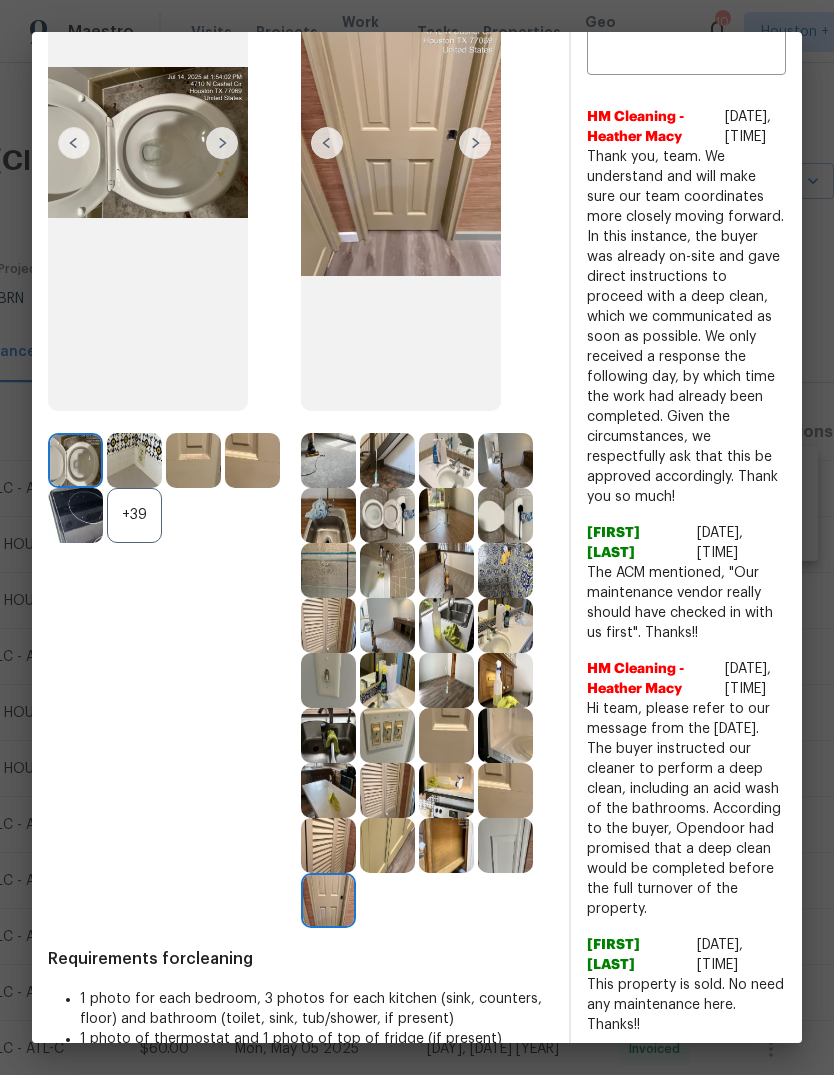 click at bounding box center (328, 845) 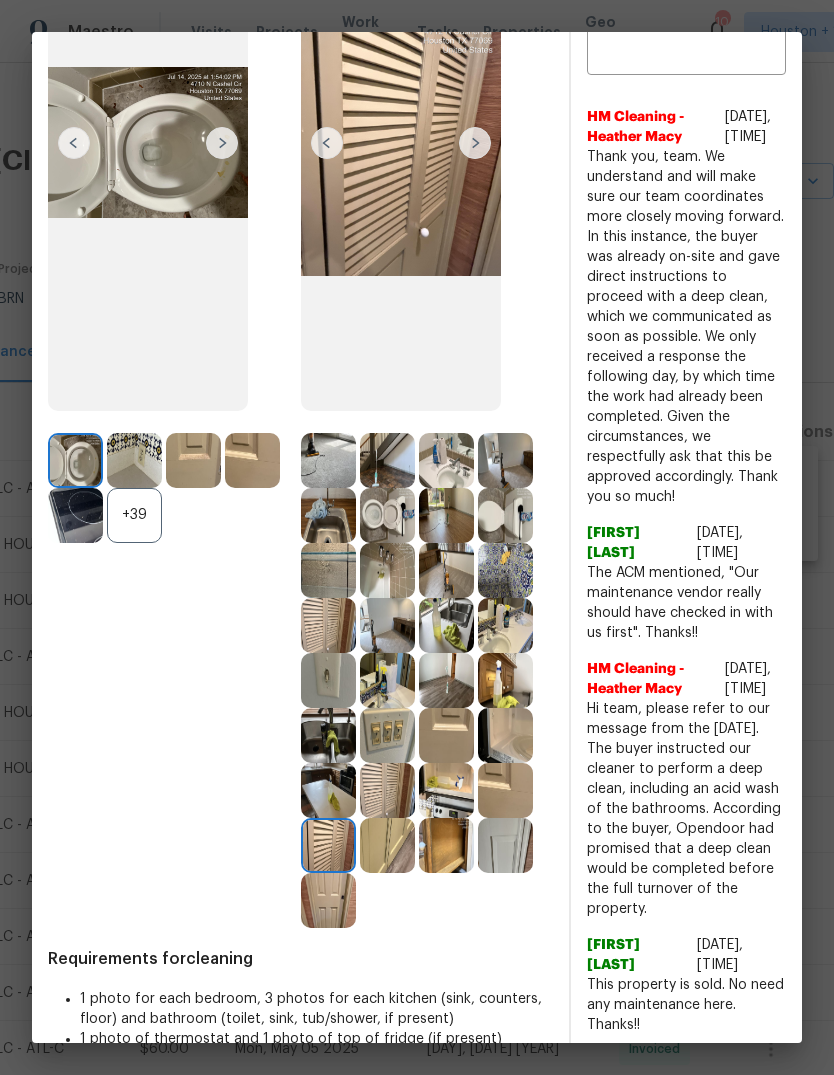 click at bounding box center (505, 790) 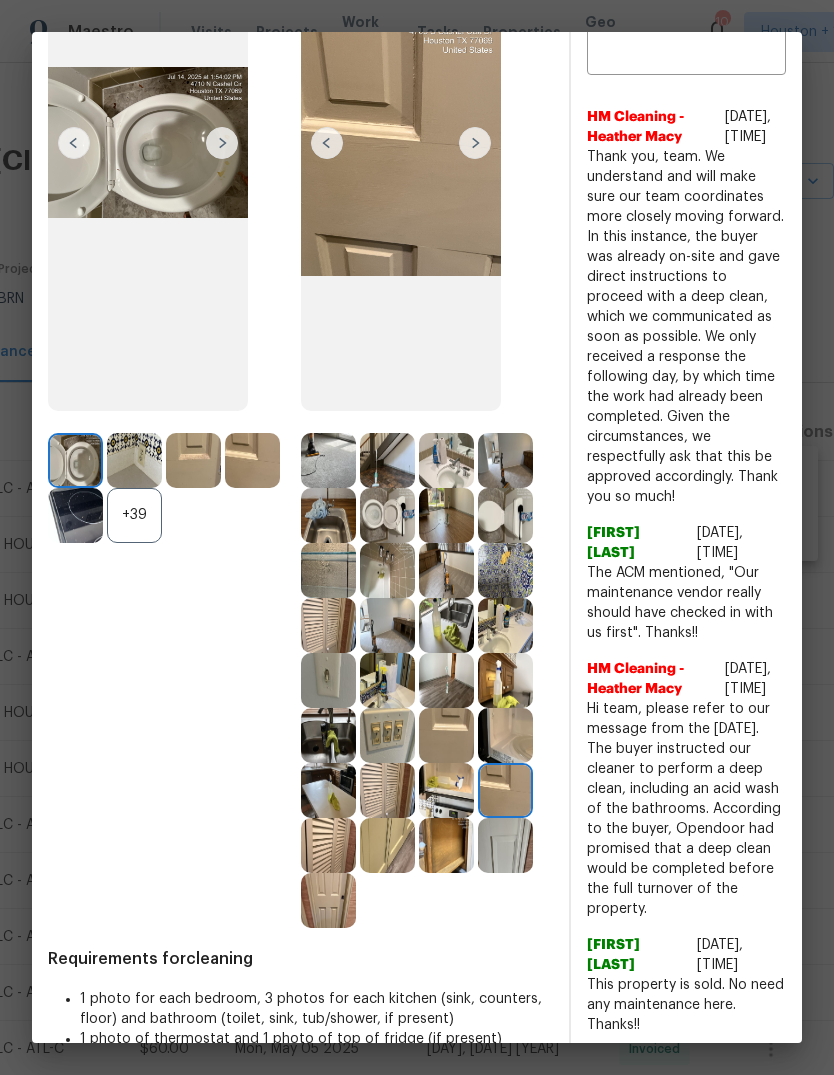 click at bounding box center (505, 790) 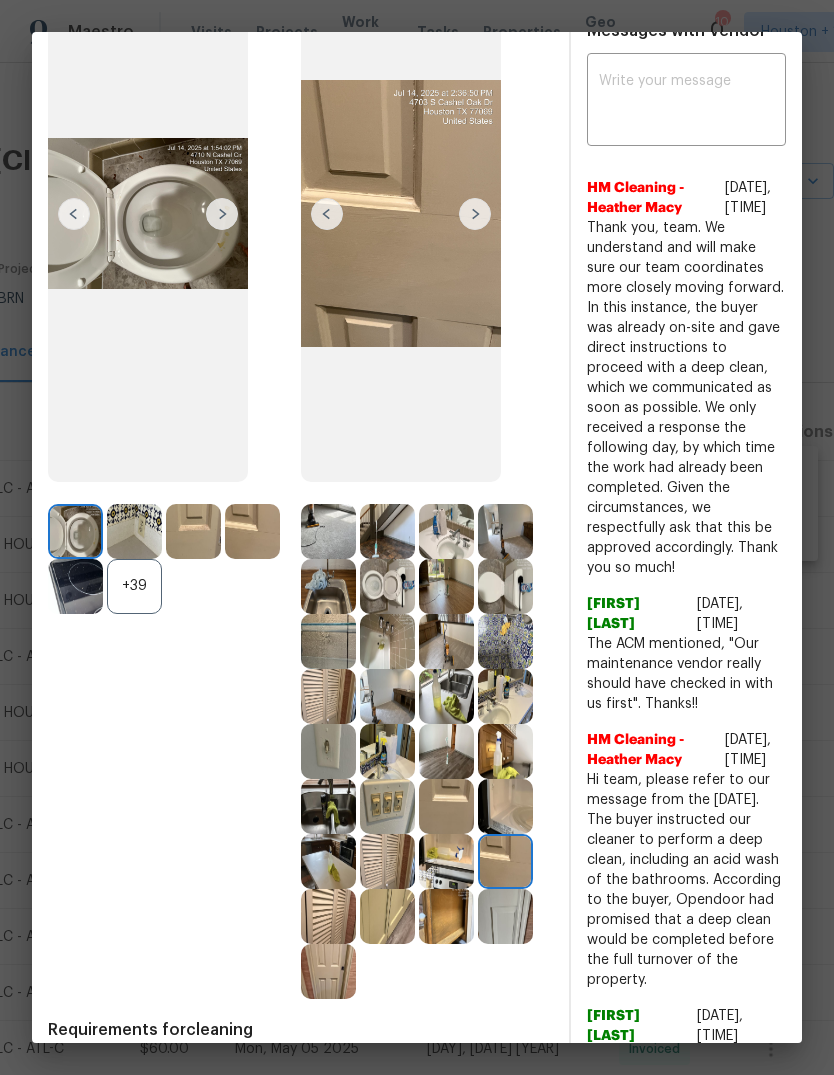scroll, scrollTop: 204, scrollLeft: 0, axis: vertical 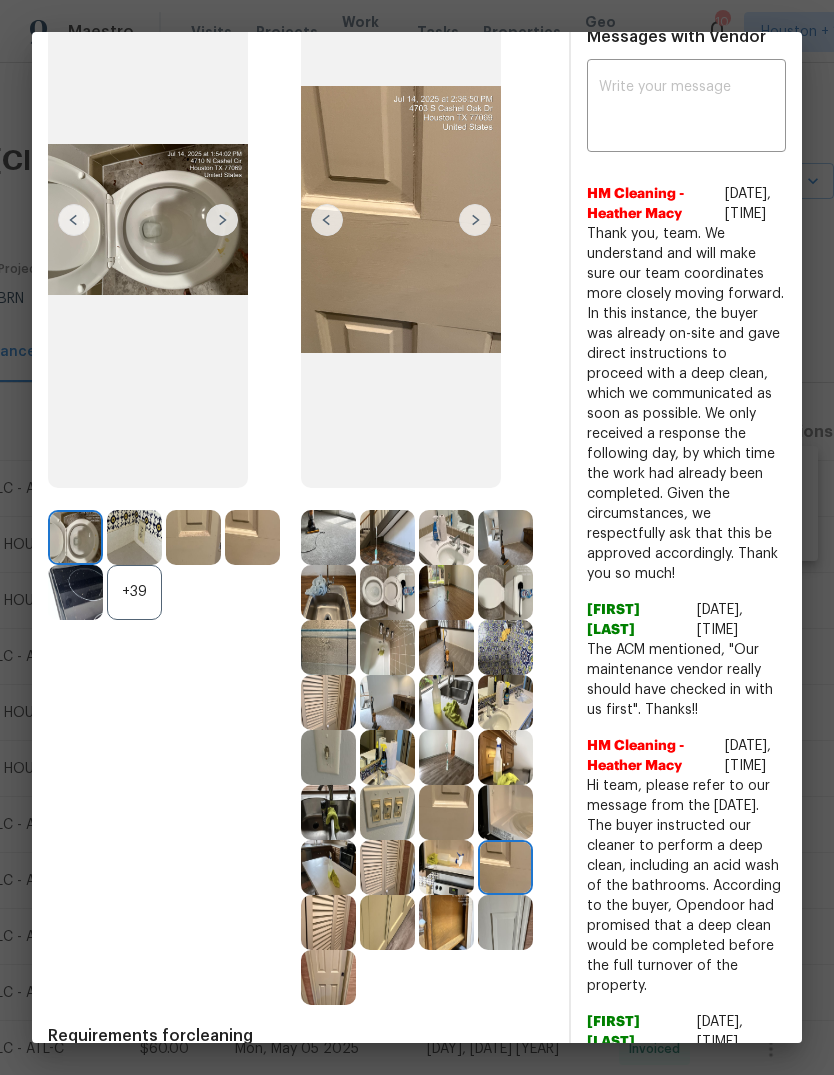 click at bounding box center [193, 537] 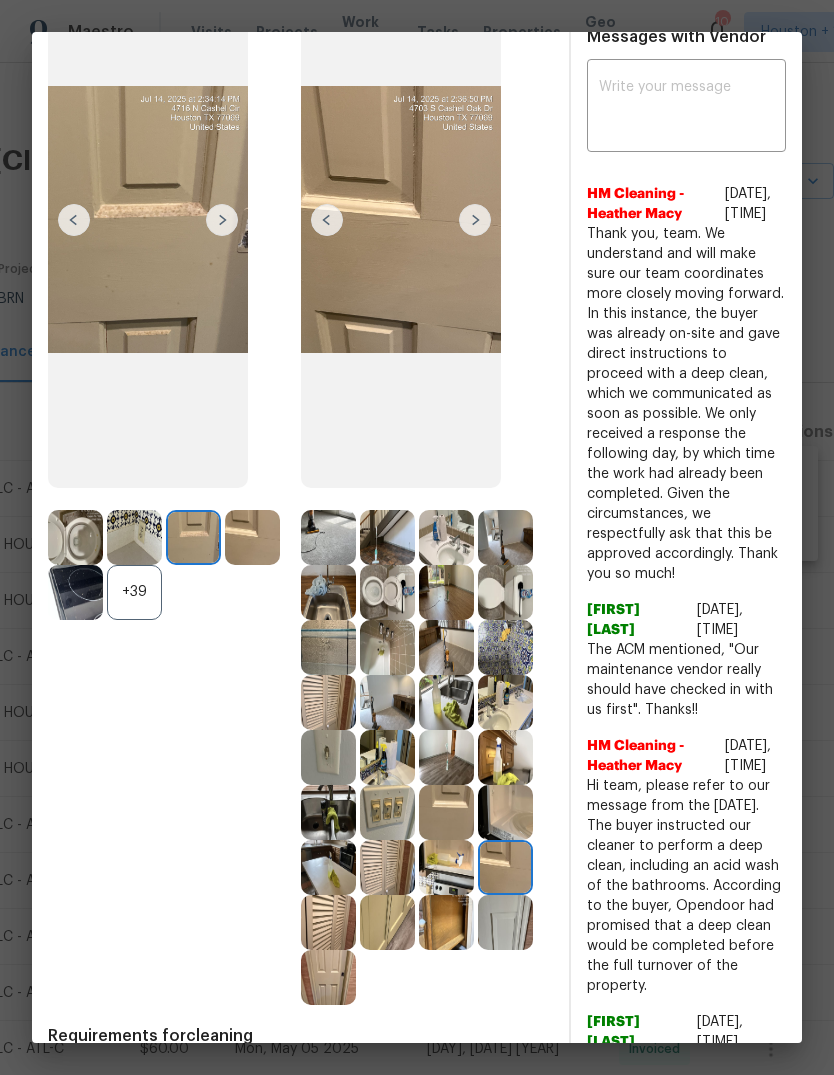 click at bounding box center [193, 537] 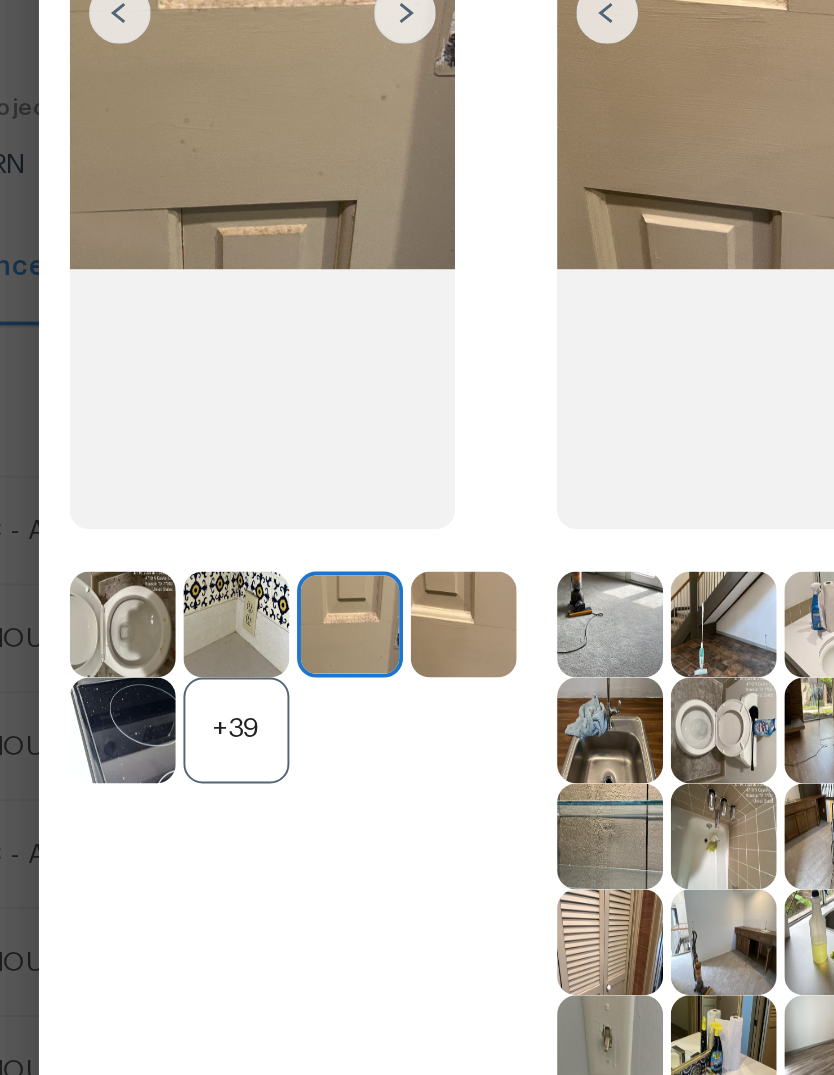 click at bounding box center [193, 537] 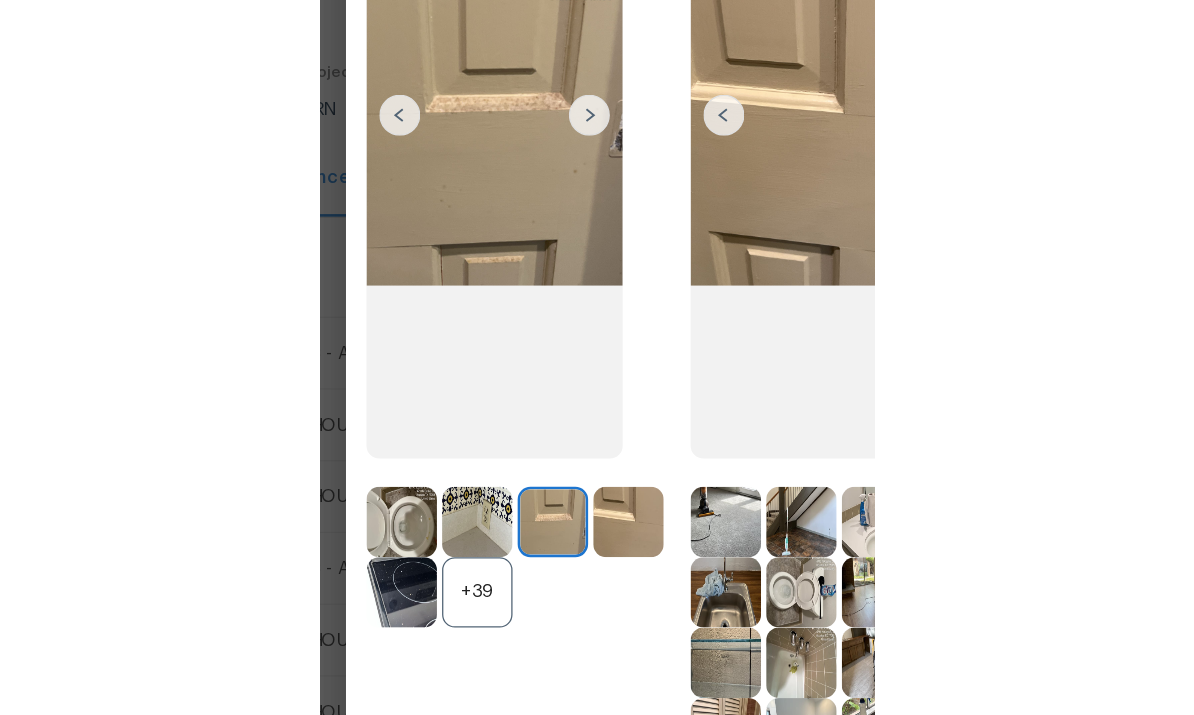 scroll, scrollTop: 118, scrollLeft: 0, axis: vertical 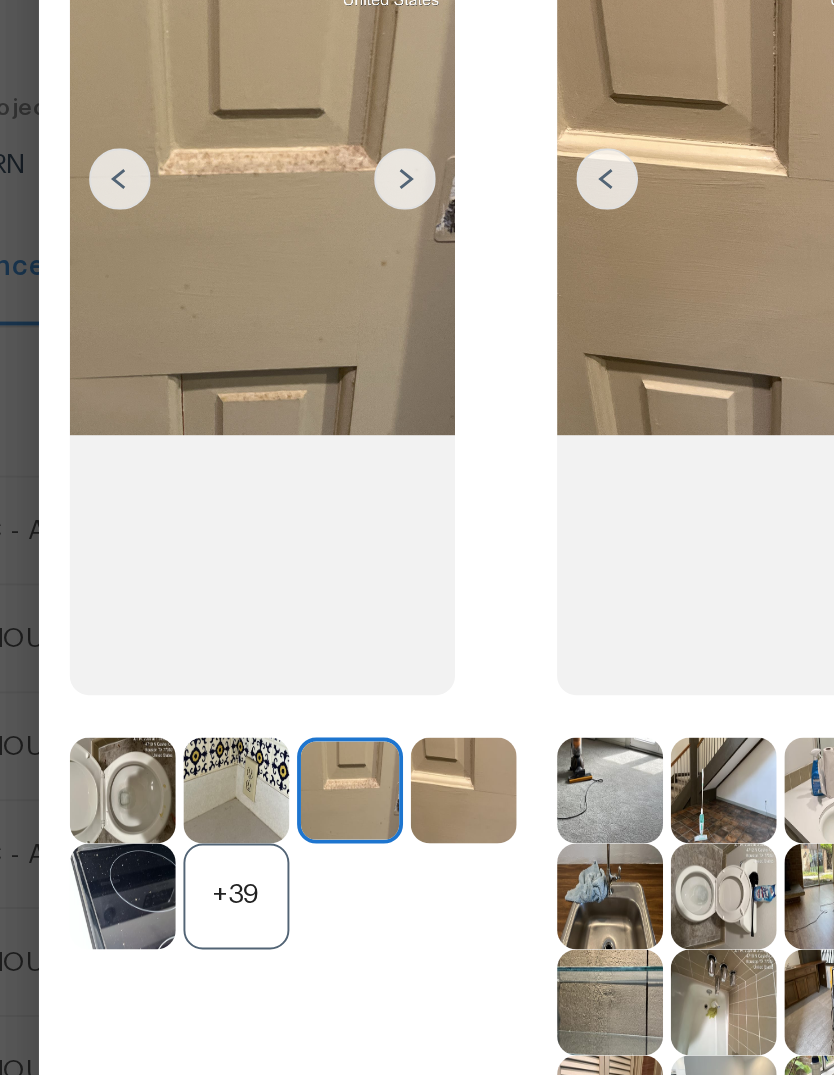 click at bounding box center [222, 306] 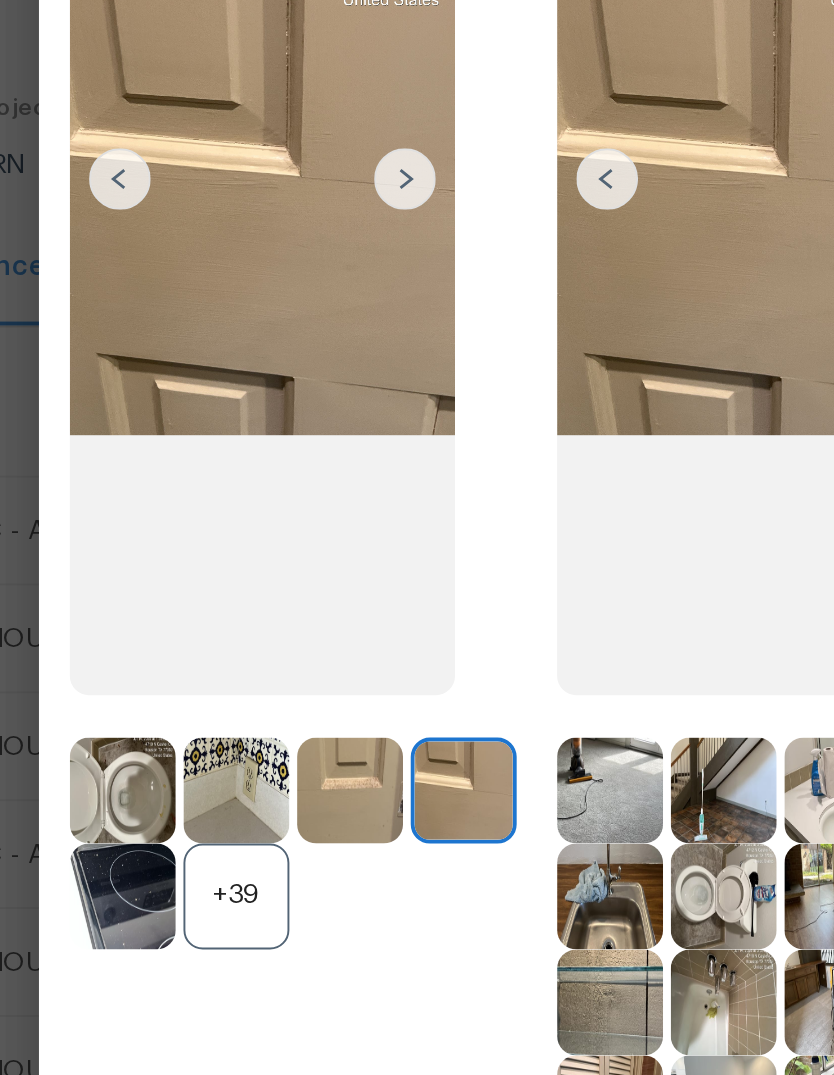 click at bounding box center [222, 306] 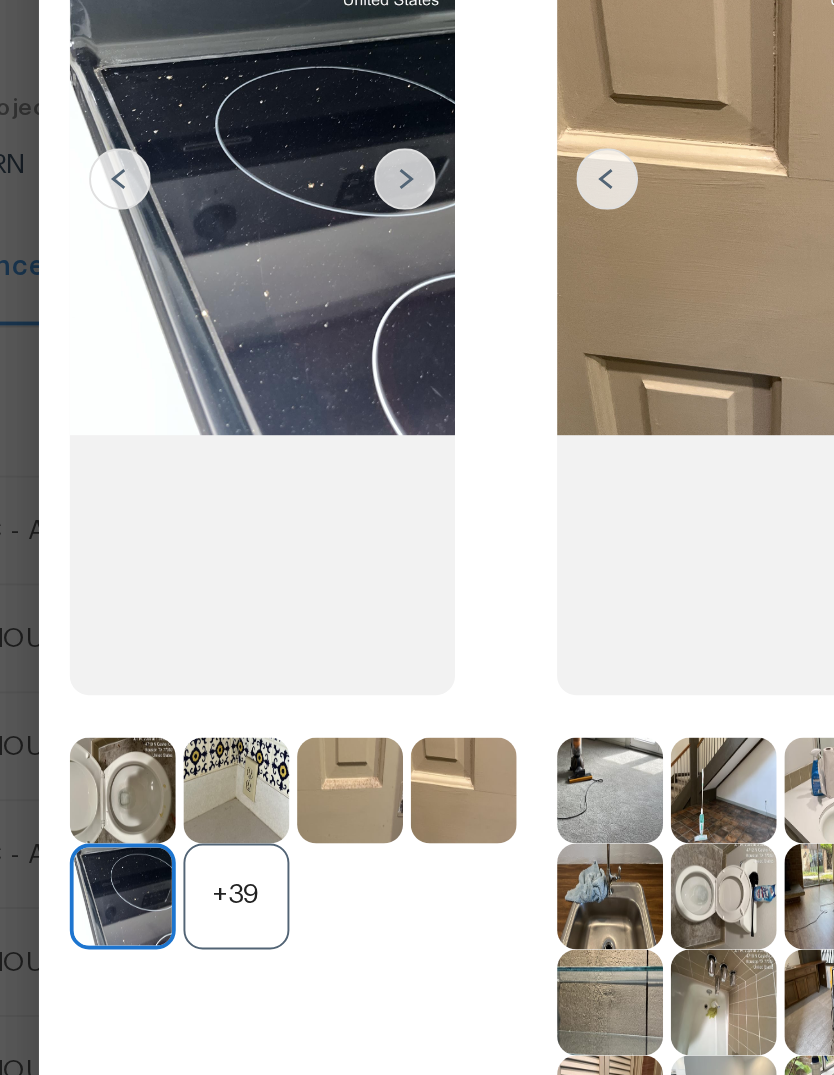 click at bounding box center [222, 306] 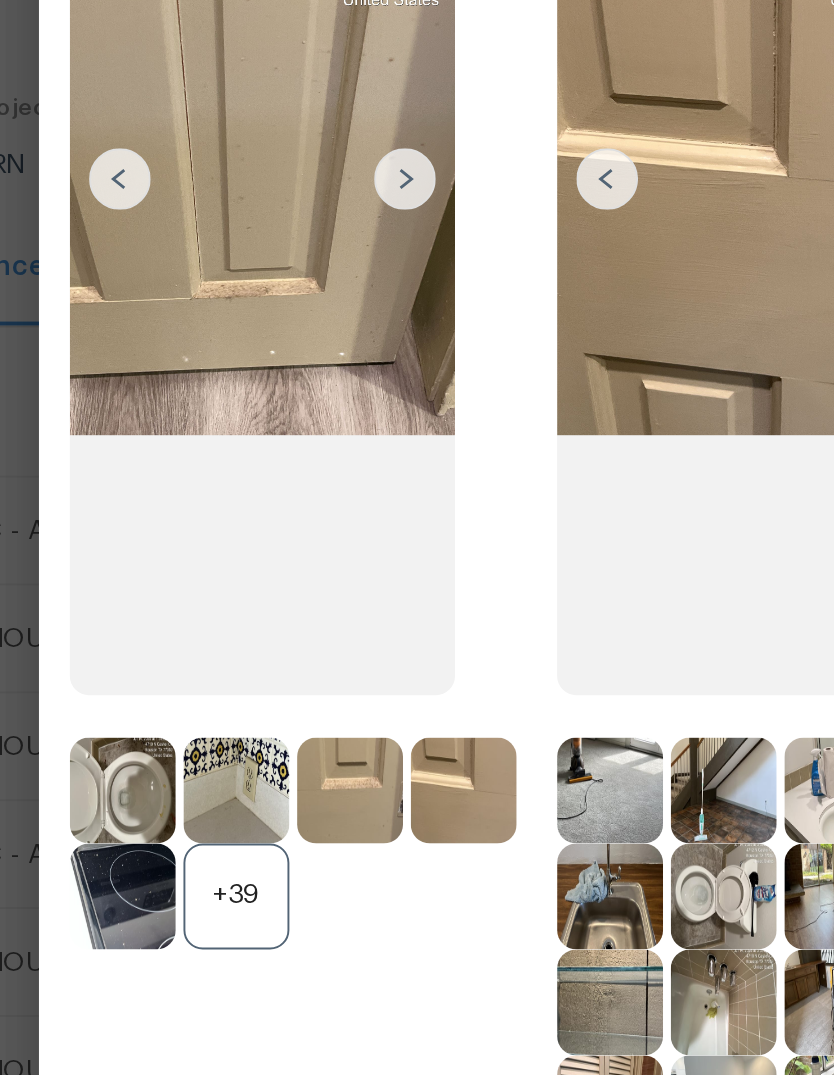 click at bounding box center (222, 306) 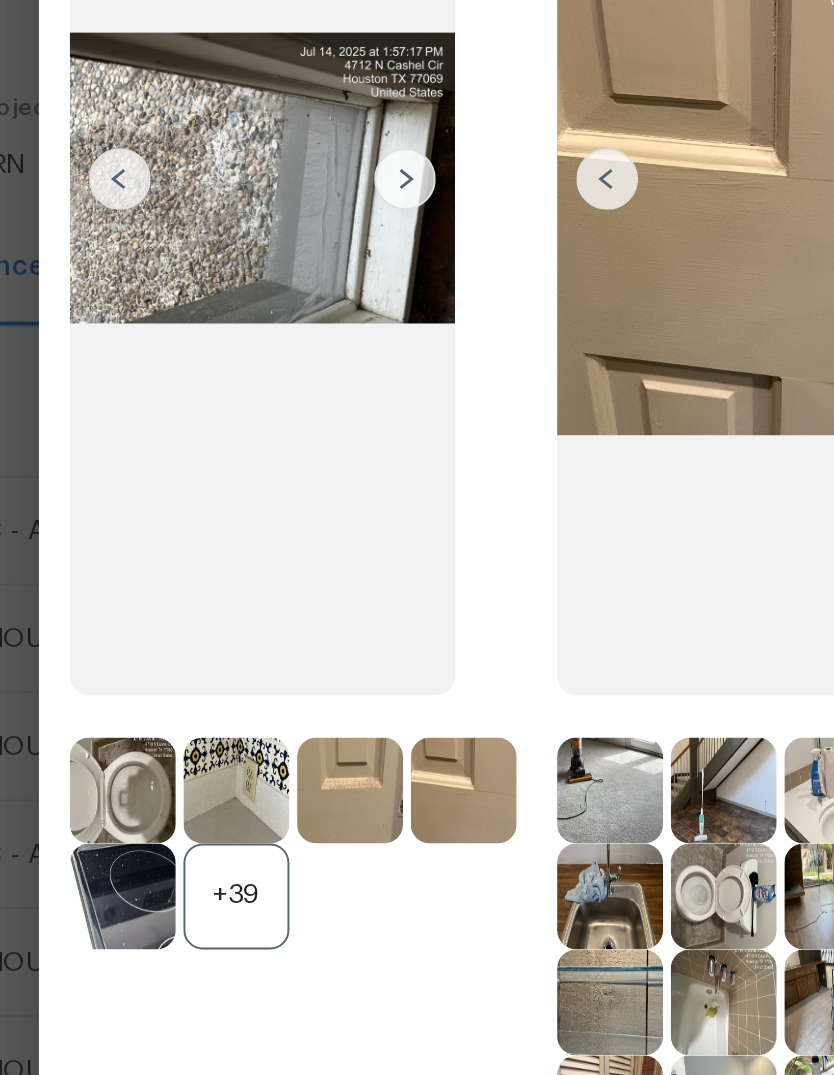 click at bounding box center [222, 306] 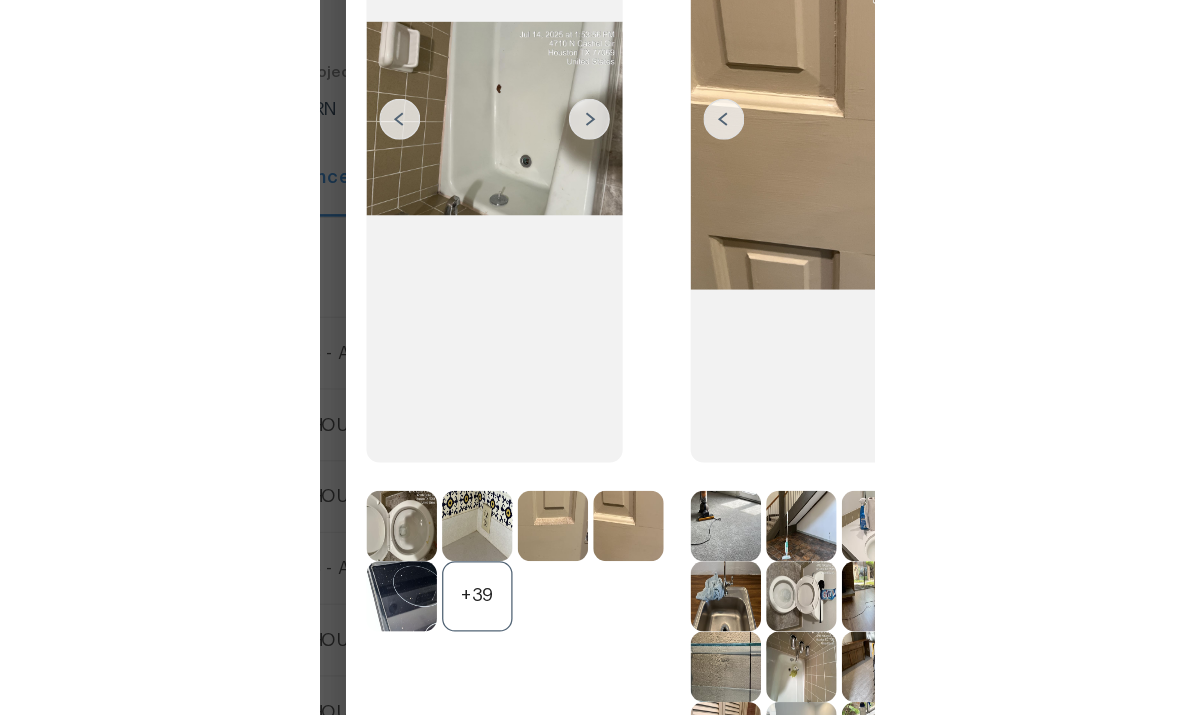 scroll, scrollTop: 0, scrollLeft: 0, axis: both 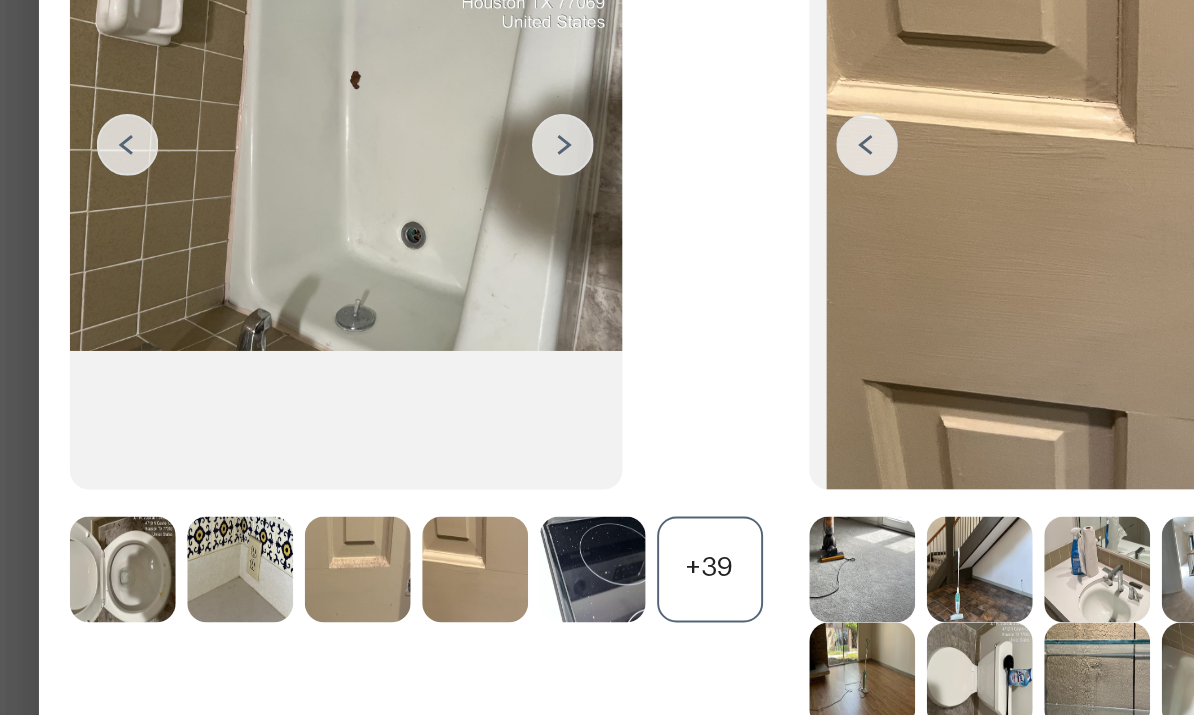 click at bounding box center [304, 288] 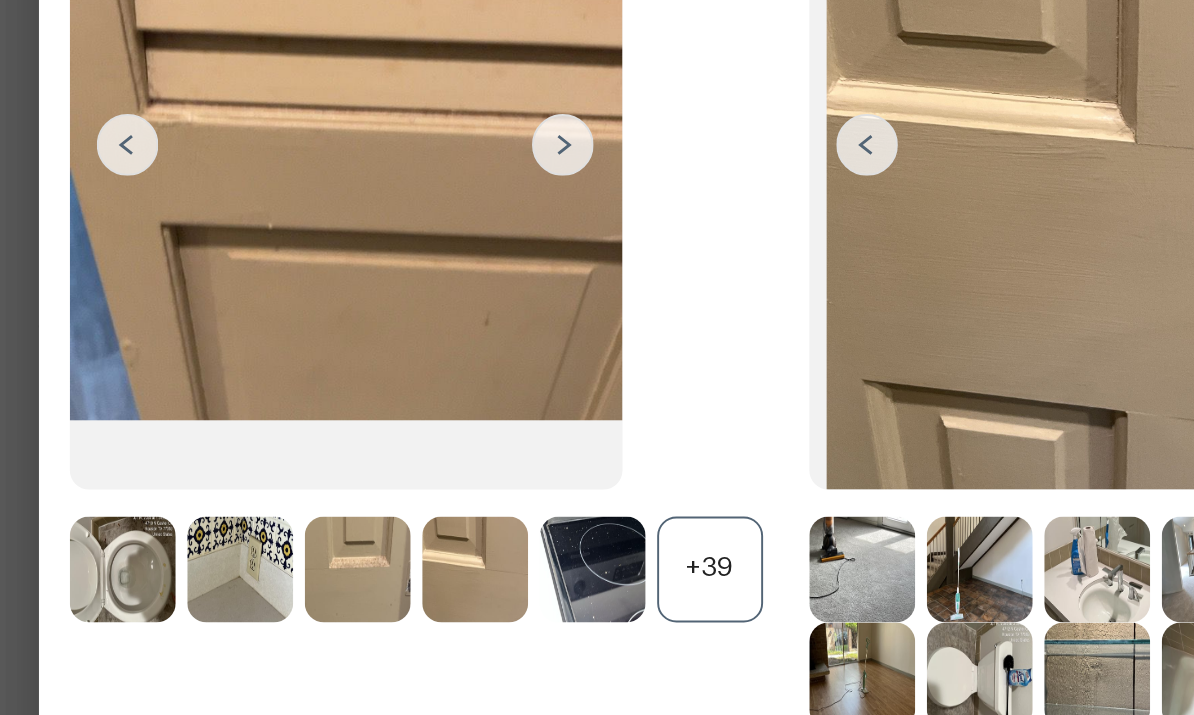 click at bounding box center [304, 288] 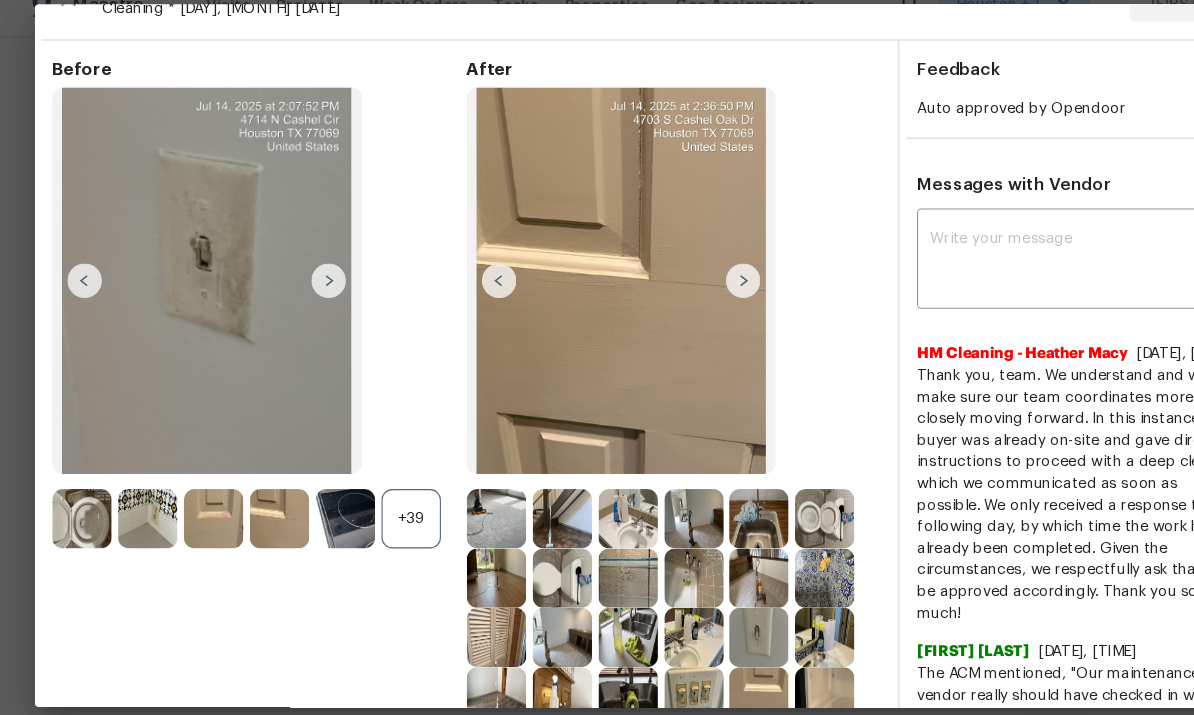 click at bounding box center [304, 288] 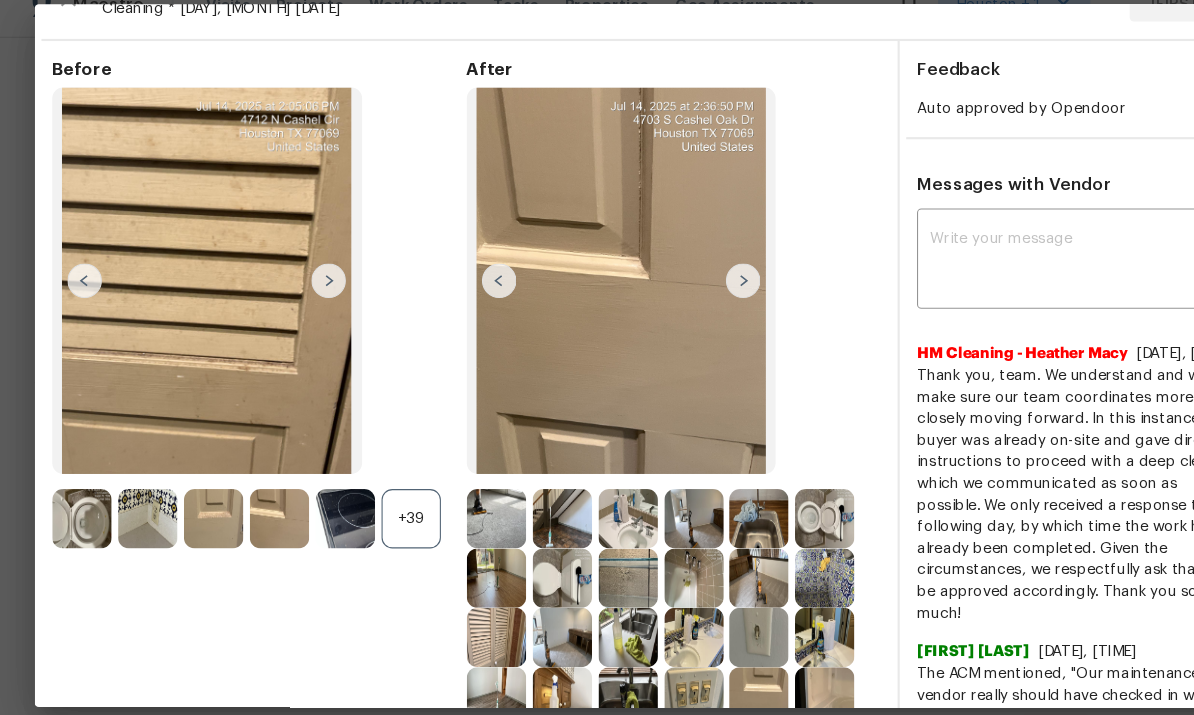 click at bounding box center [197, 508] 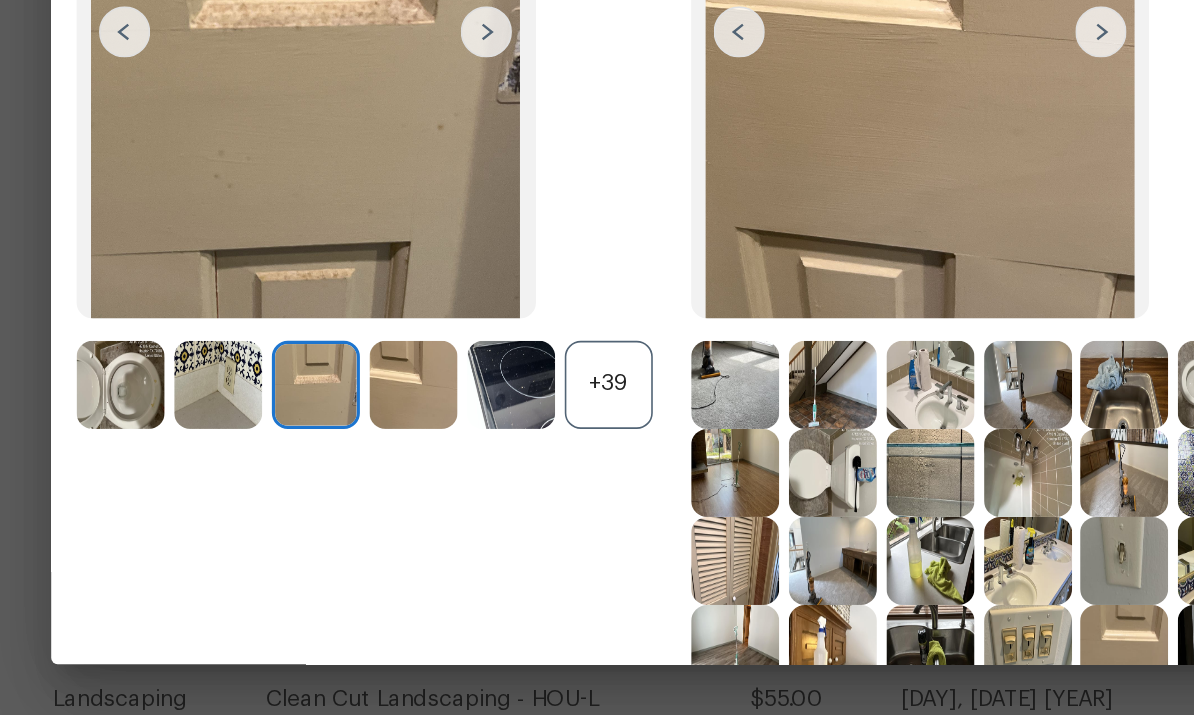 scroll, scrollTop: 56, scrollLeft: 0, axis: vertical 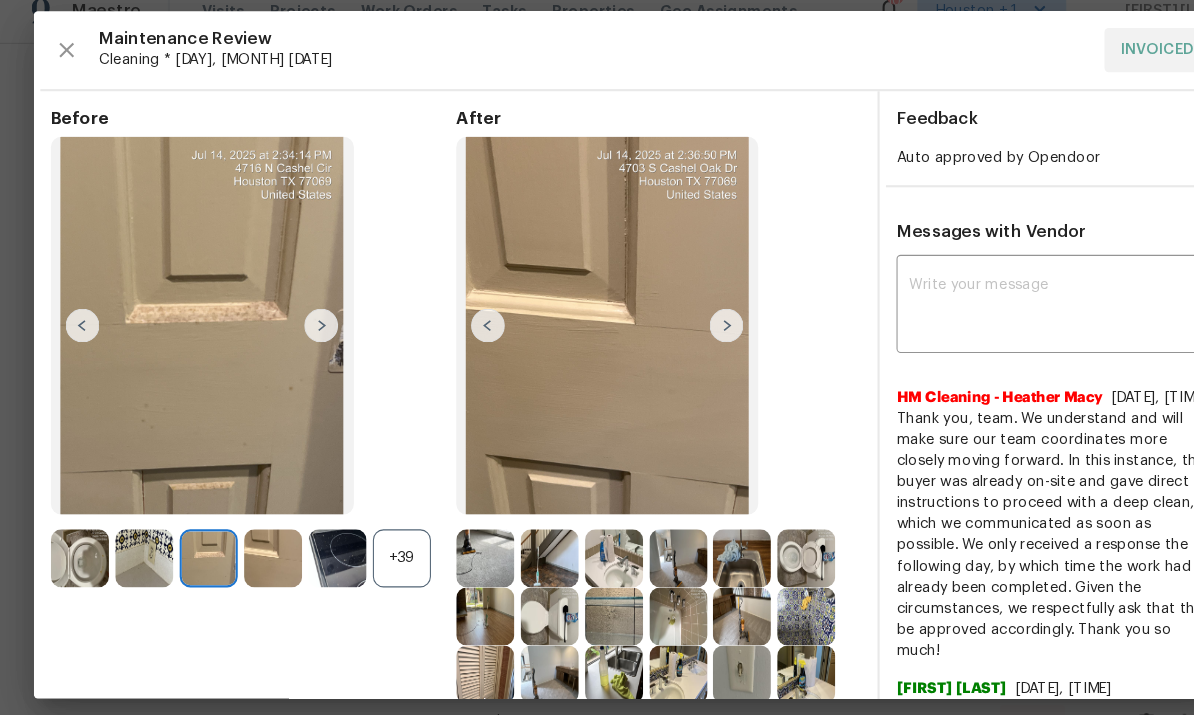 click at bounding box center (304, 330) 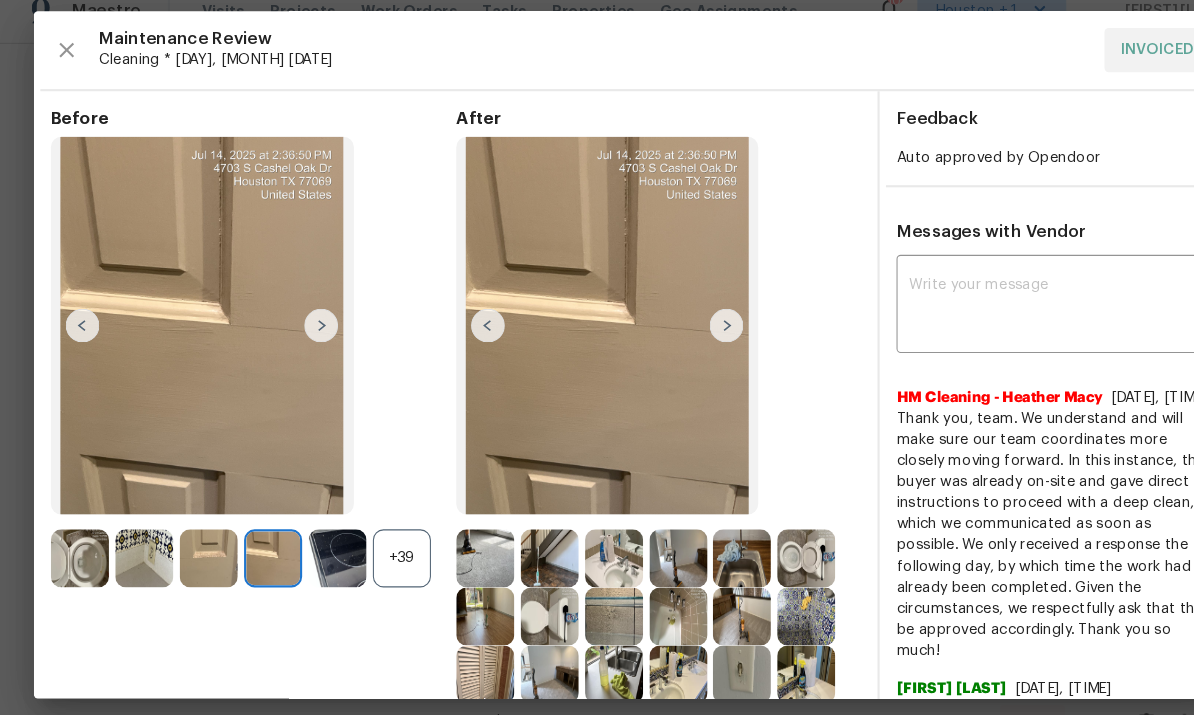 click at bounding box center (304, 330) 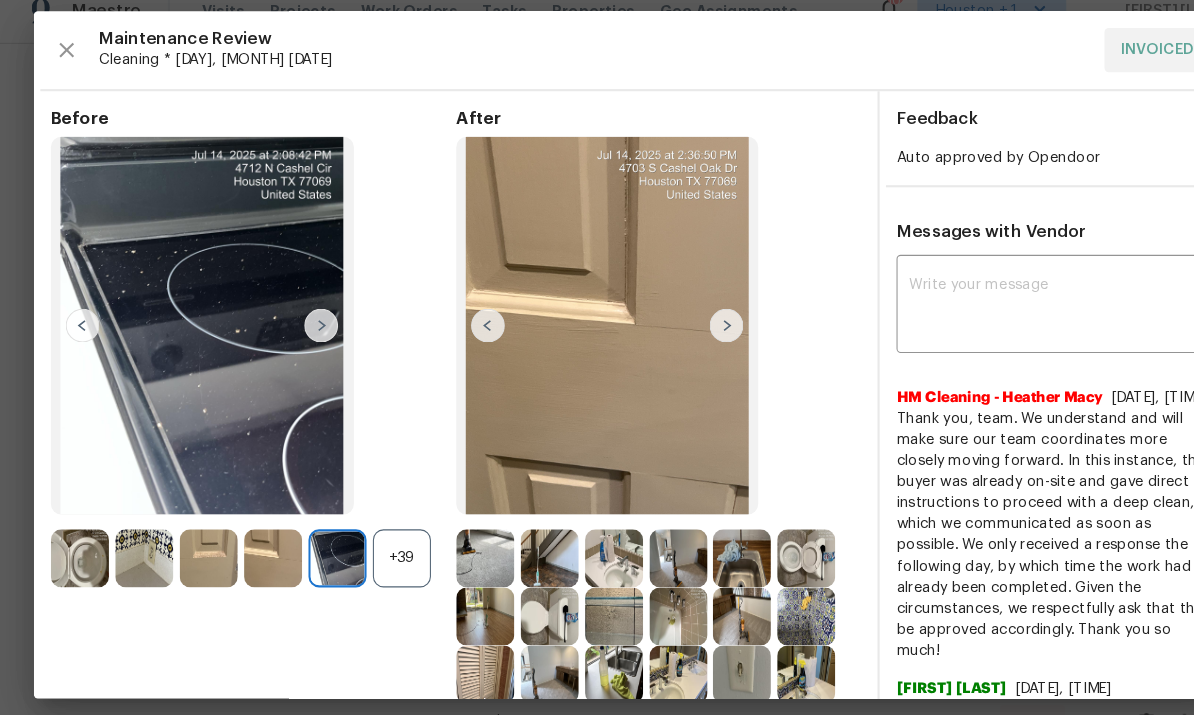 click at bounding box center [304, 330] 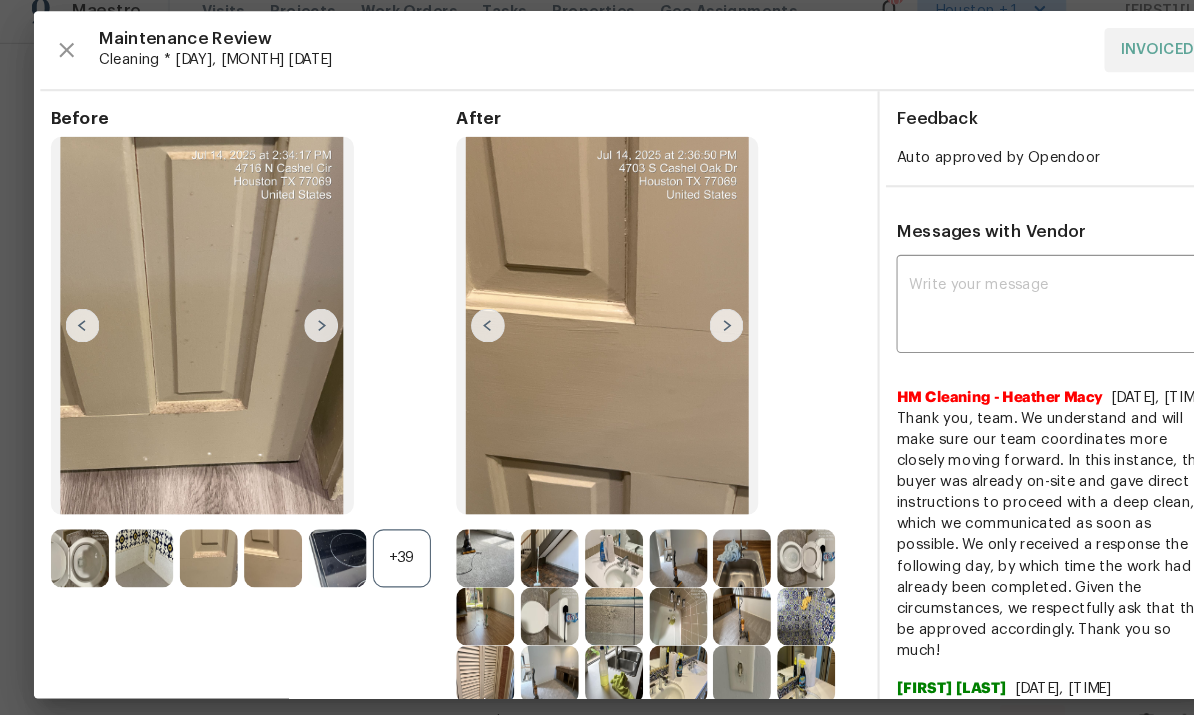 click at bounding box center [304, 330] 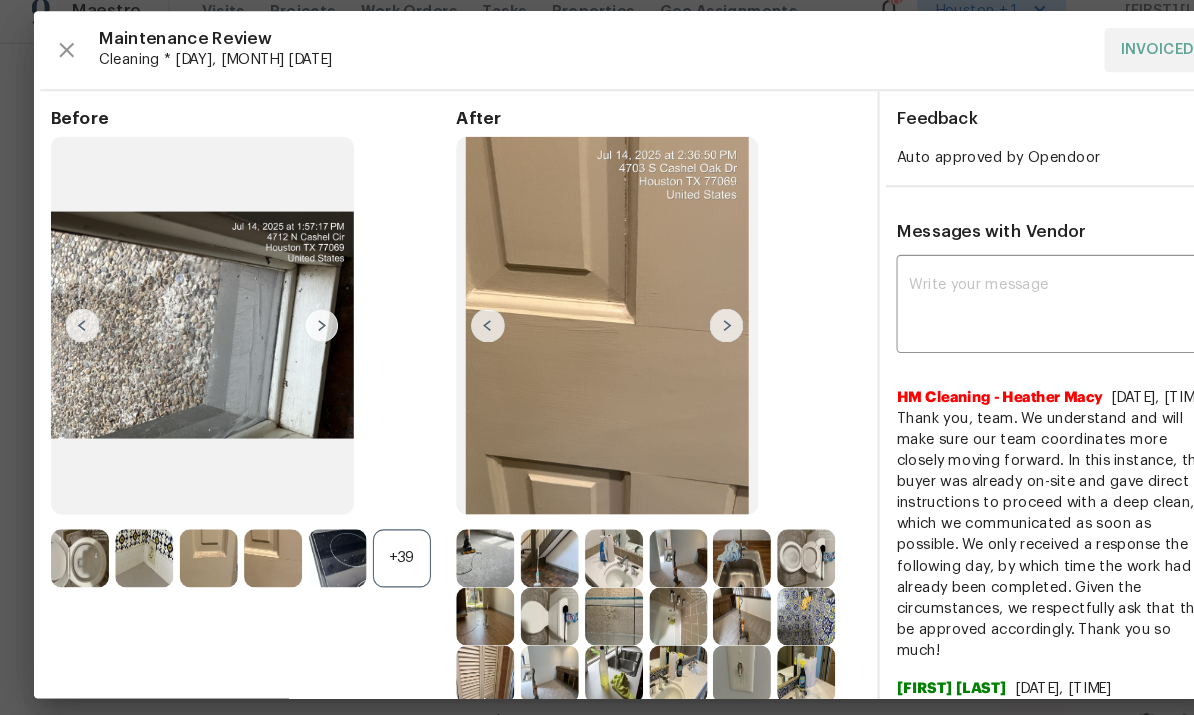 click at bounding box center [304, 330] 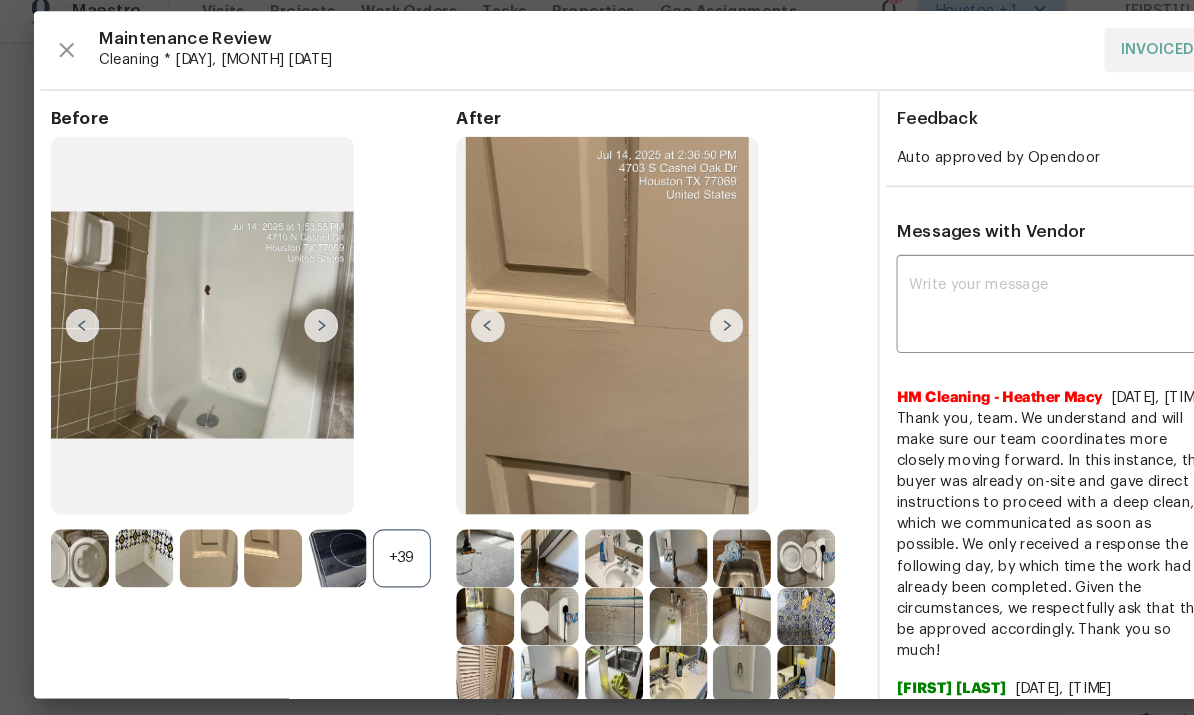 click at bounding box center [304, 330] 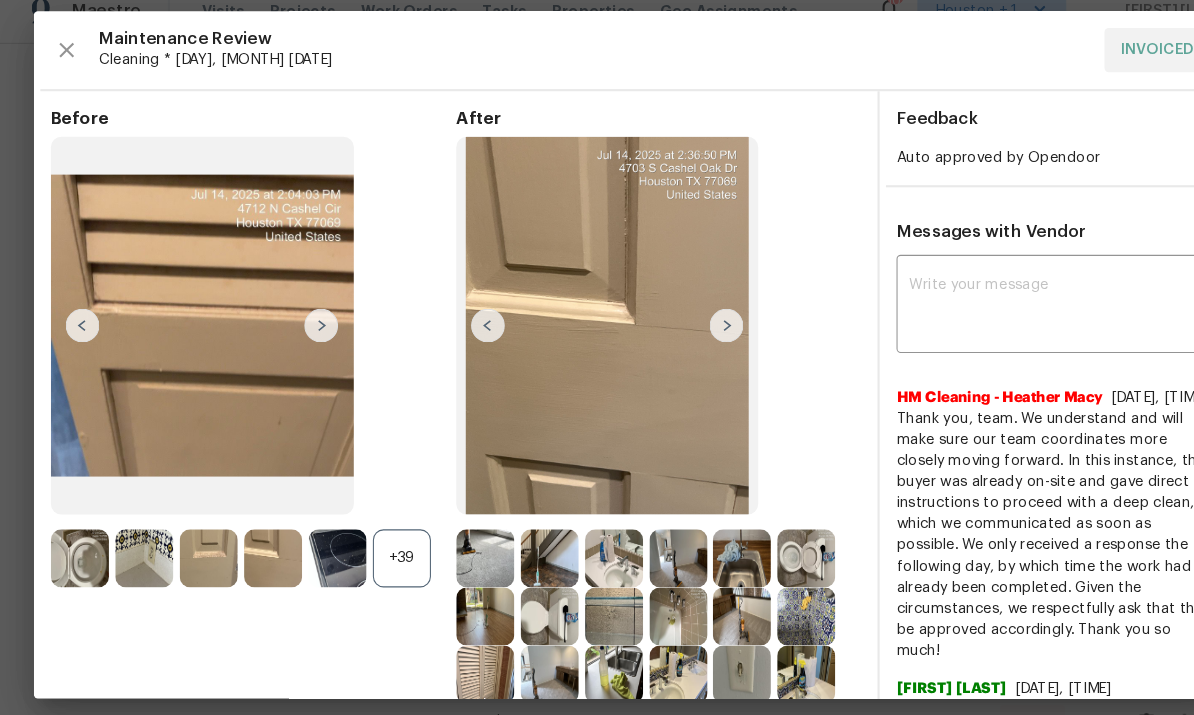click at bounding box center (304, 330) 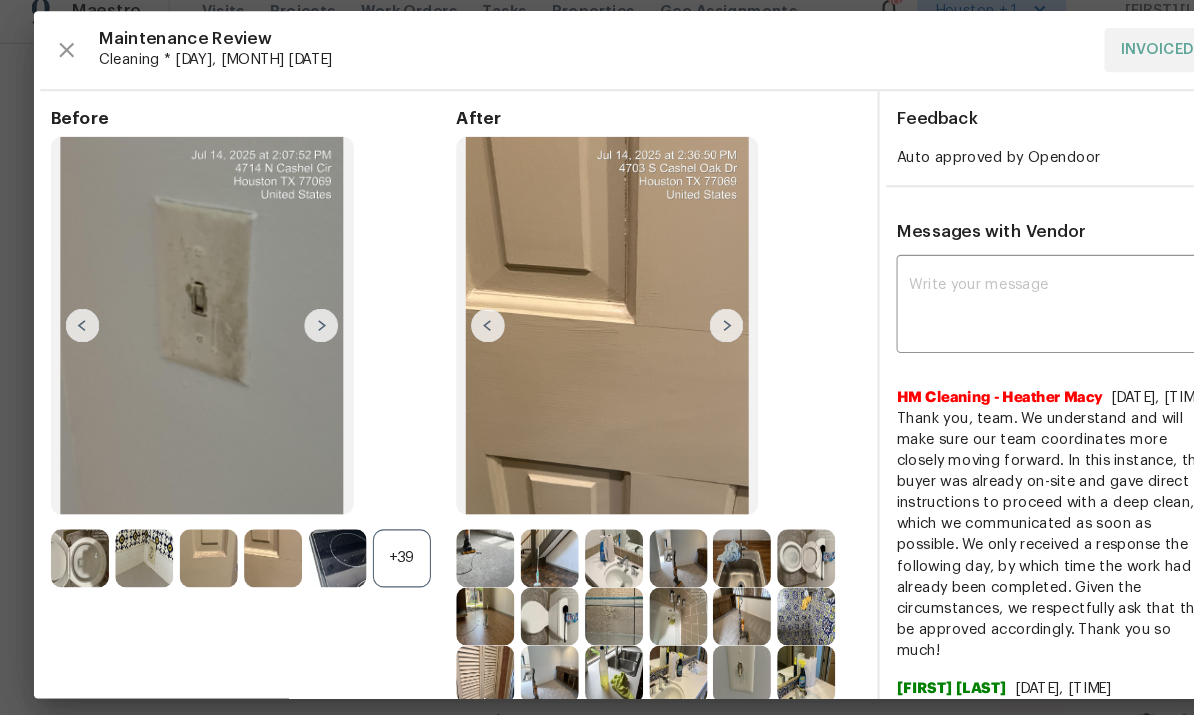 click at bounding box center [304, 330] 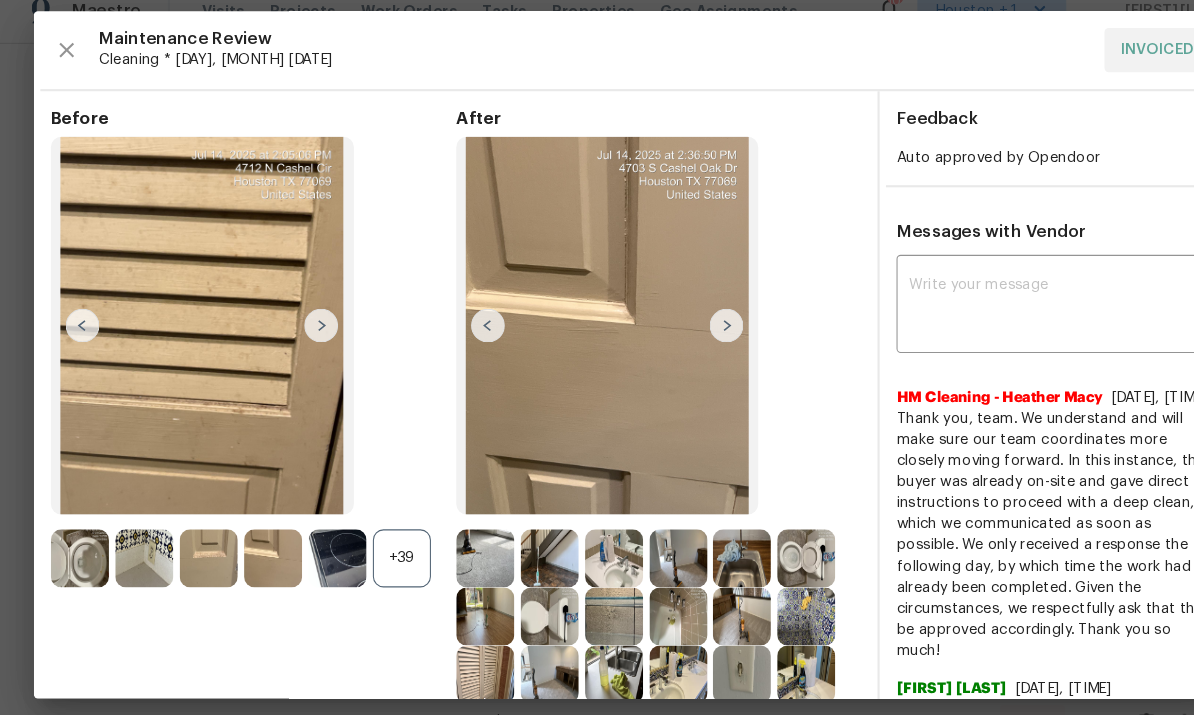 click at bounding box center (304, 330) 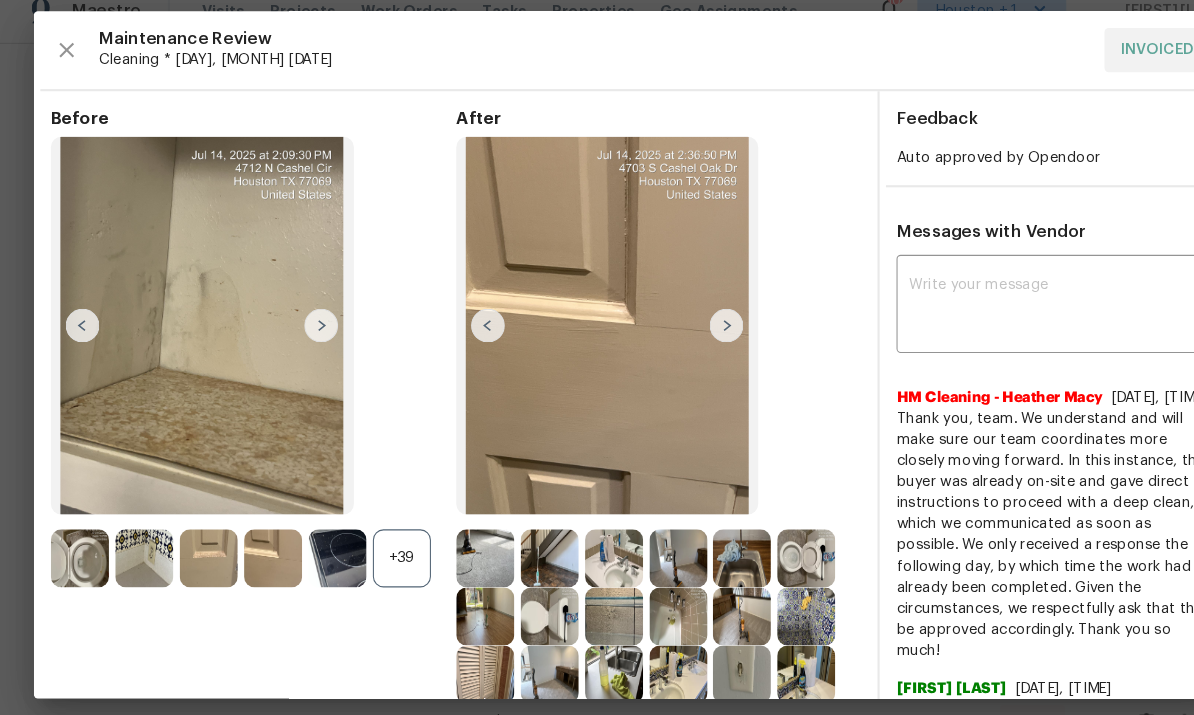 click at bounding box center (304, 330) 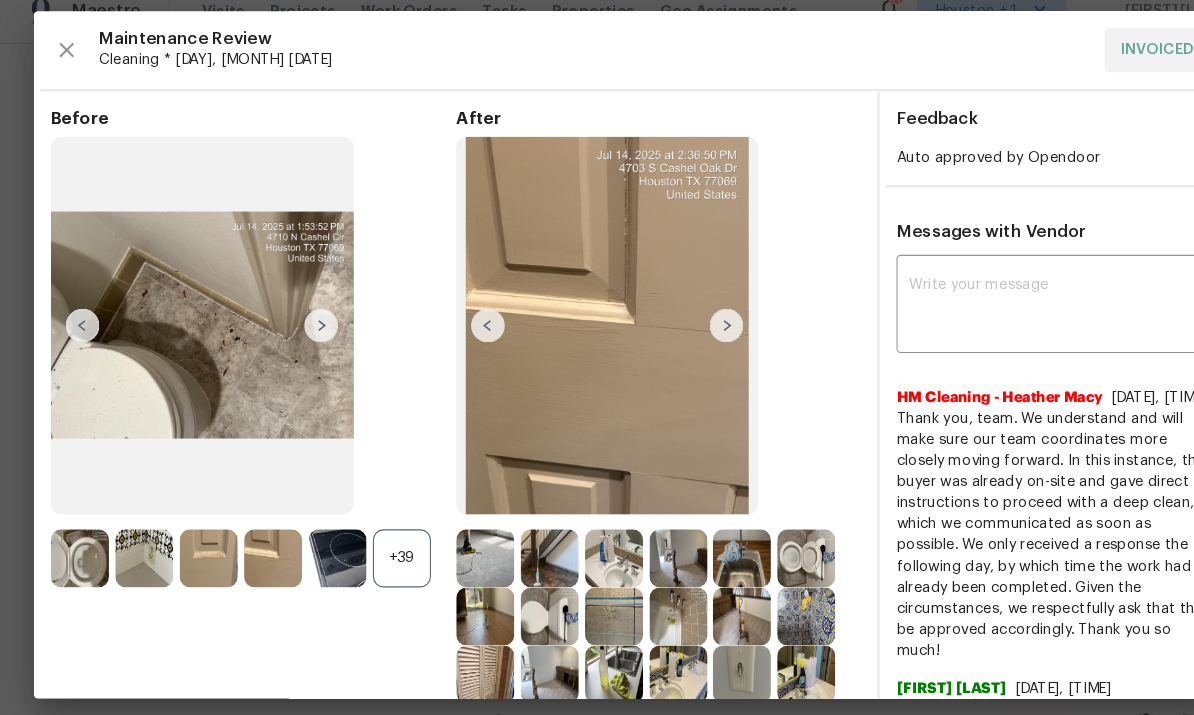 click at bounding box center (688, 330) 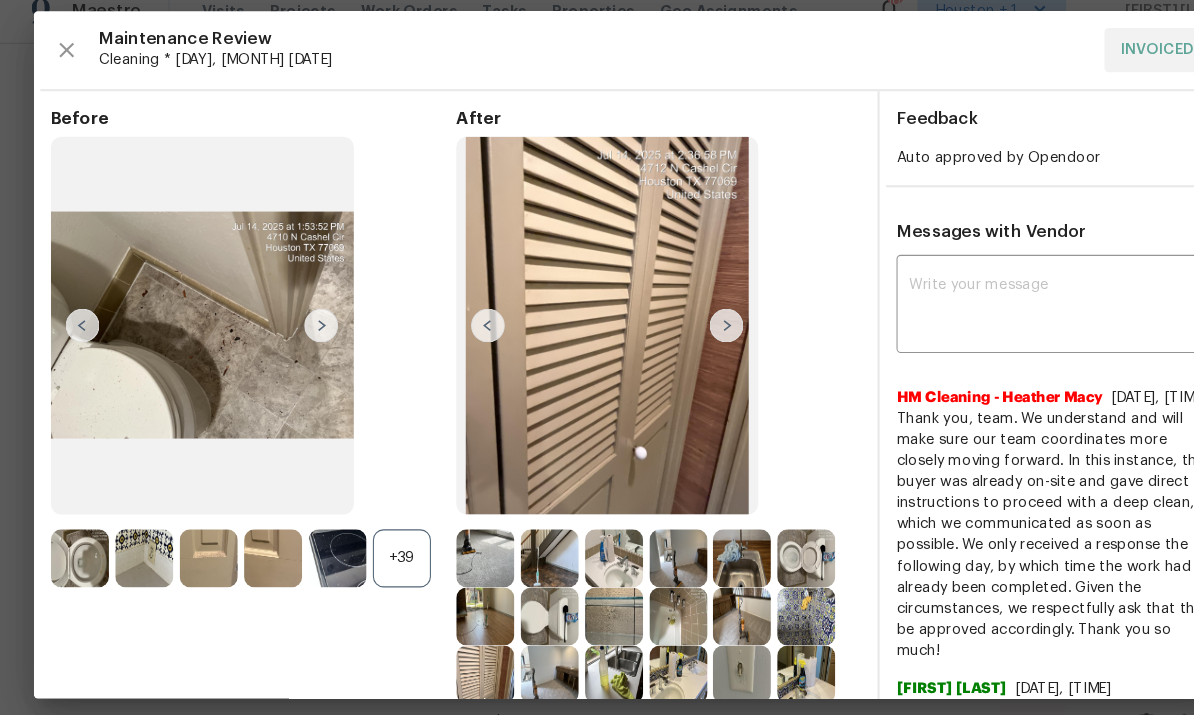 click at bounding box center (688, 330) 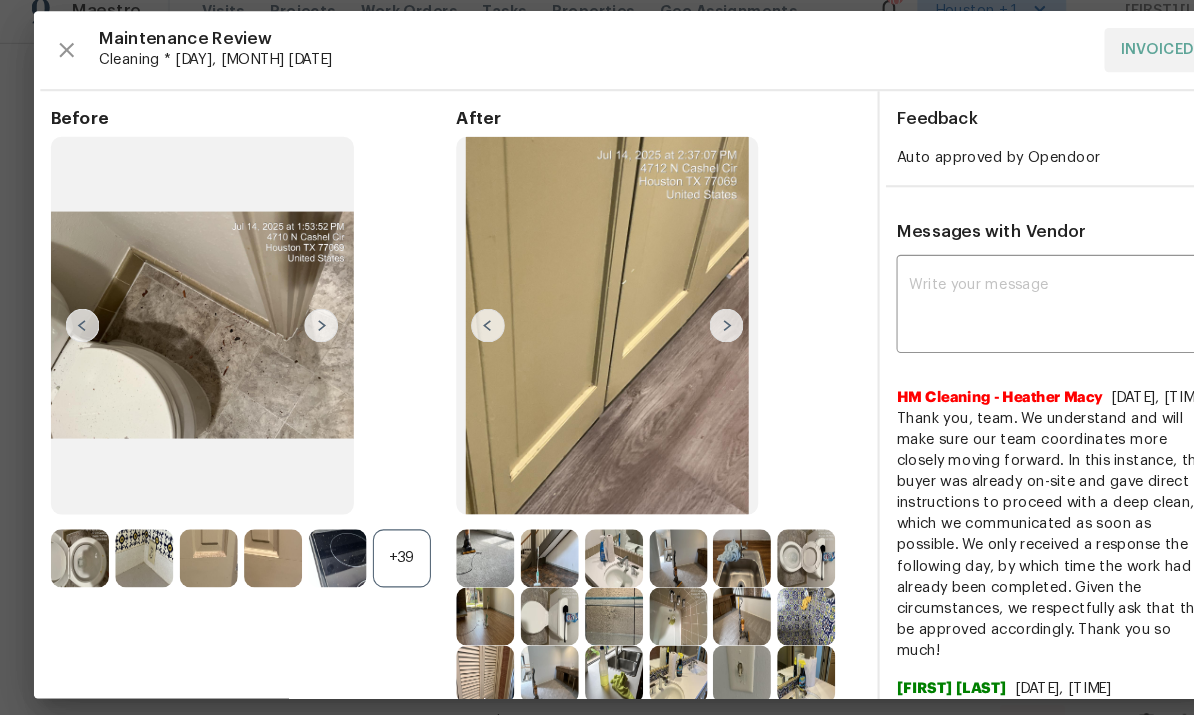 click at bounding box center (688, 330) 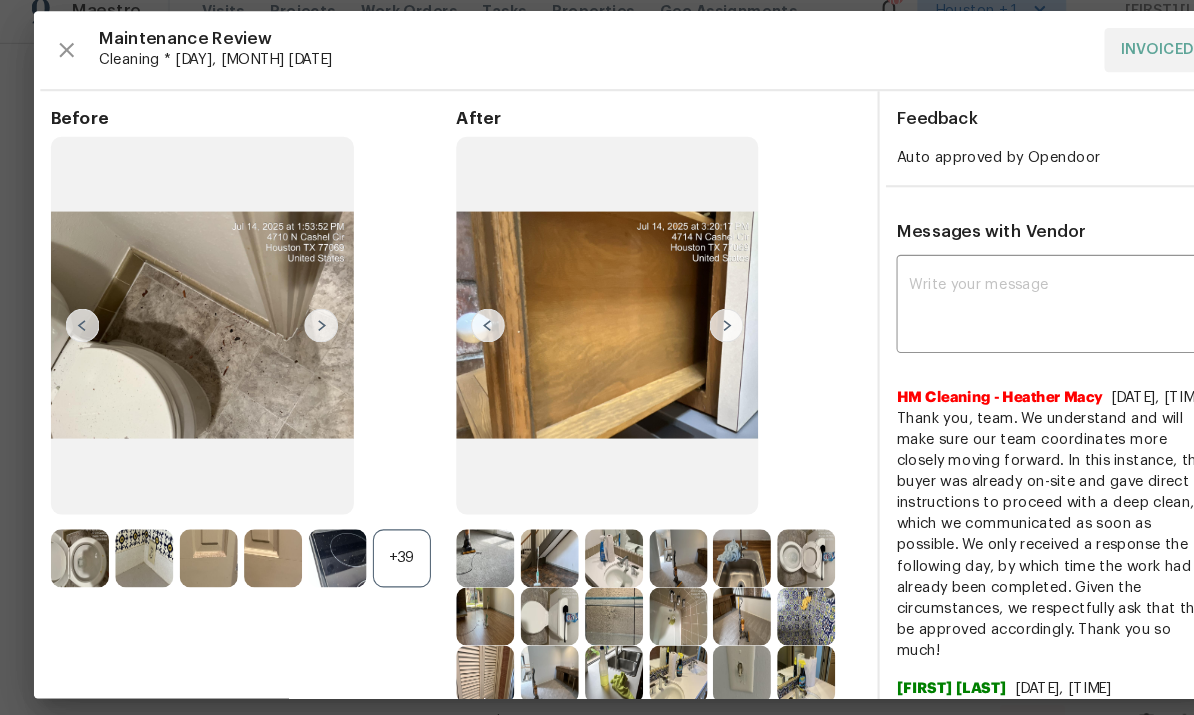 click at bounding box center [688, 330] 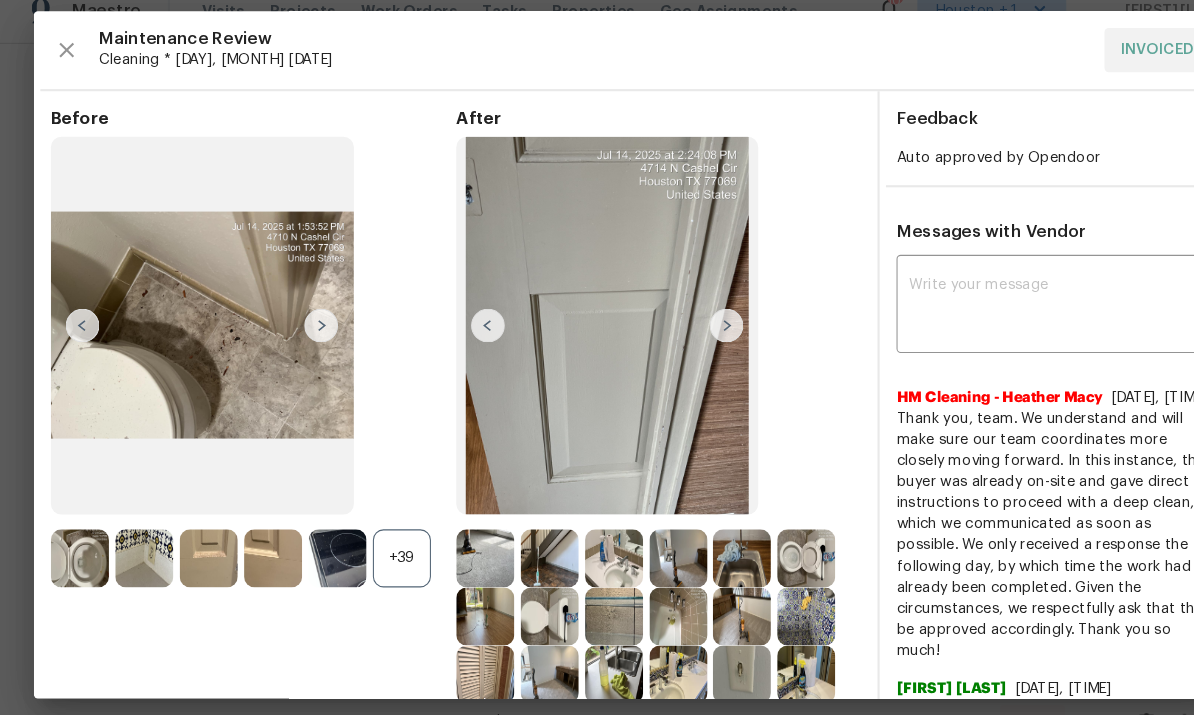 click at bounding box center [688, 330] 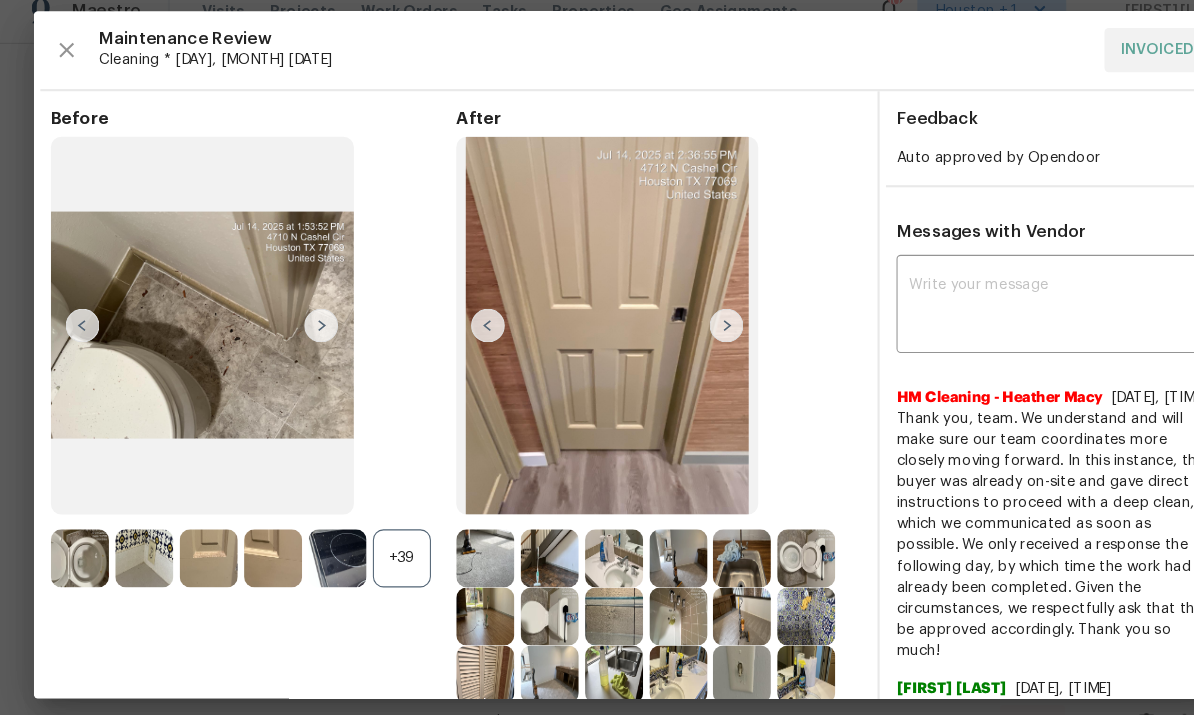 click at bounding box center [688, 330] 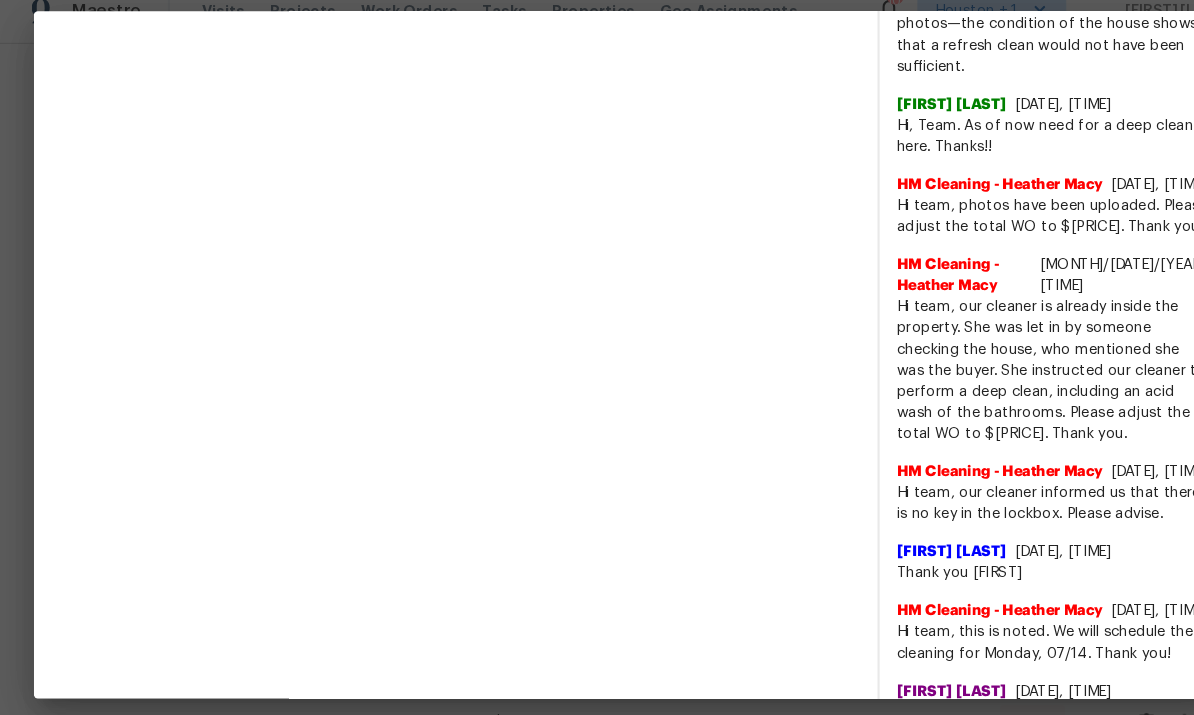 scroll, scrollTop: 1213, scrollLeft: 0, axis: vertical 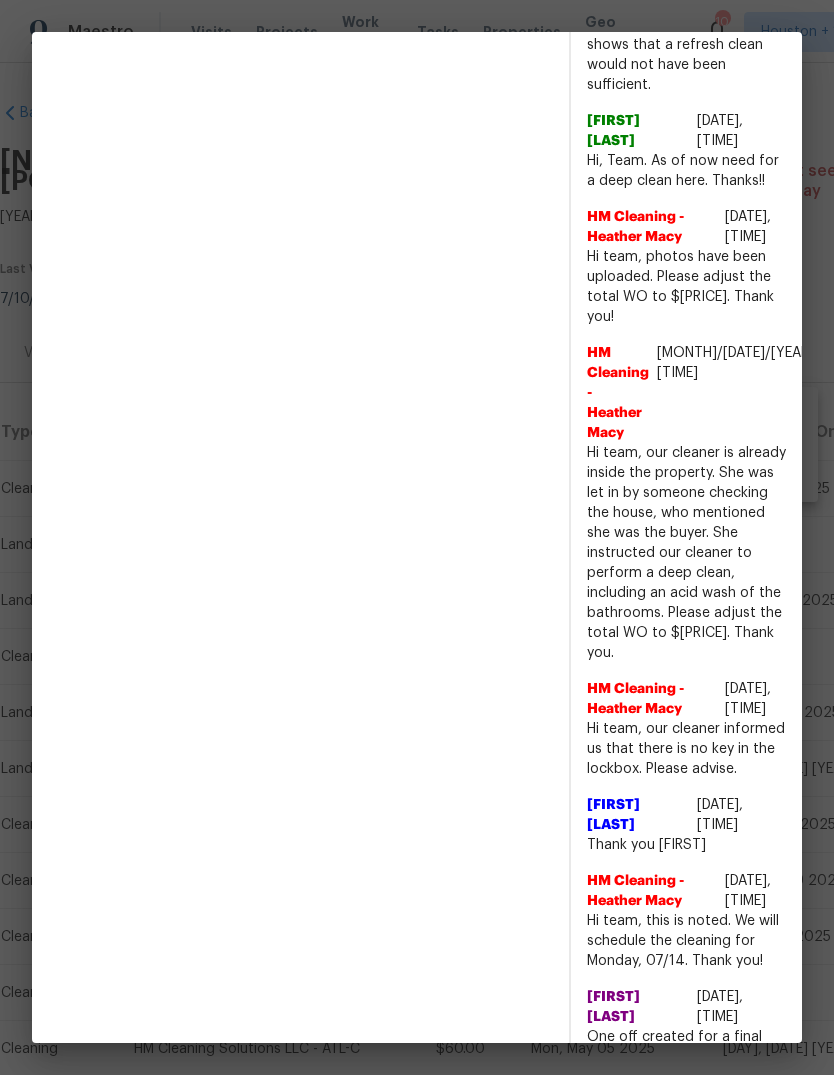 click on "One off created for a final clean before COE. Please also clean the restroom, inspector left a bit of a mess. Thank you!" at bounding box center [686, 1077] 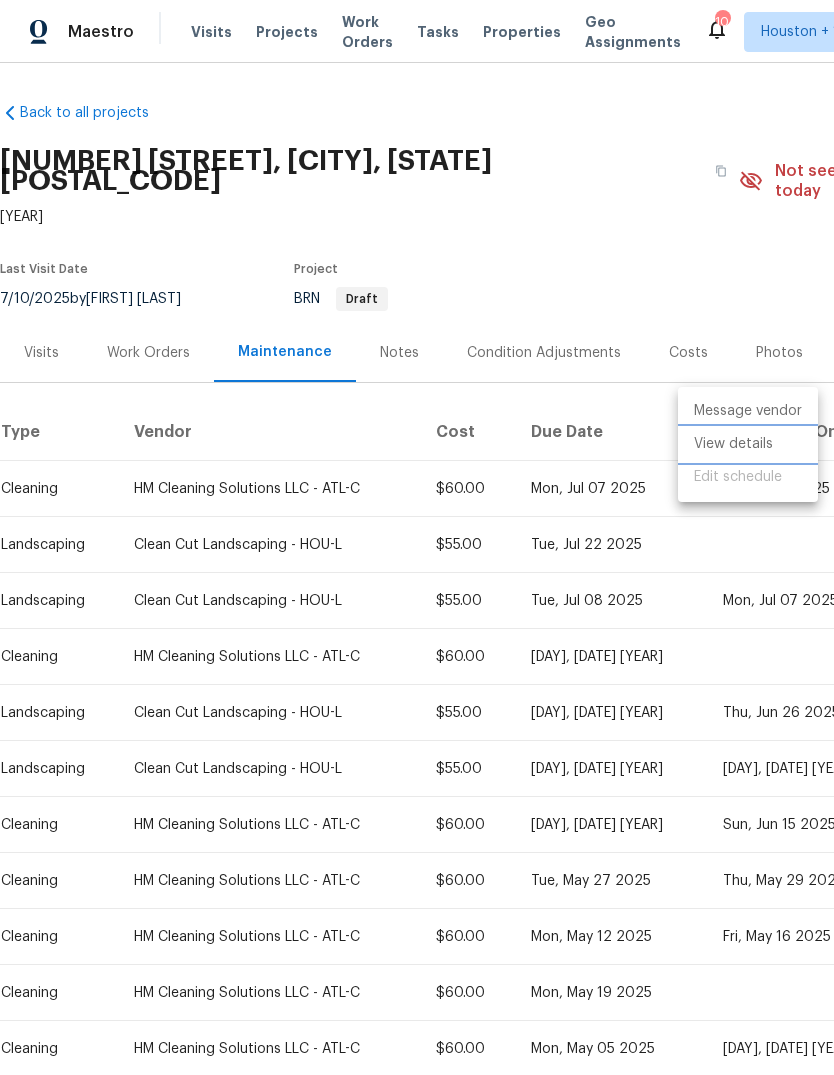 click on "View details" at bounding box center (748, 444) 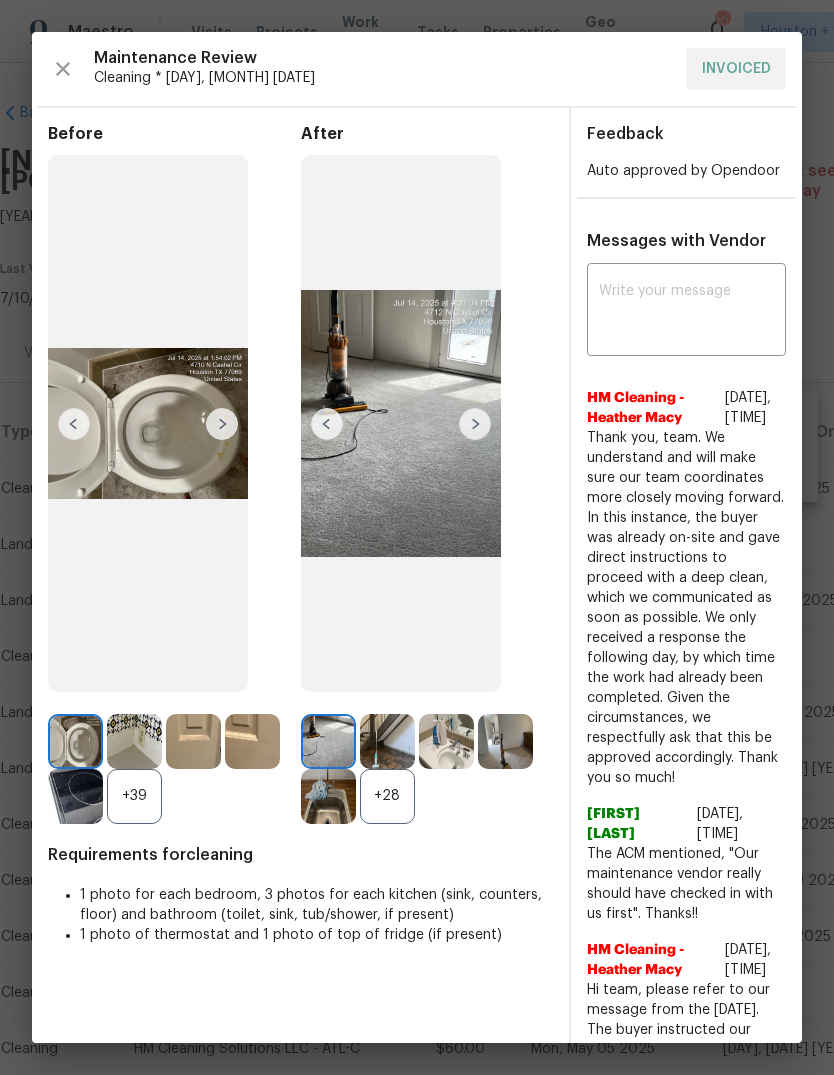 click on "+39" at bounding box center (134, 796) 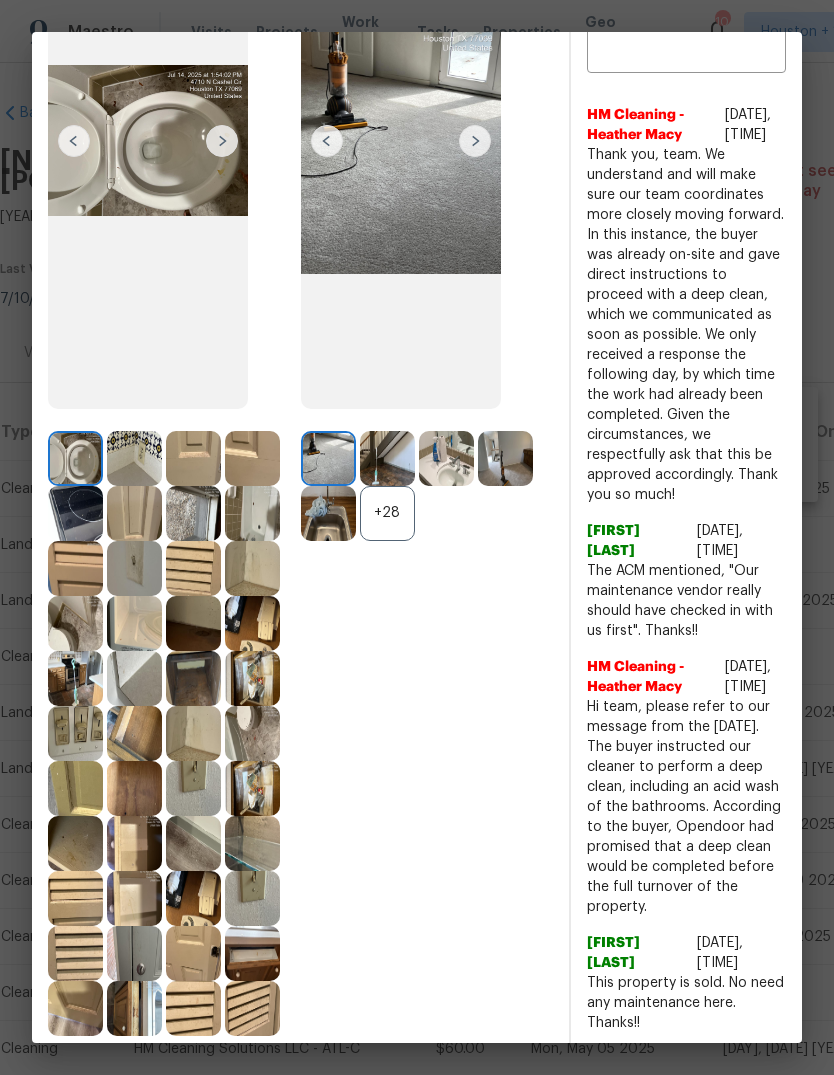 scroll, scrollTop: 225, scrollLeft: 0, axis: vertical 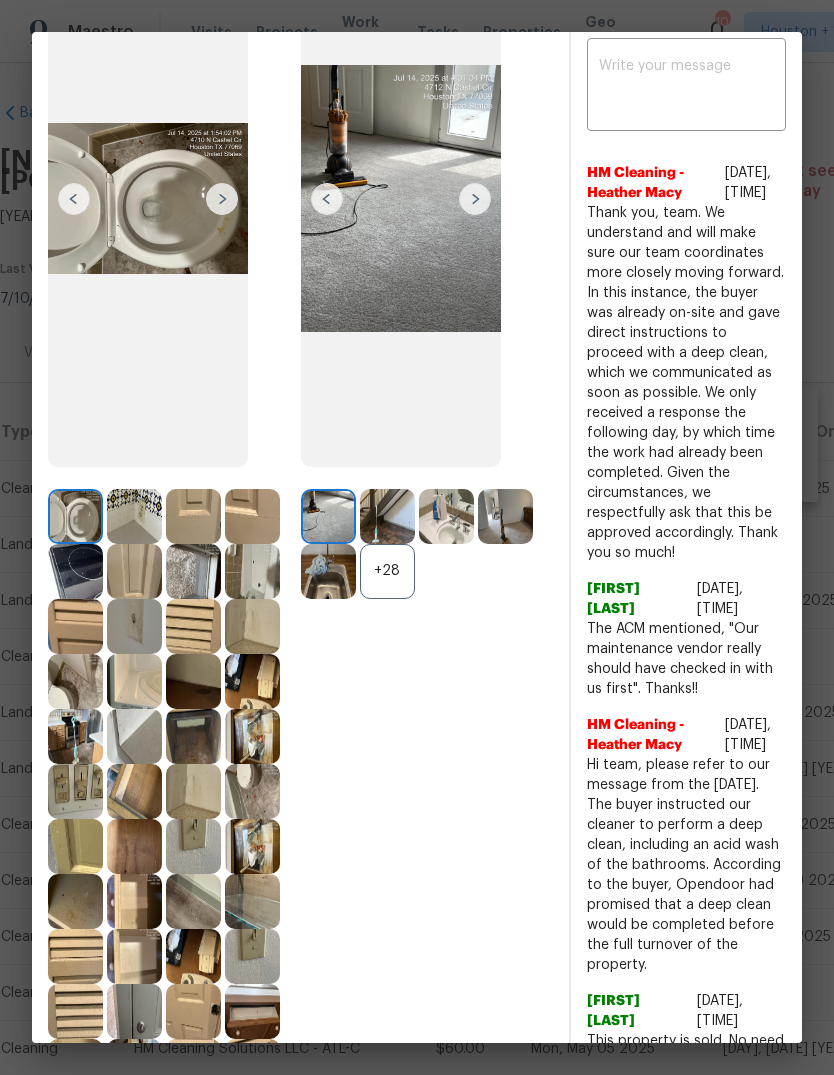click at bounding box center (252, 571) 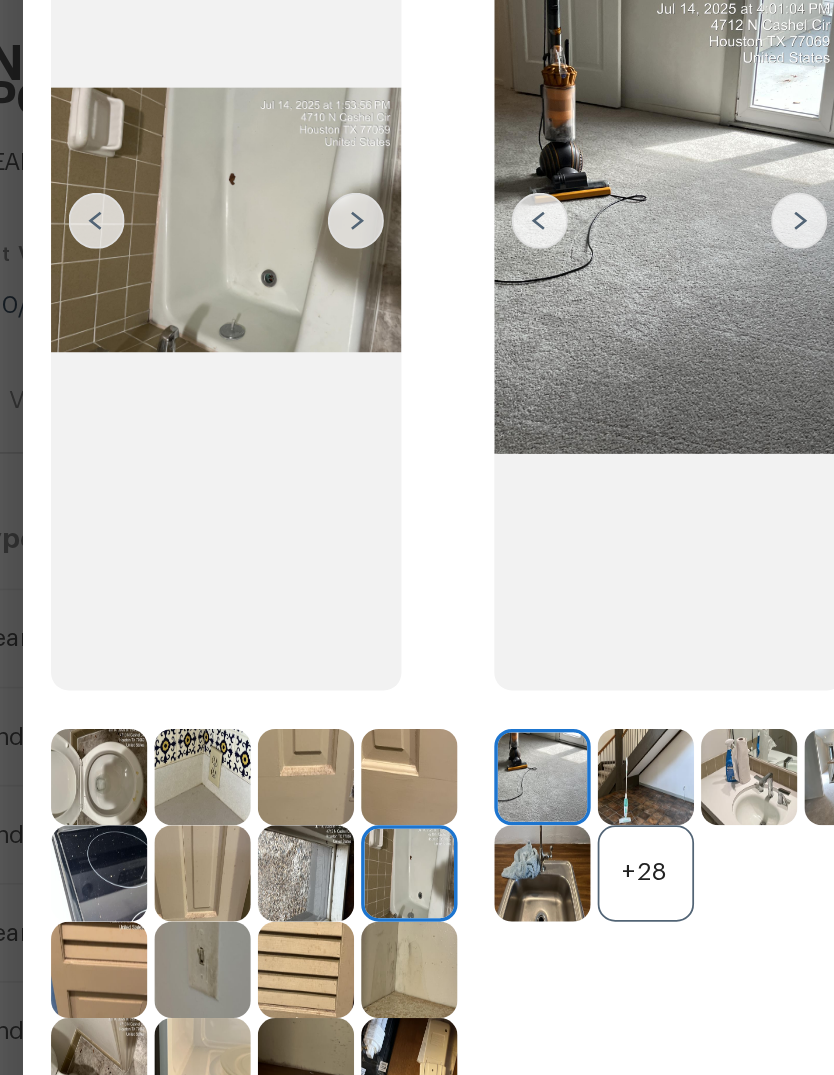 scroll, scrollTop: 172, scrollLeft: 0, axis: vertical 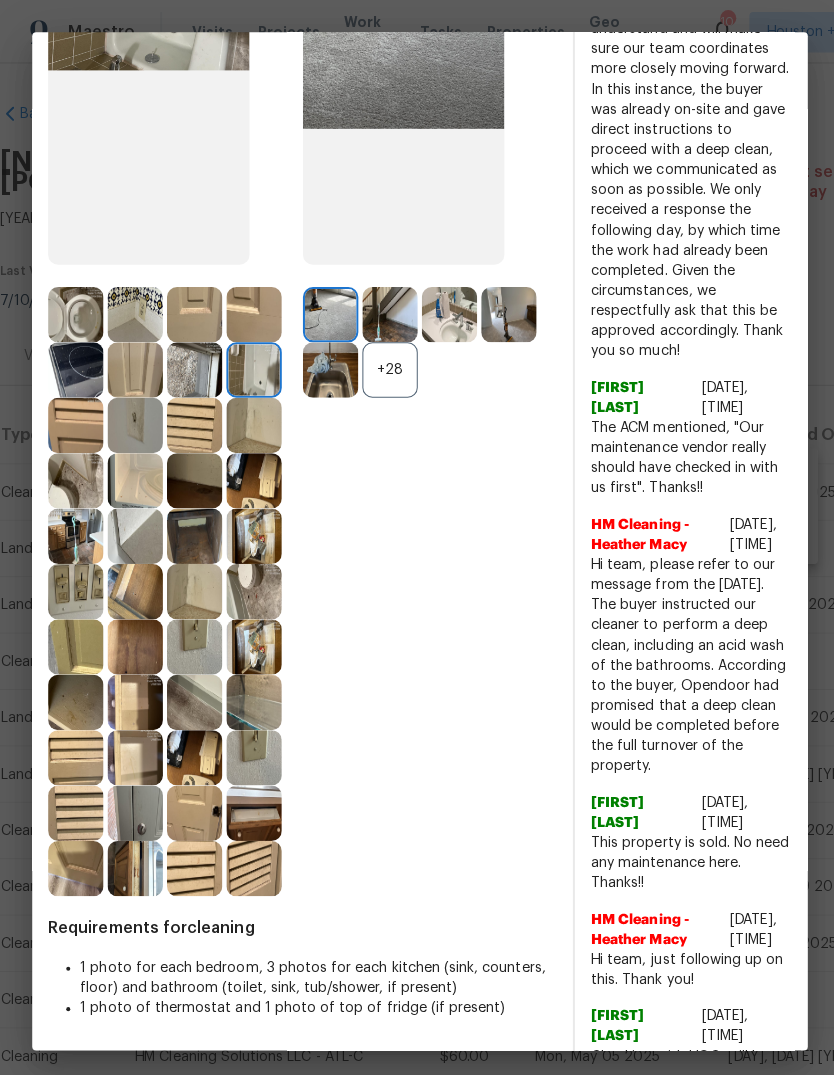 click at bounding box center (252, 642) 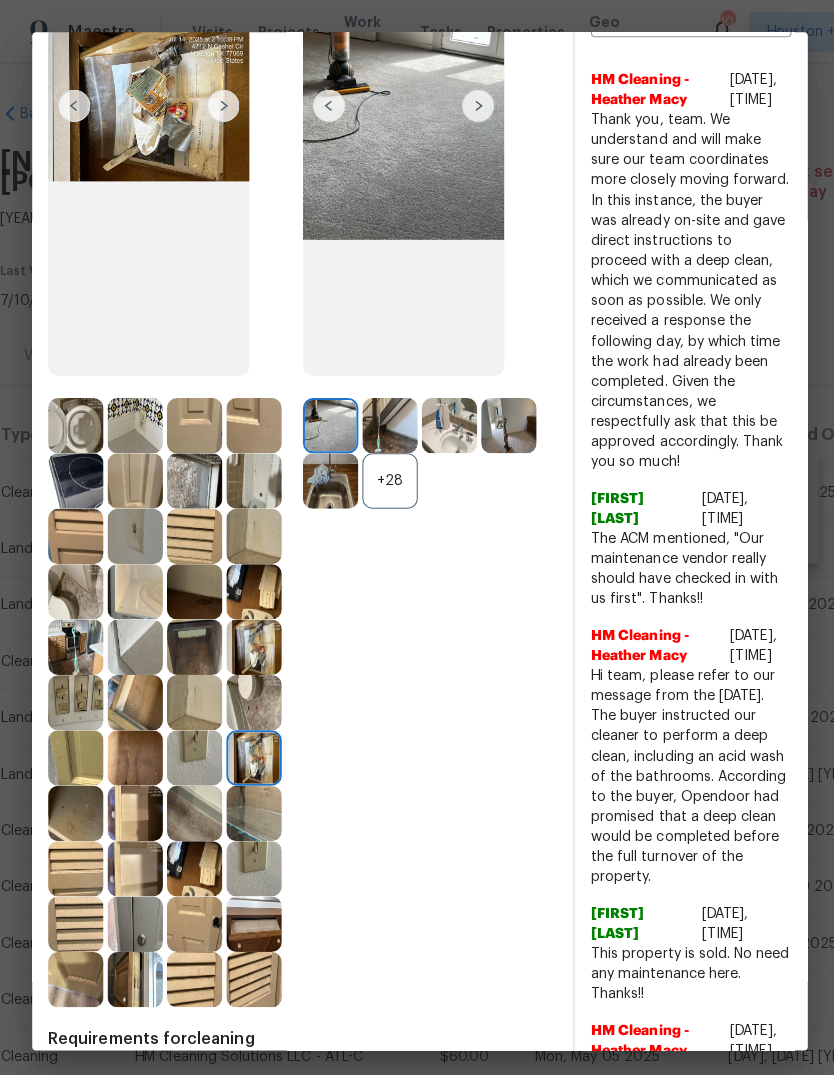 scroll, scrollTop: 268, scrollLeft: 0, axis: vertical 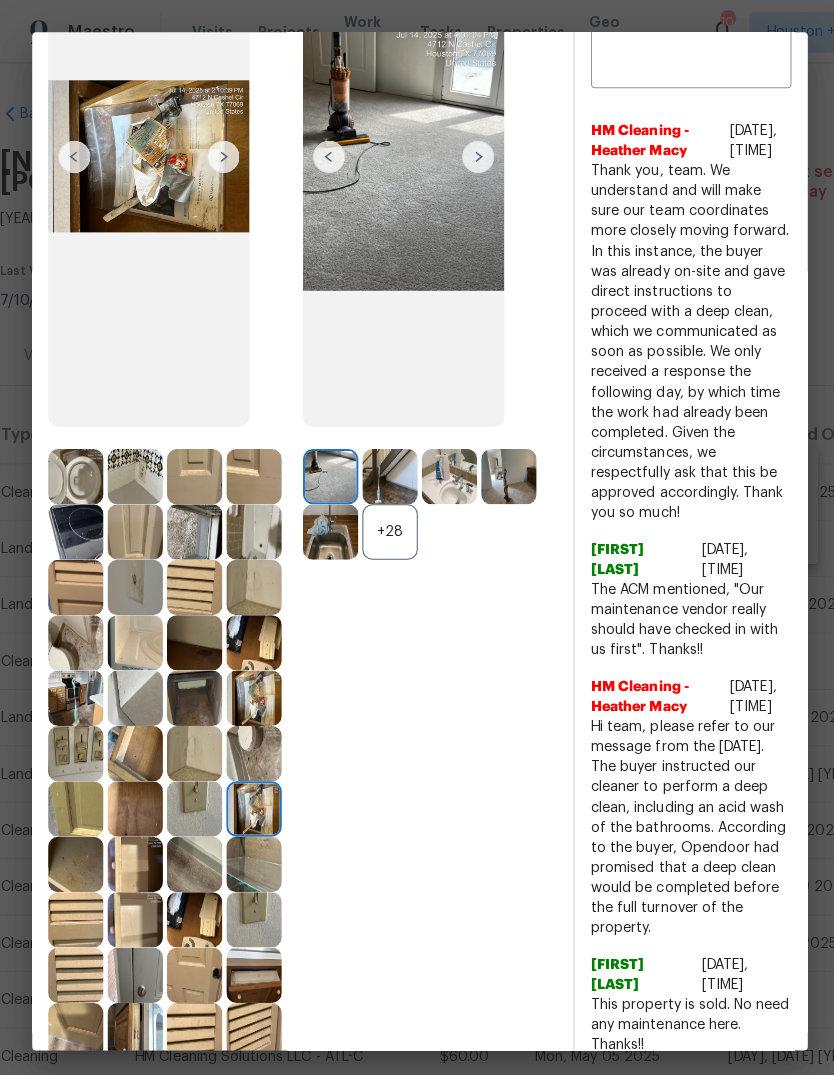 click at bounding box center (252, 803) 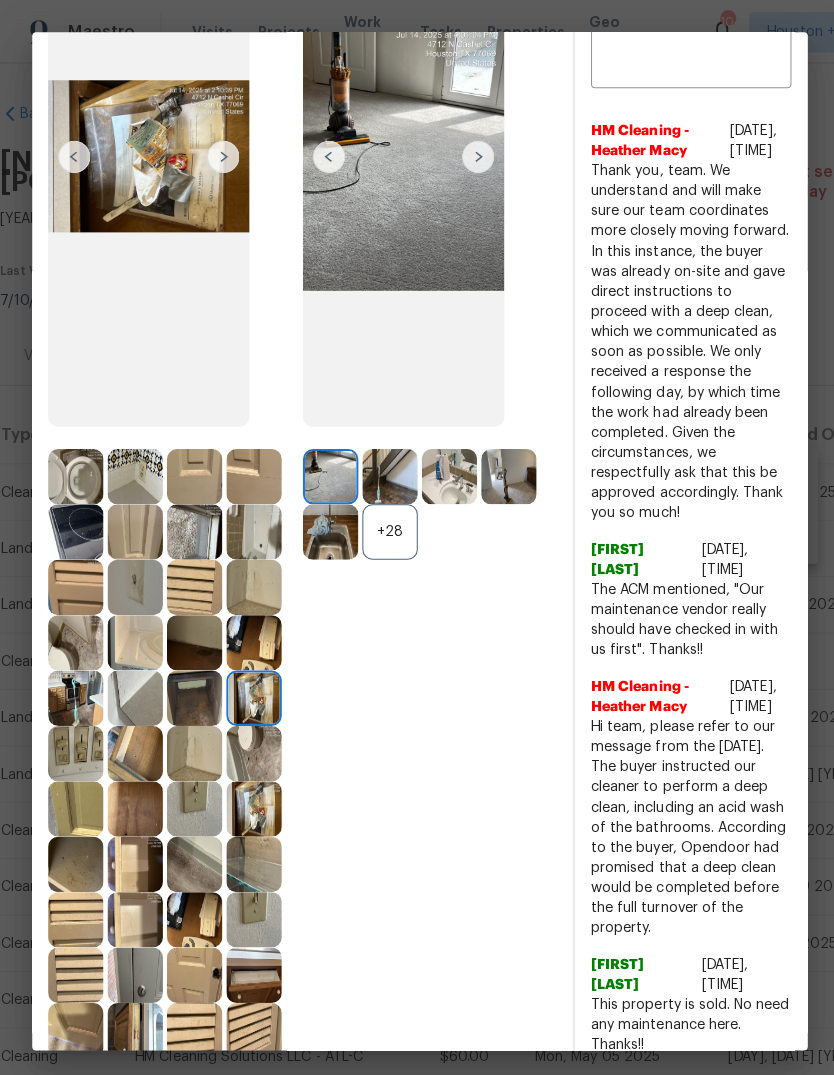 click at bounding box center (252, 693) 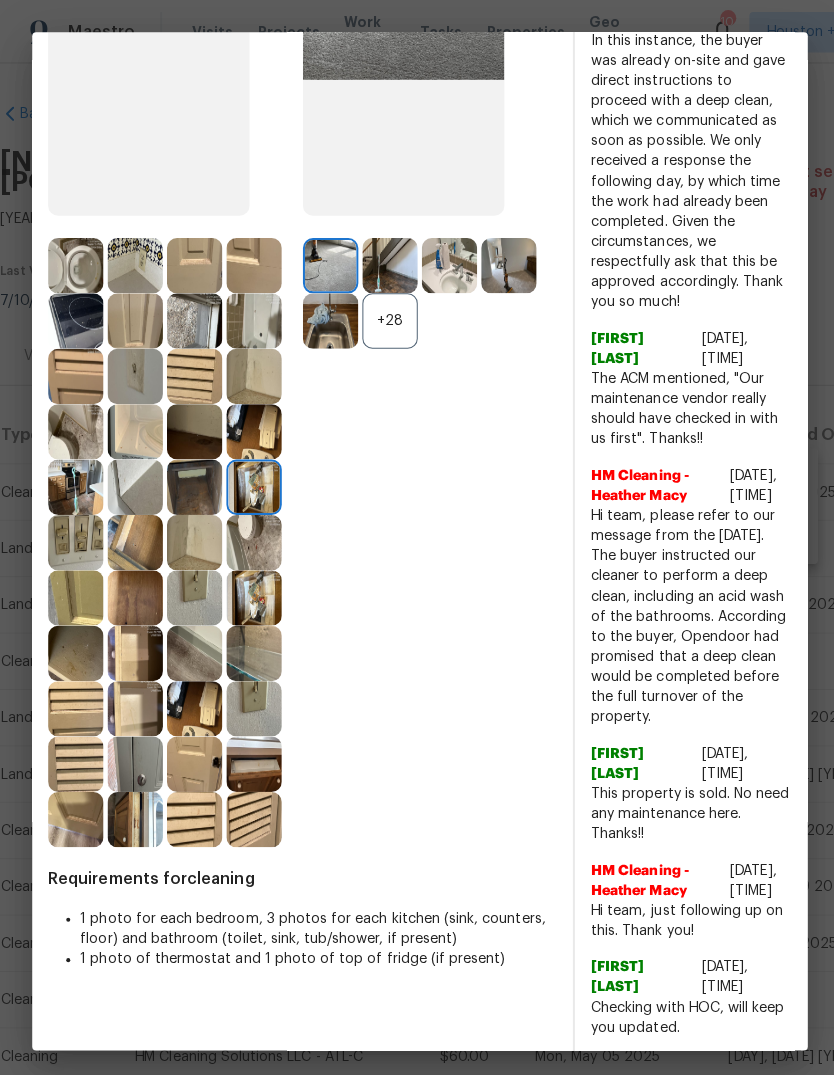 scroll, scrollTop: 480, scrollLeft: 0, axis: vertical 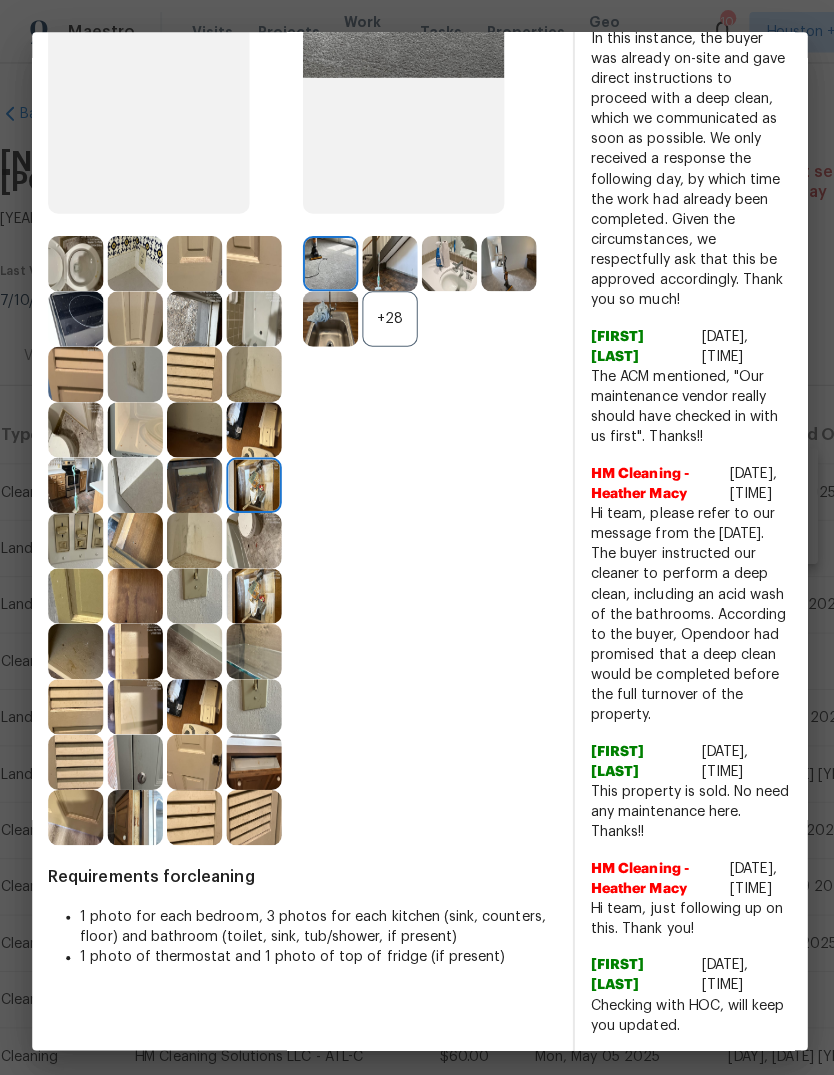 click at bounding box center (134, 756) 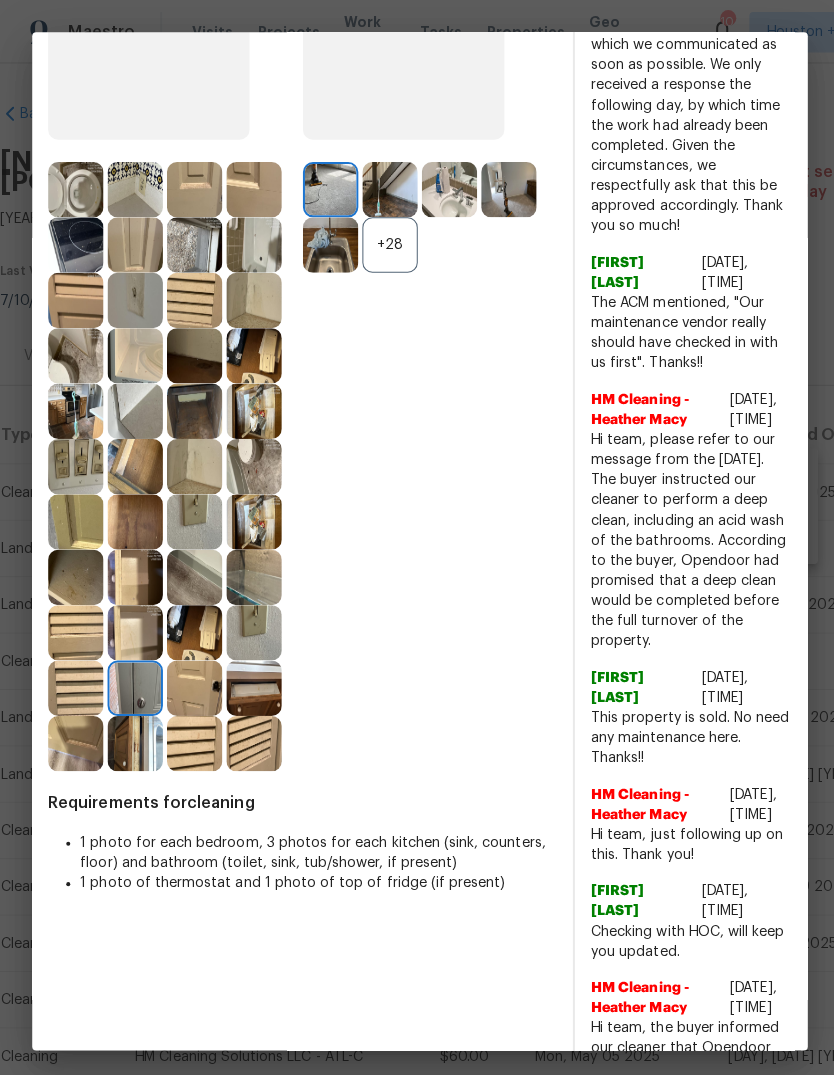 scroll, scrollTop: 550, scrollLeft: 0, axis: vertical 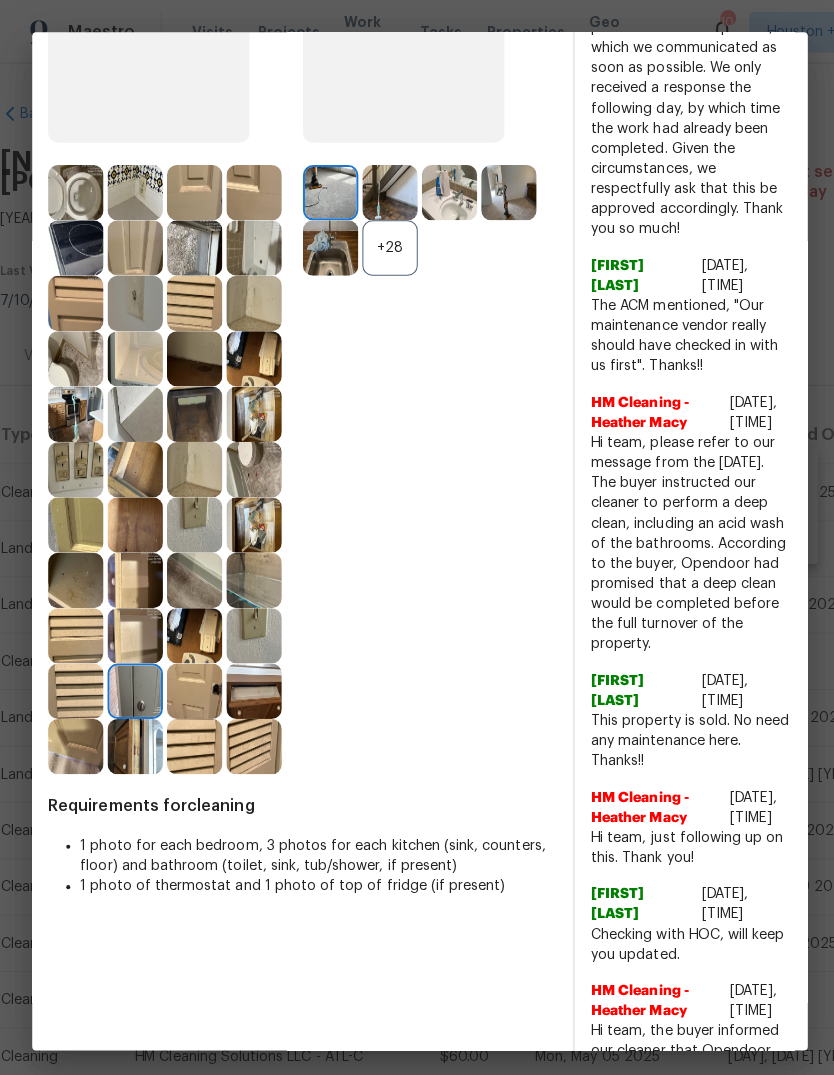 click at bounding box center (252, 686) 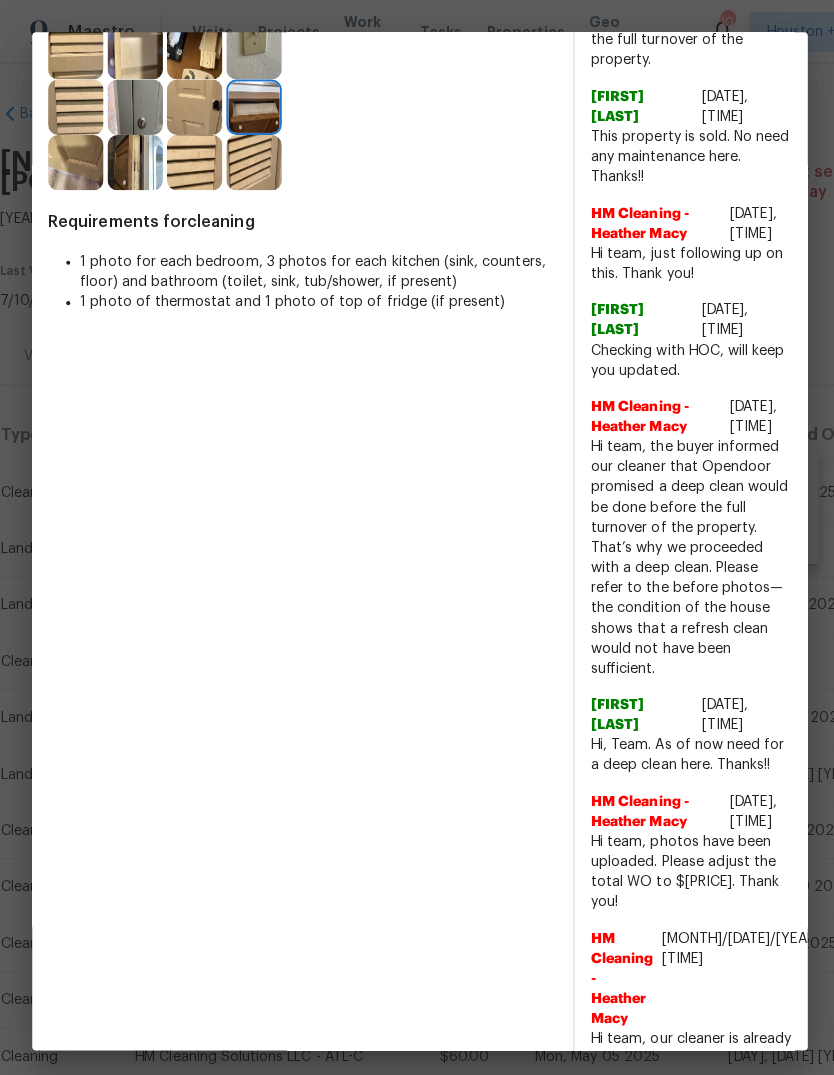 scroll, scrollTop: 1133, scrollLeft: 0, axis: vertical 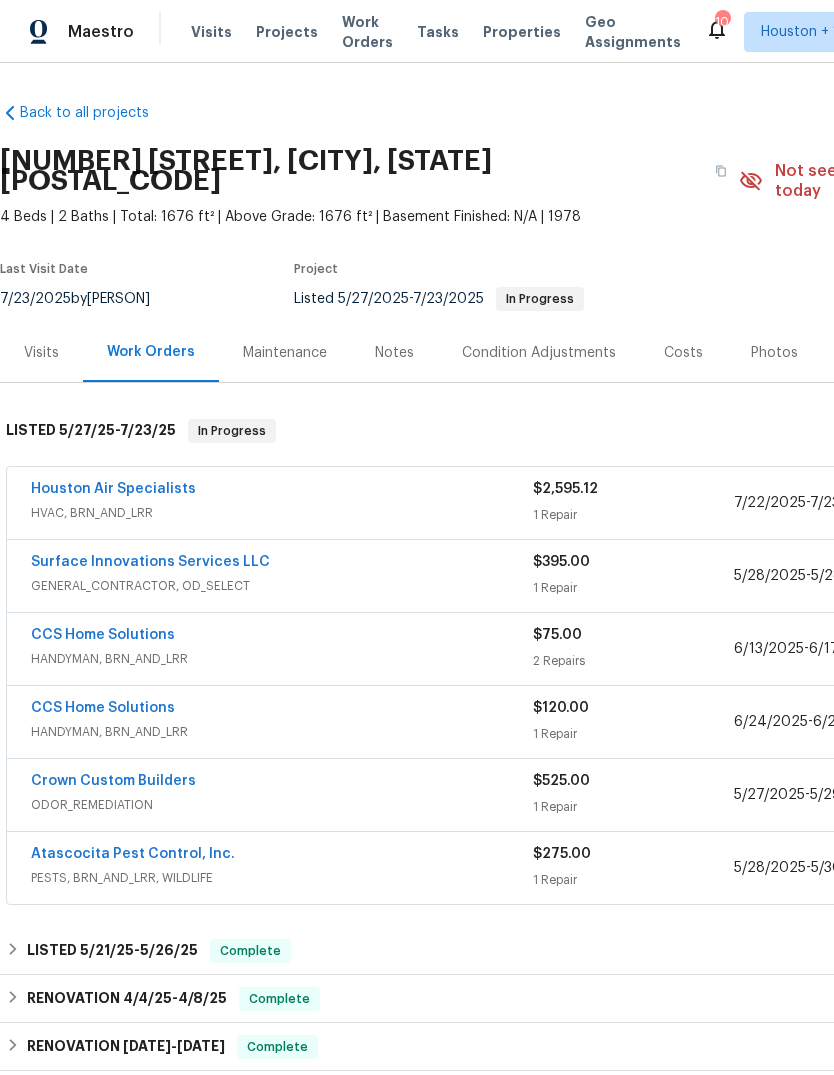 click on "Maintenance" at bounding box center [285, 353] 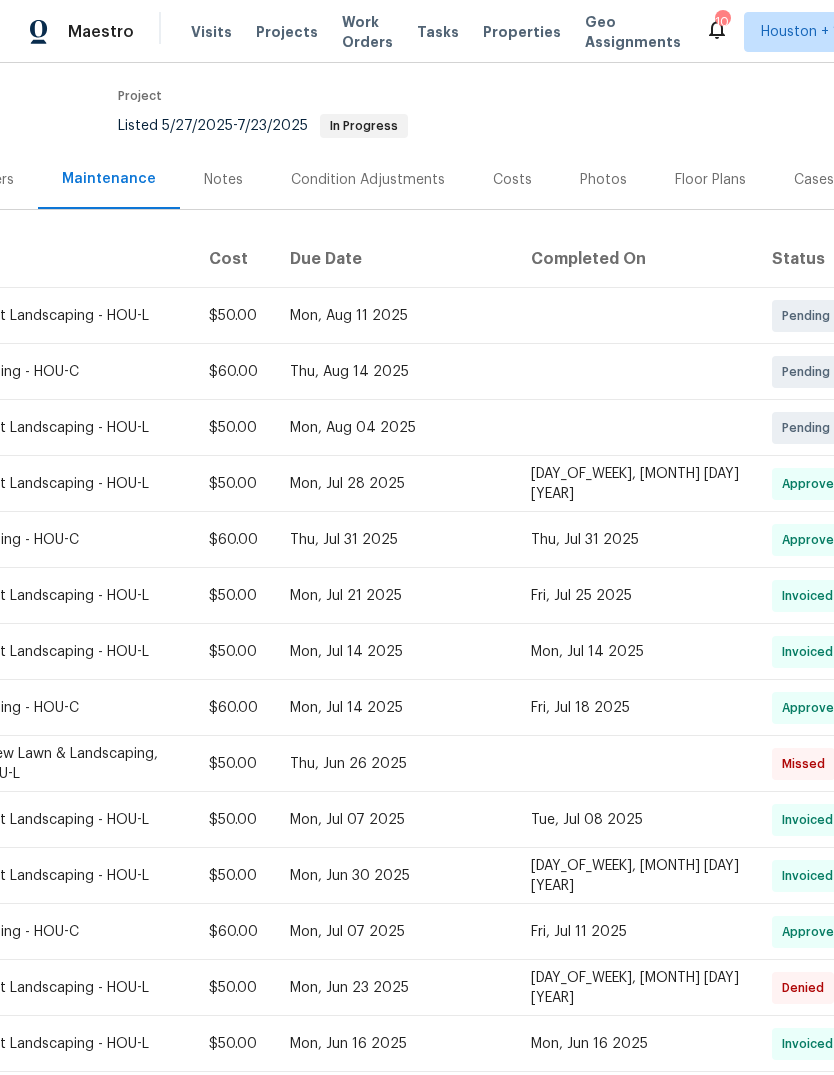 scroll, scrollTop: 175, scrollLeft: 258, axis: both 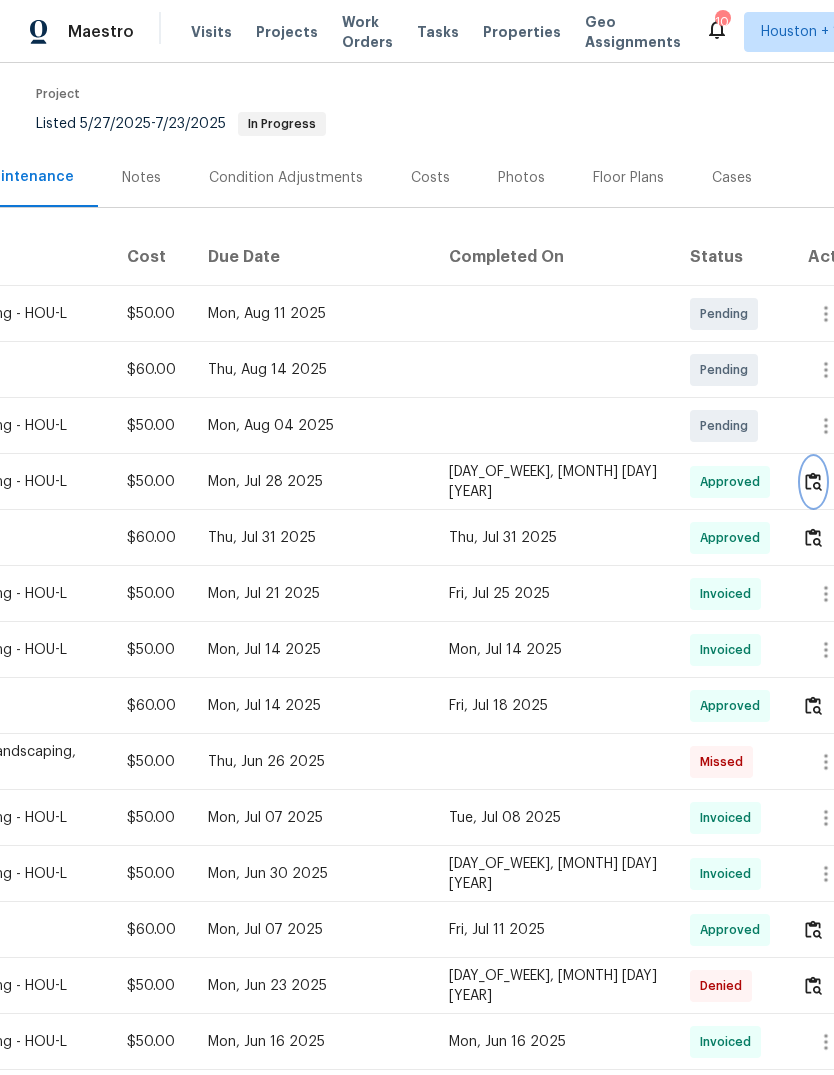 click at bounding box center (813, 481) 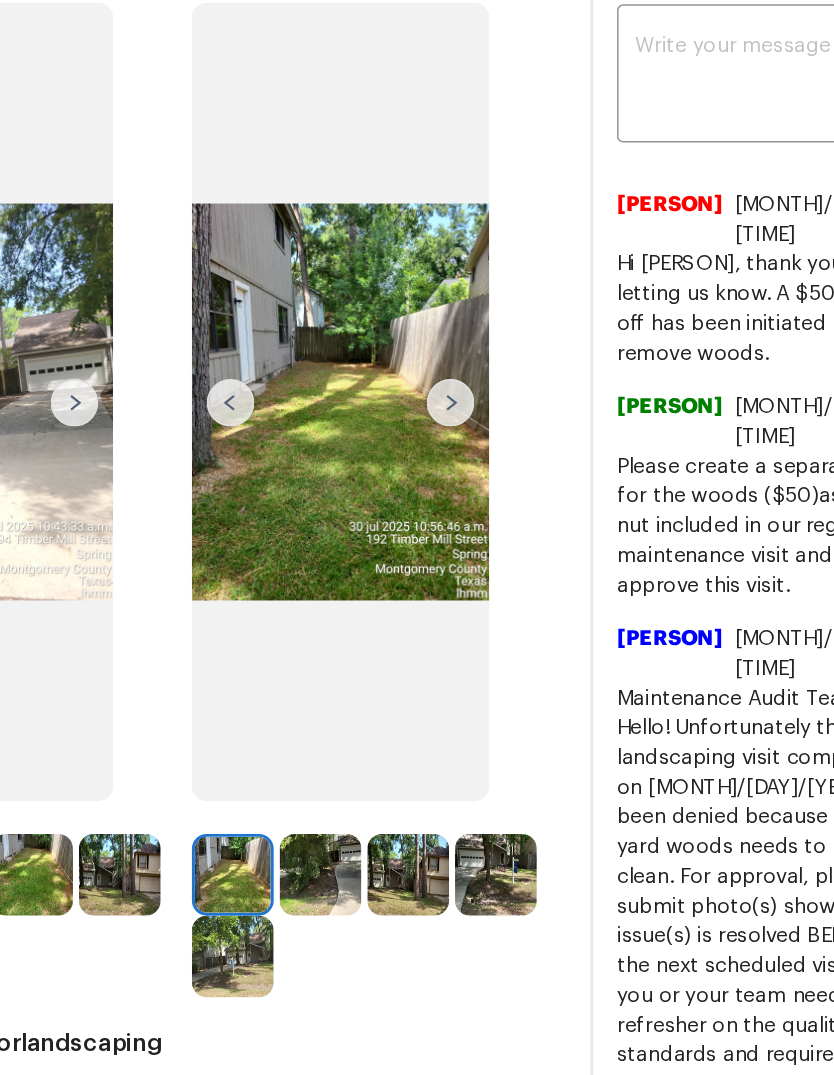click at bounding box center [475, 424] 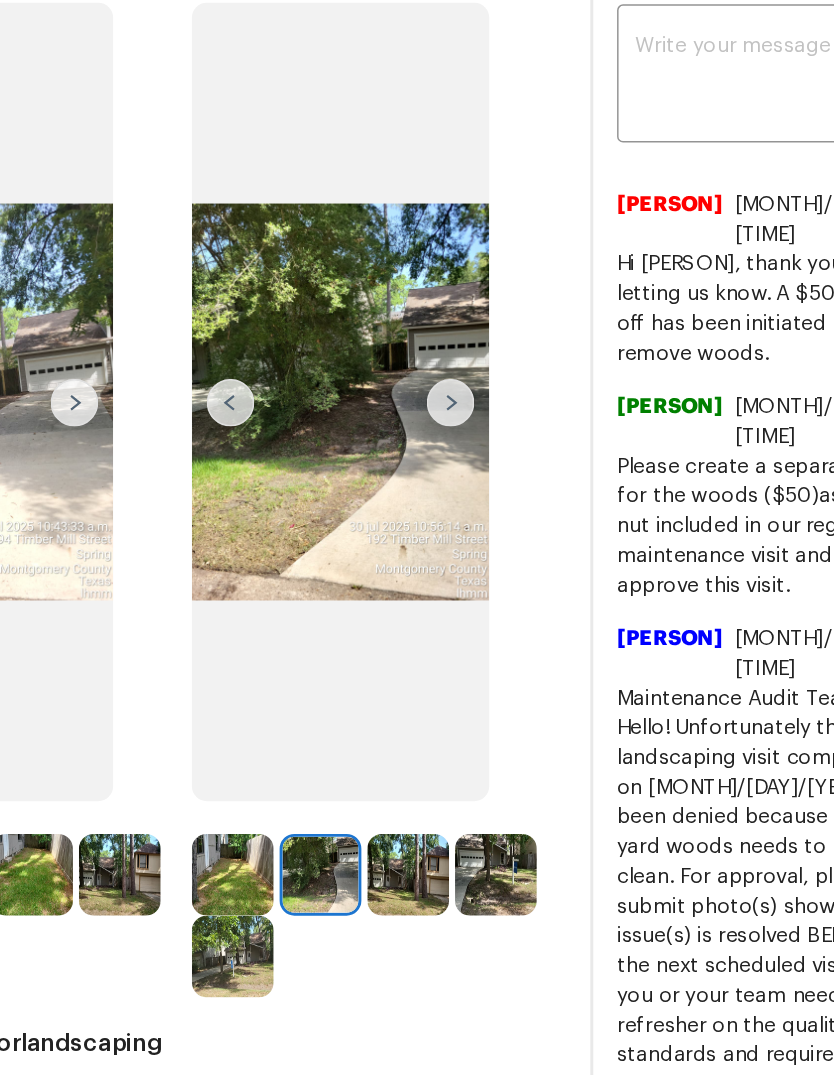 click at bounding box center [475, 424] 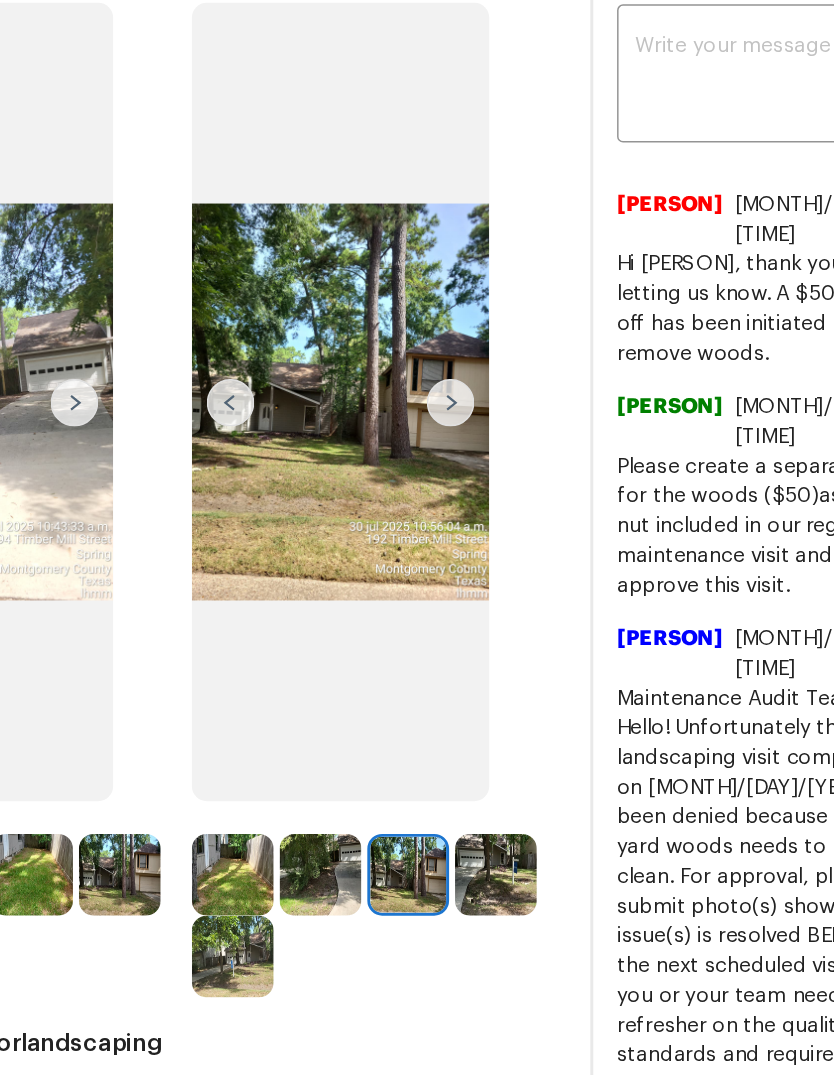 scroll, scrollTop: 0, scrollLeft: 0, axis: both 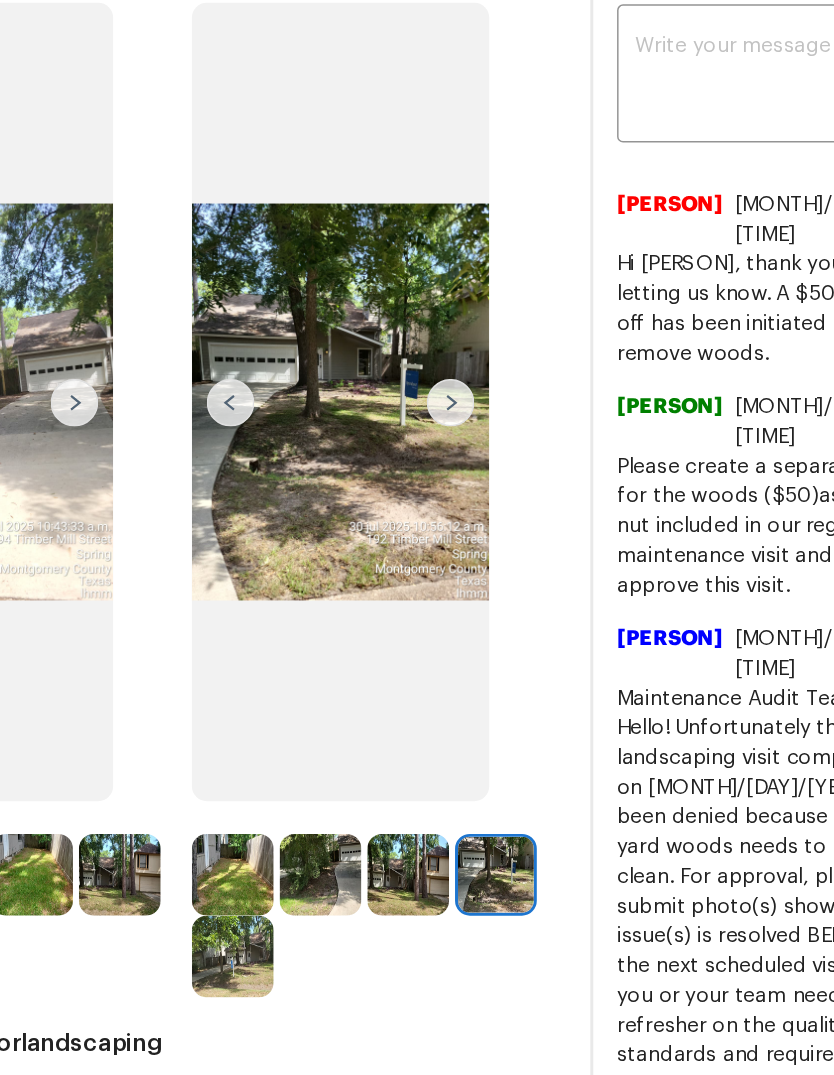 click at bounding box center [475, 424] 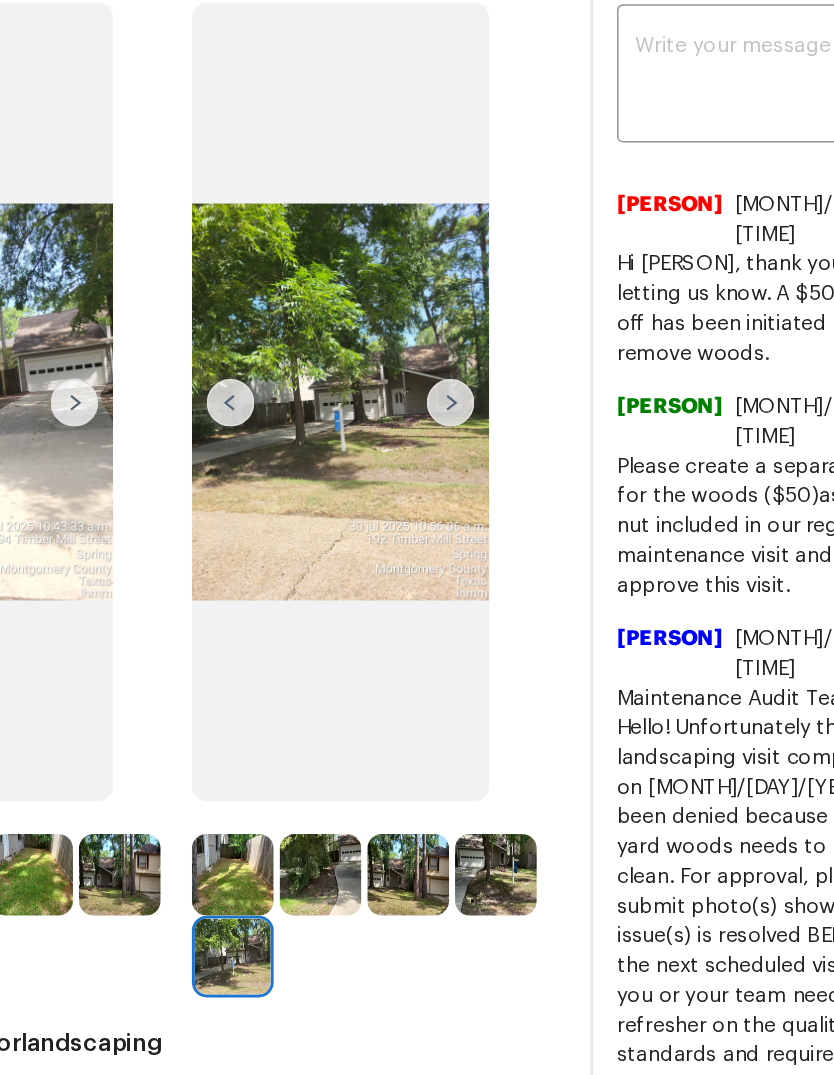click at bounding box center (475, 424) 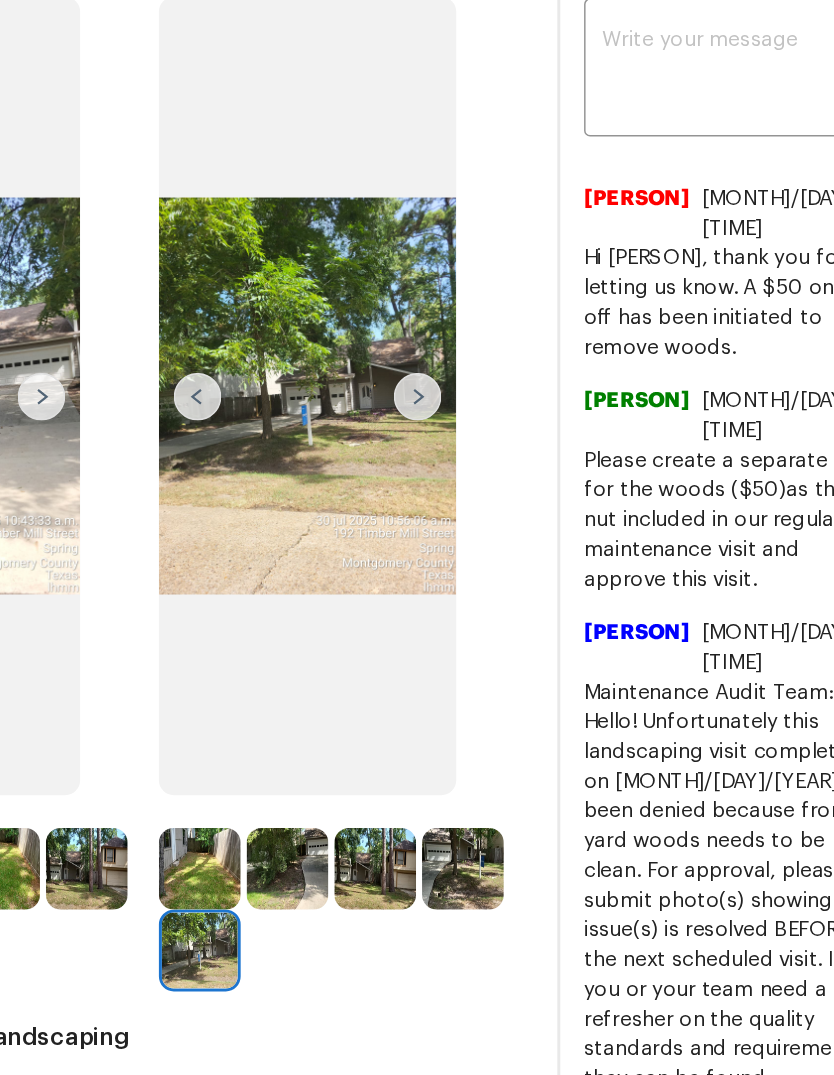 scroll, scrollTop: 4, scrollLeft: 21, axis: both 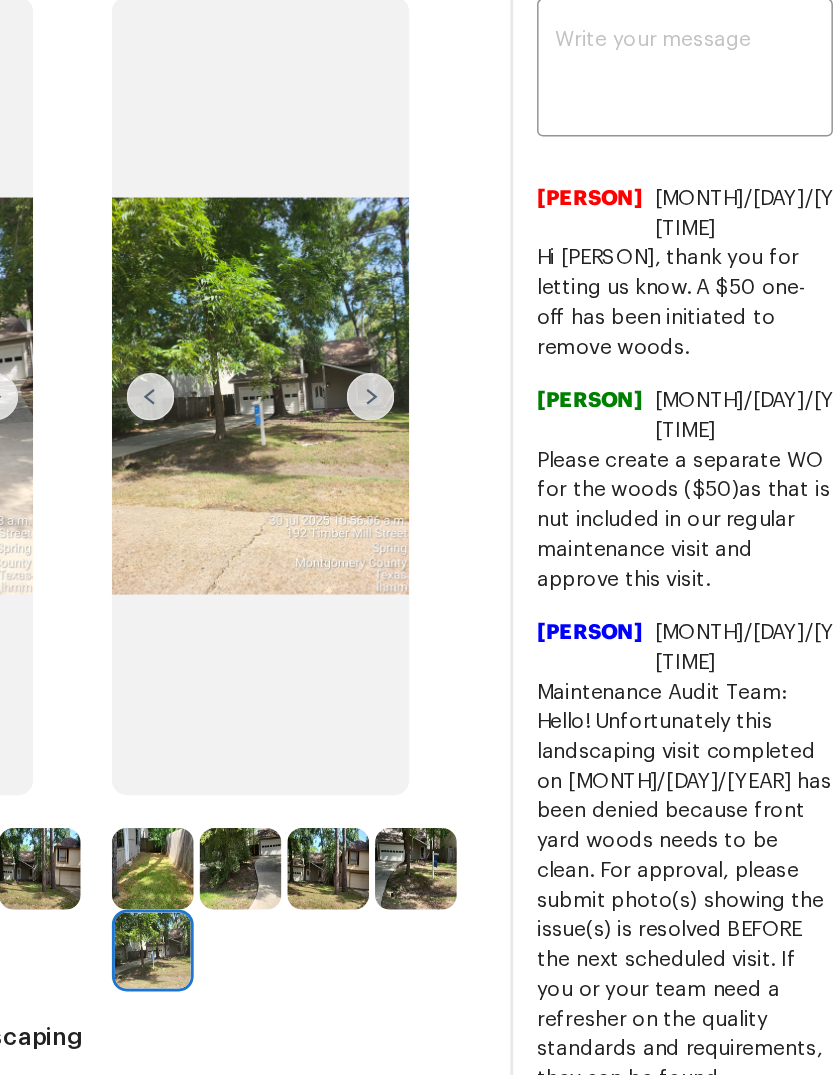 click at bounding box center (380, 420) 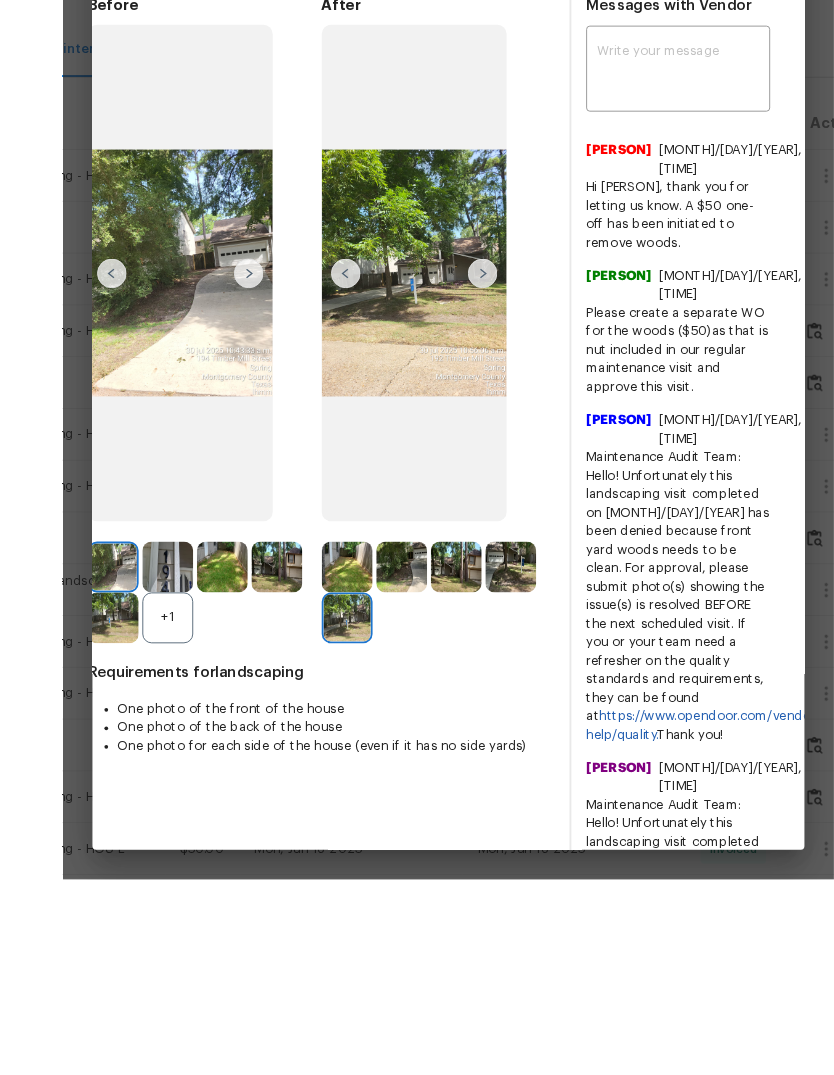 scroll, scrollTop: 73, scrollLeft: 0, axis: vertical 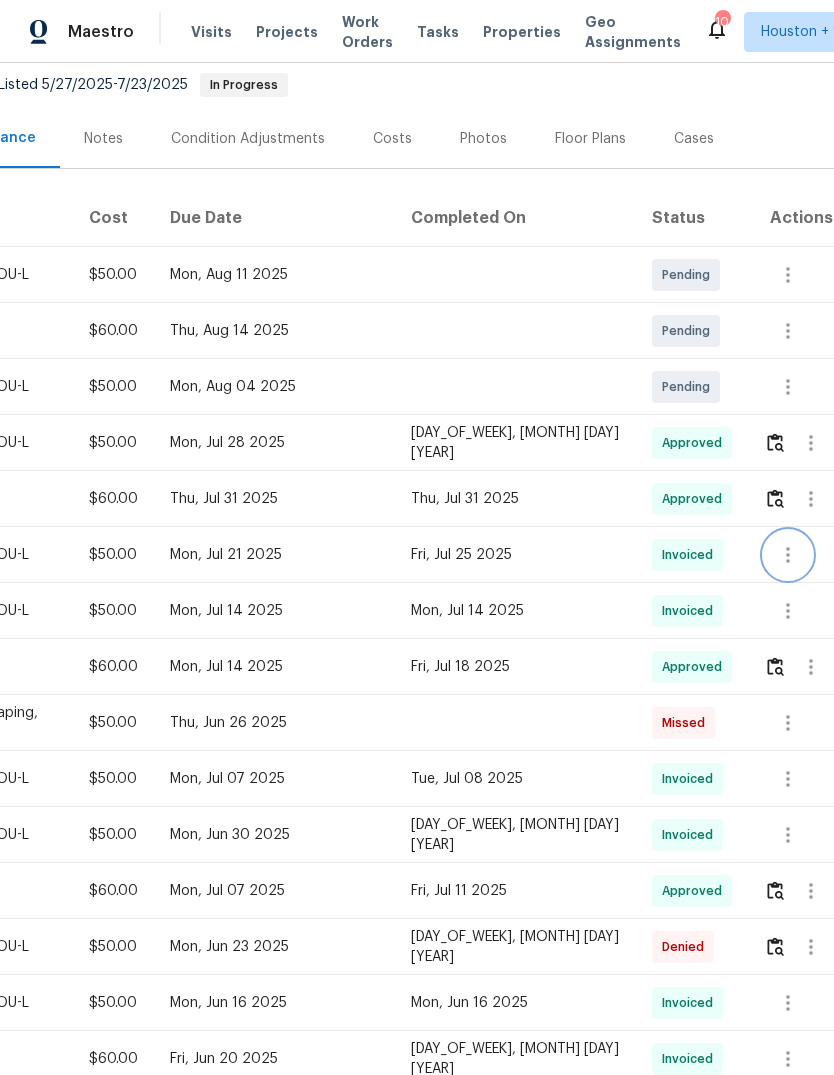 click 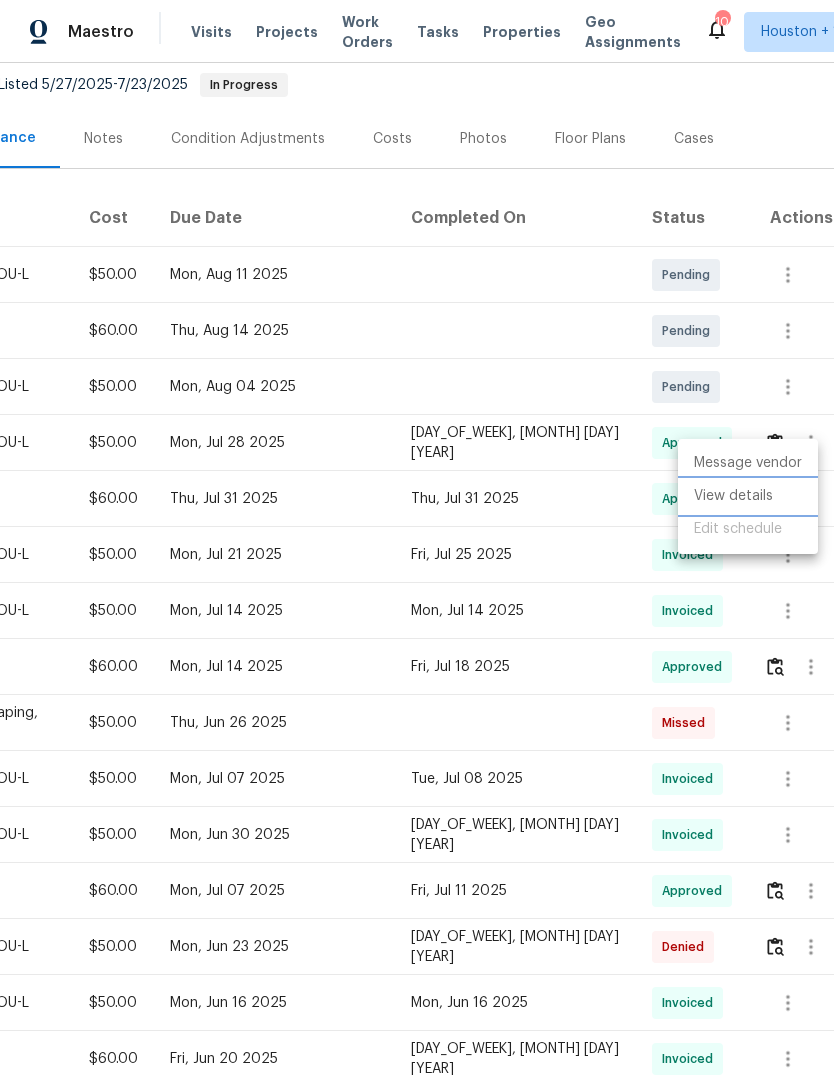 click on "View details" at bounding box center (748, 496) 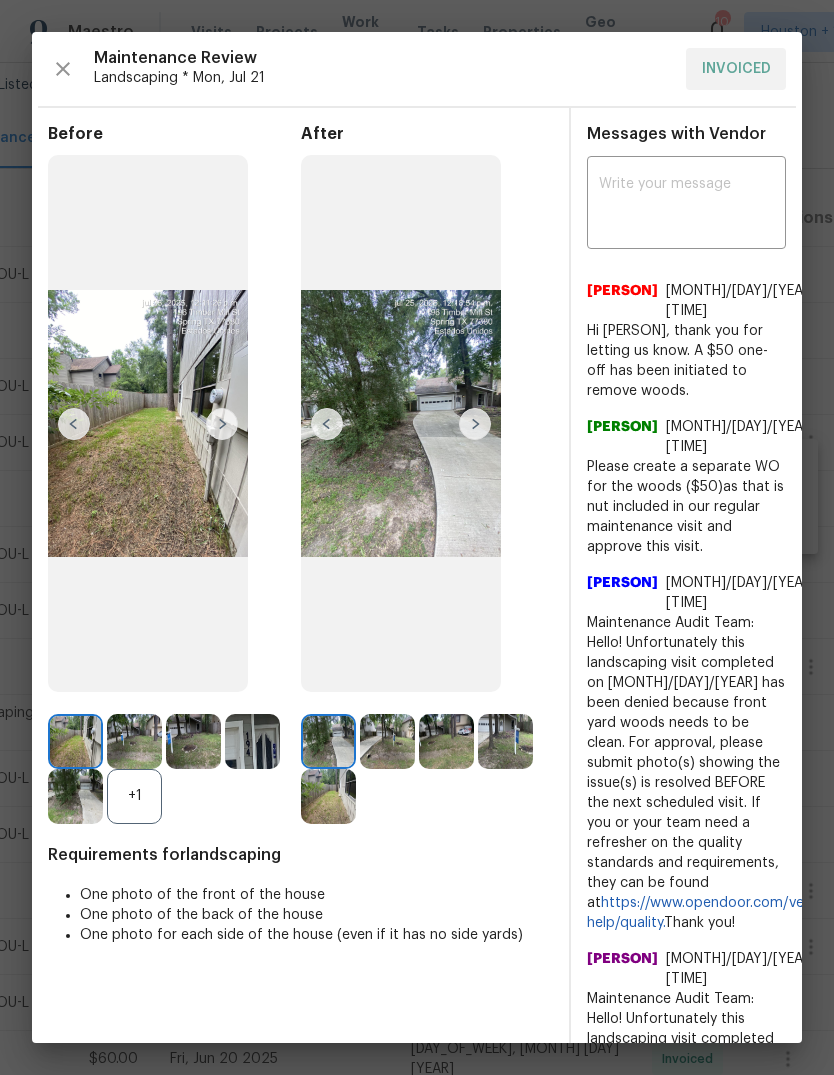 click at bounding box center [475, 424] 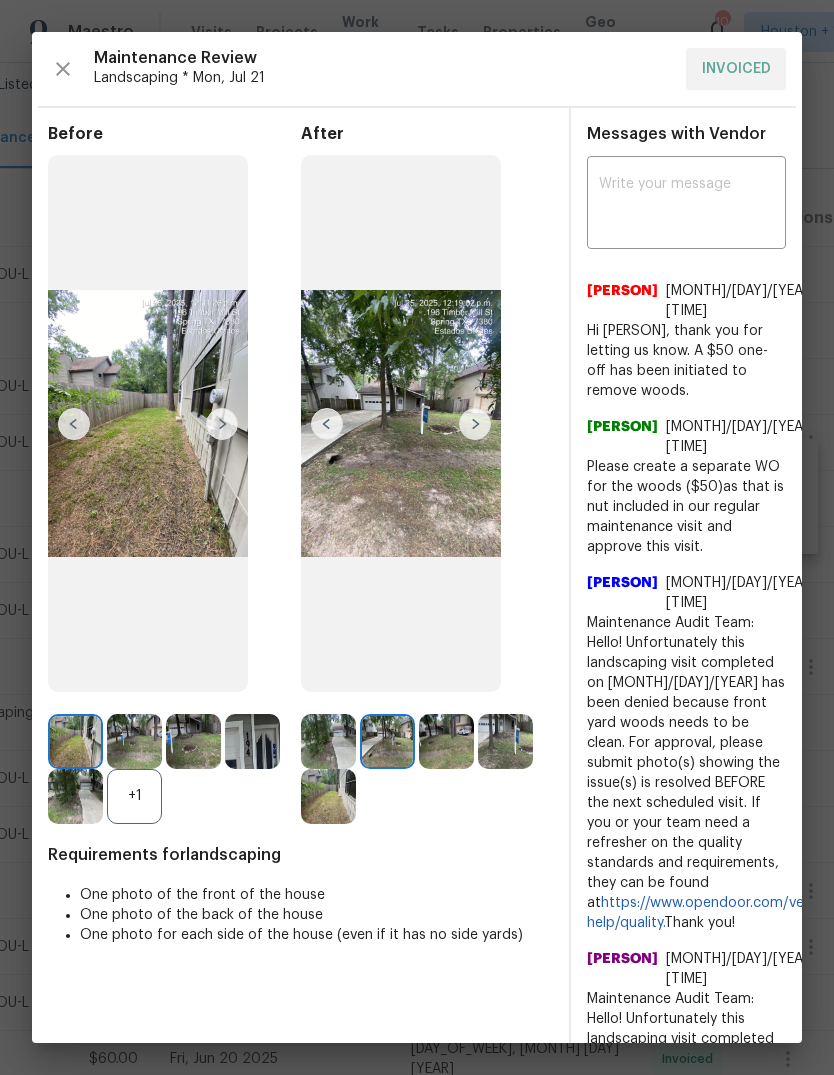 click at bounding box center (475, 424) 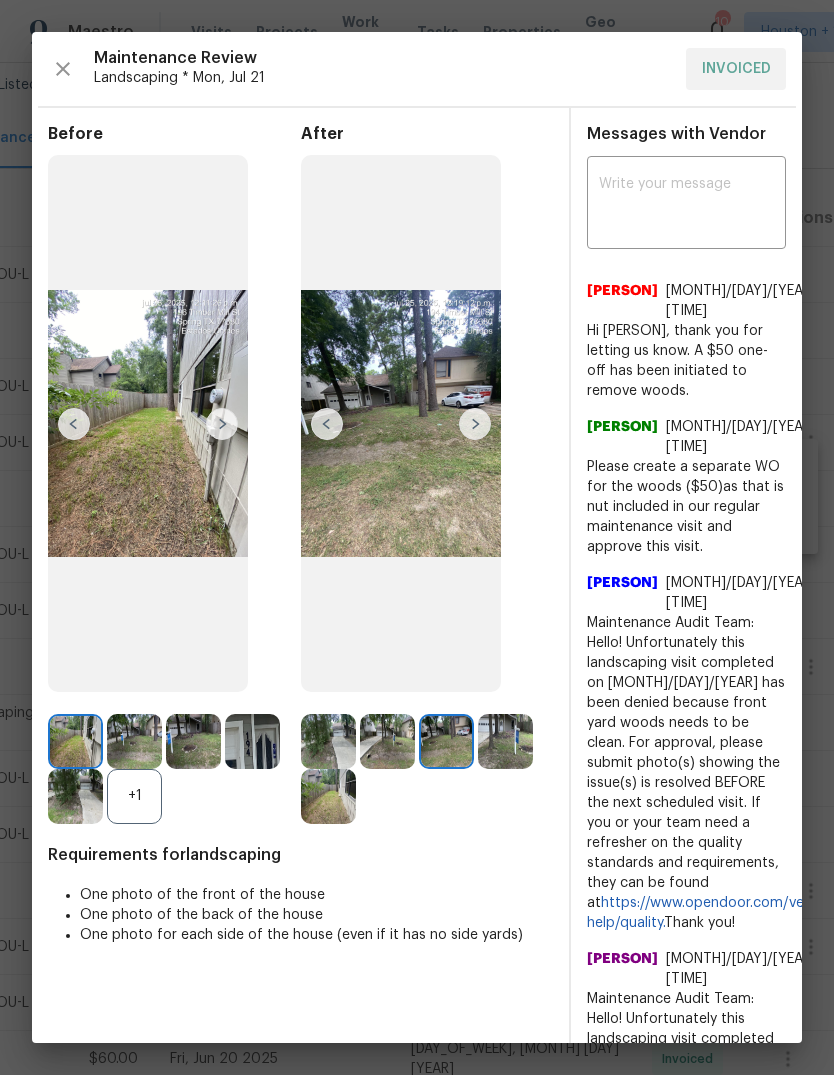 click at bounding box center [475, 424] 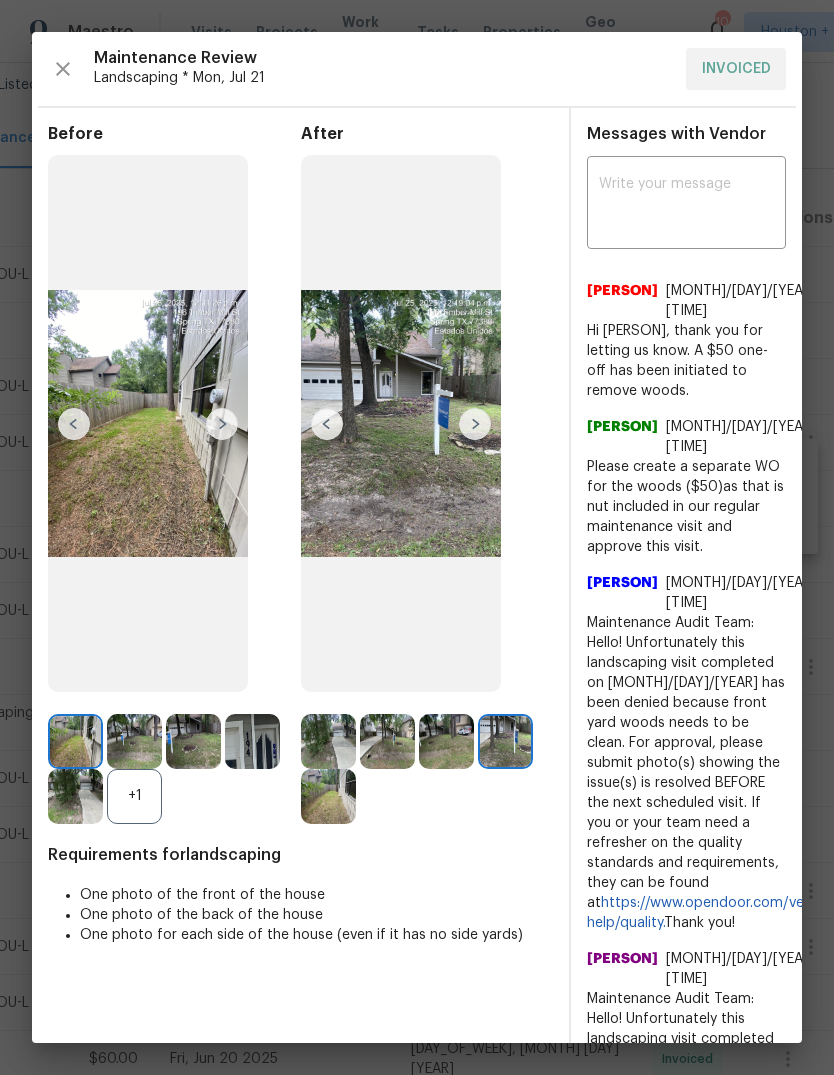 scroll, scrollTop: 72, scrollLeft: 0, axis: vertical 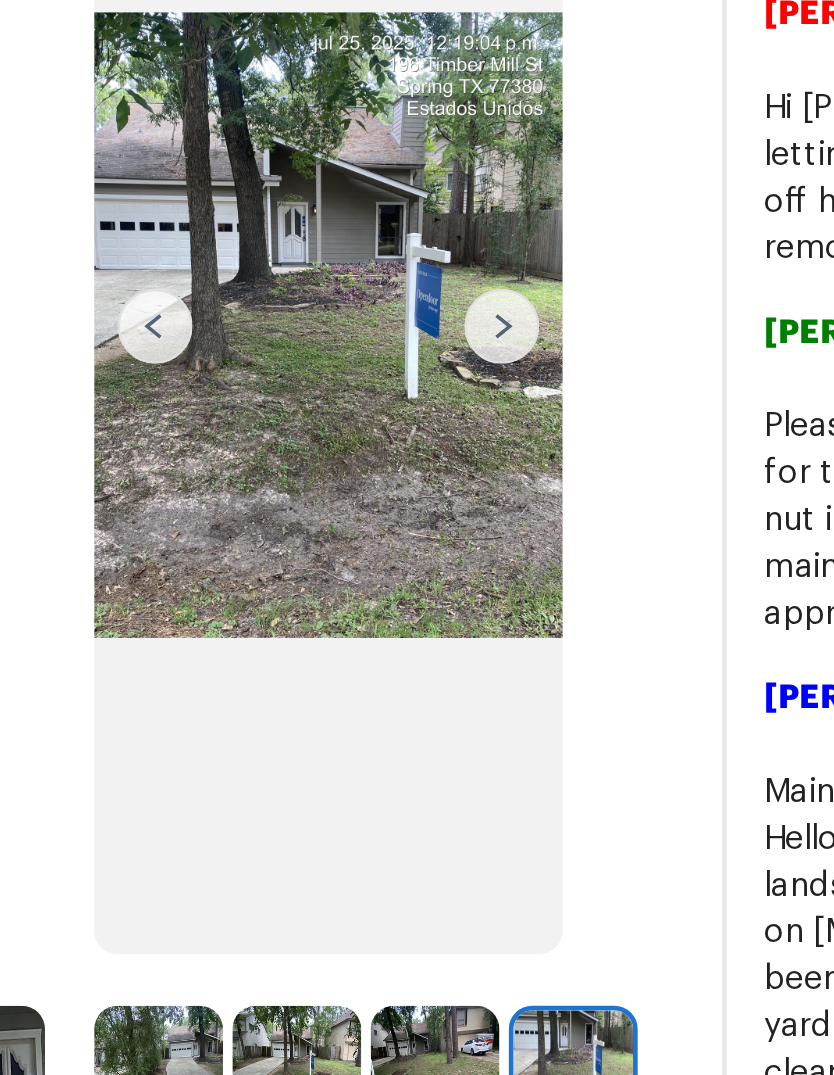 click at bounding box center (475, 424) 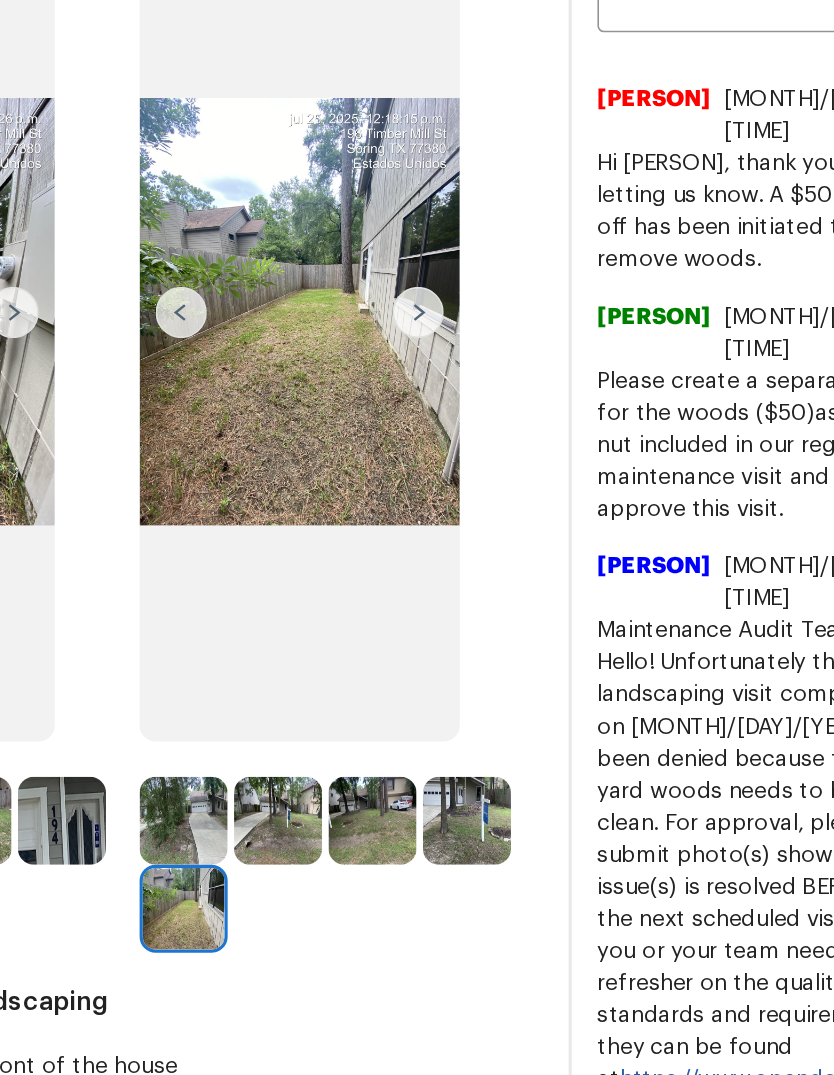 scroll, scrollTop: 122, scrollLeft: 0, axis: vertical 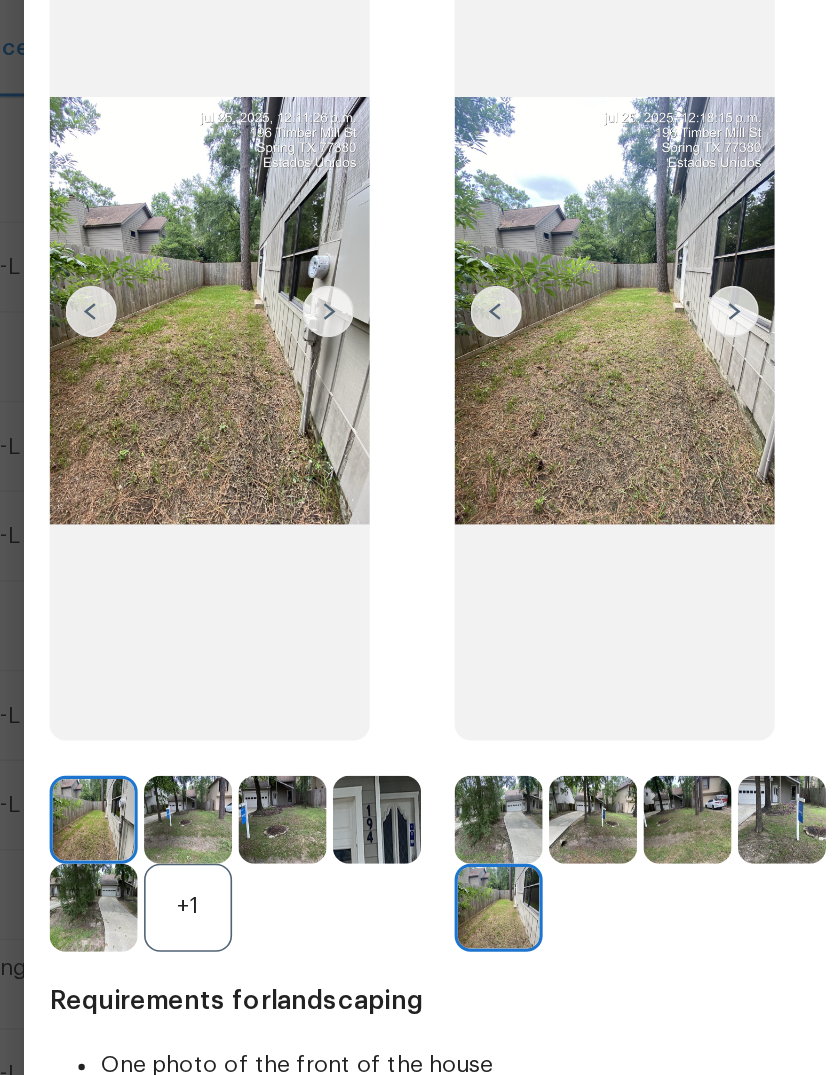 click on "+1" at bounding box center [134, 674] 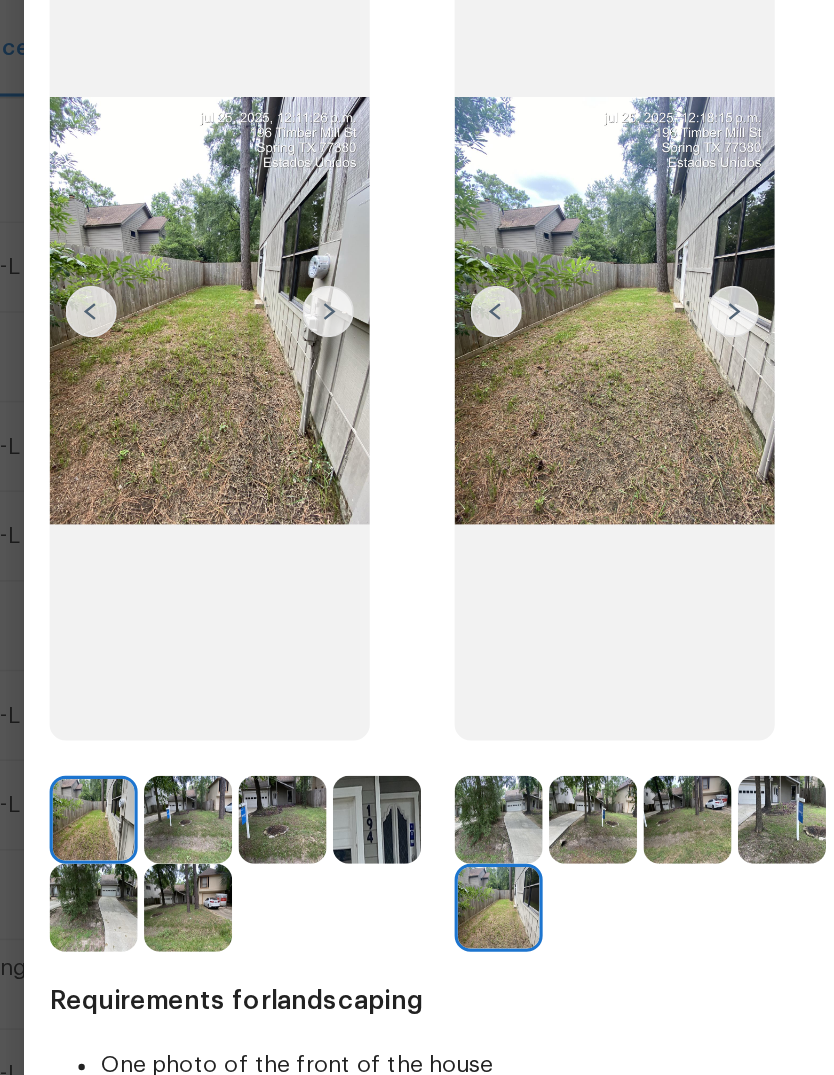 click at bounding box center (134, 619) 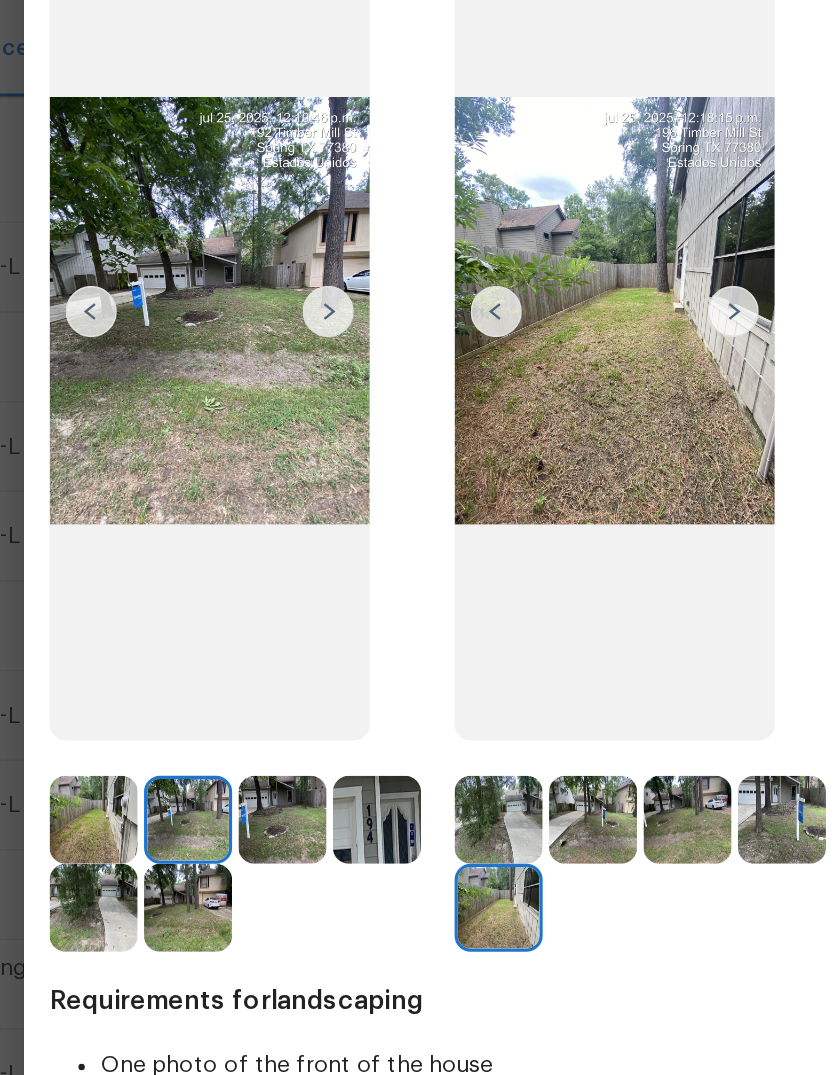 click at bounding box center [193, 619] 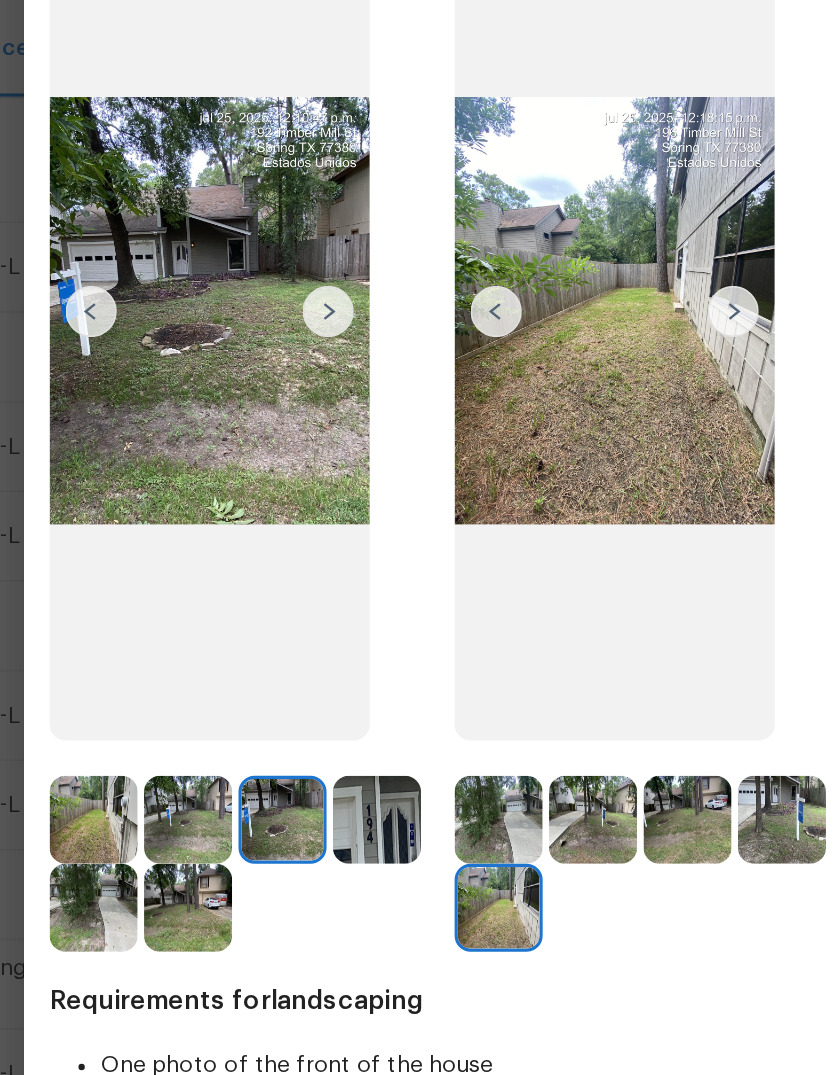 click at bounding box center (134, 619) 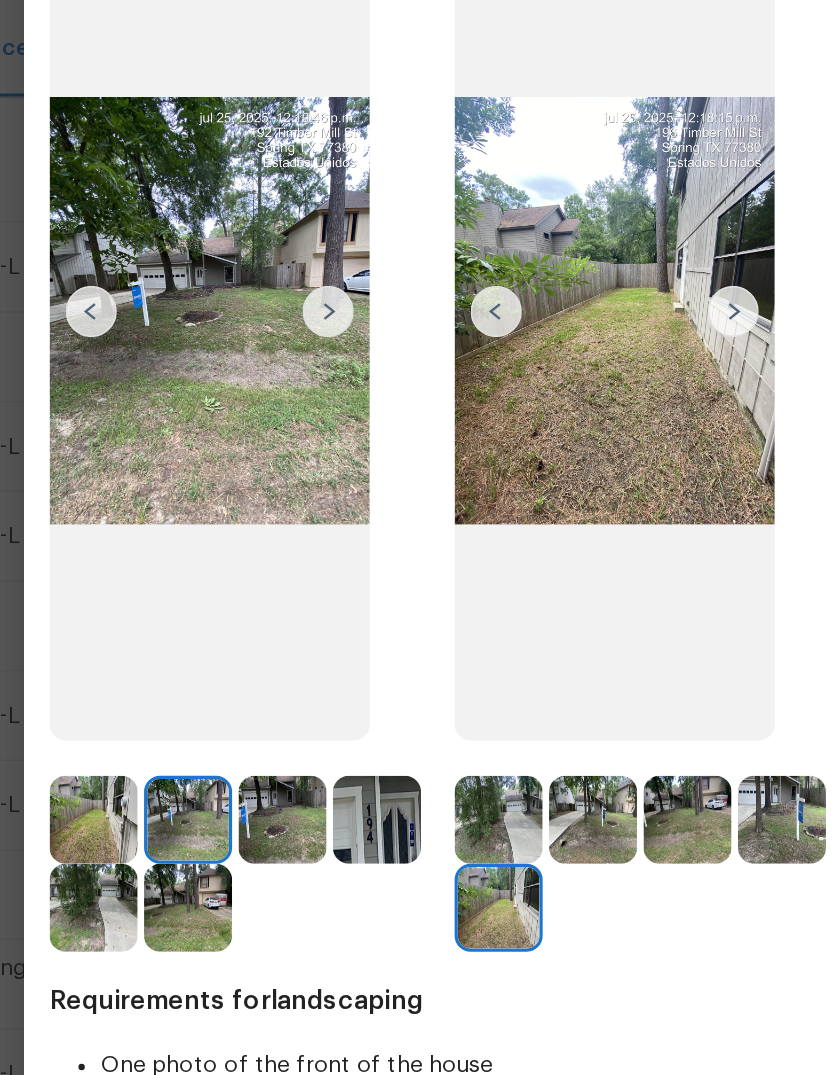 click at bounding box center (75, 674) 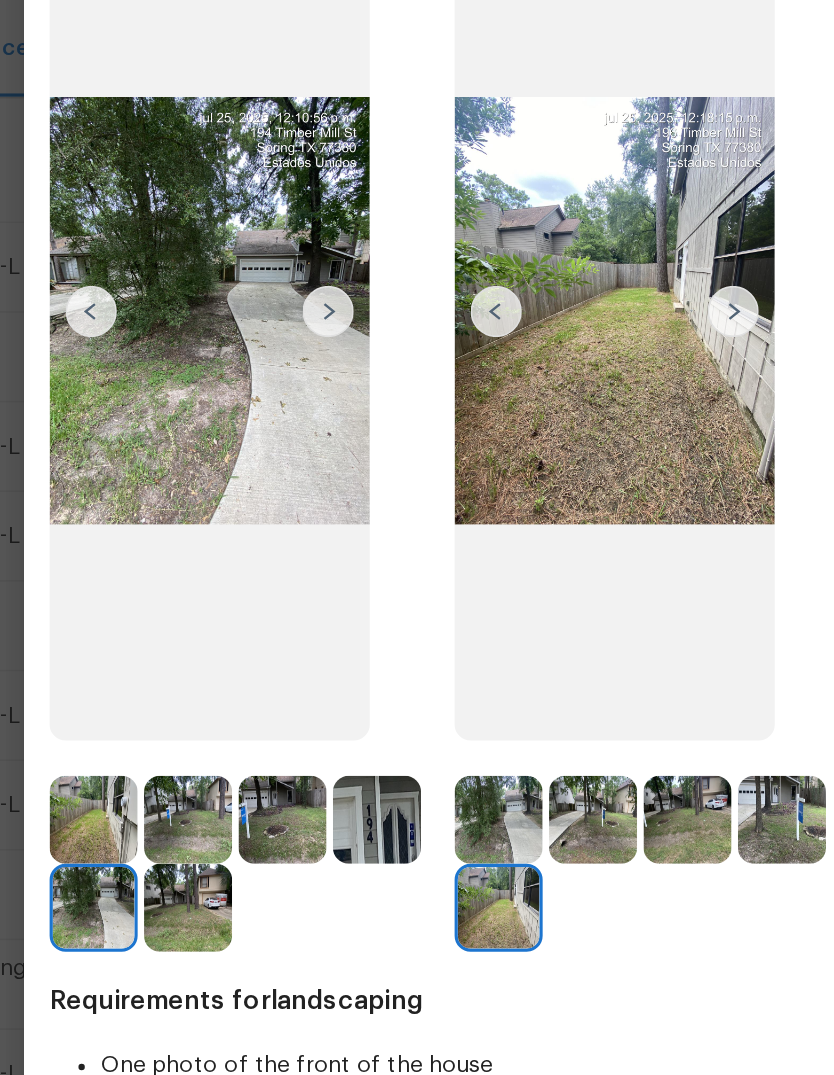 click at bounding box center [75, 674] 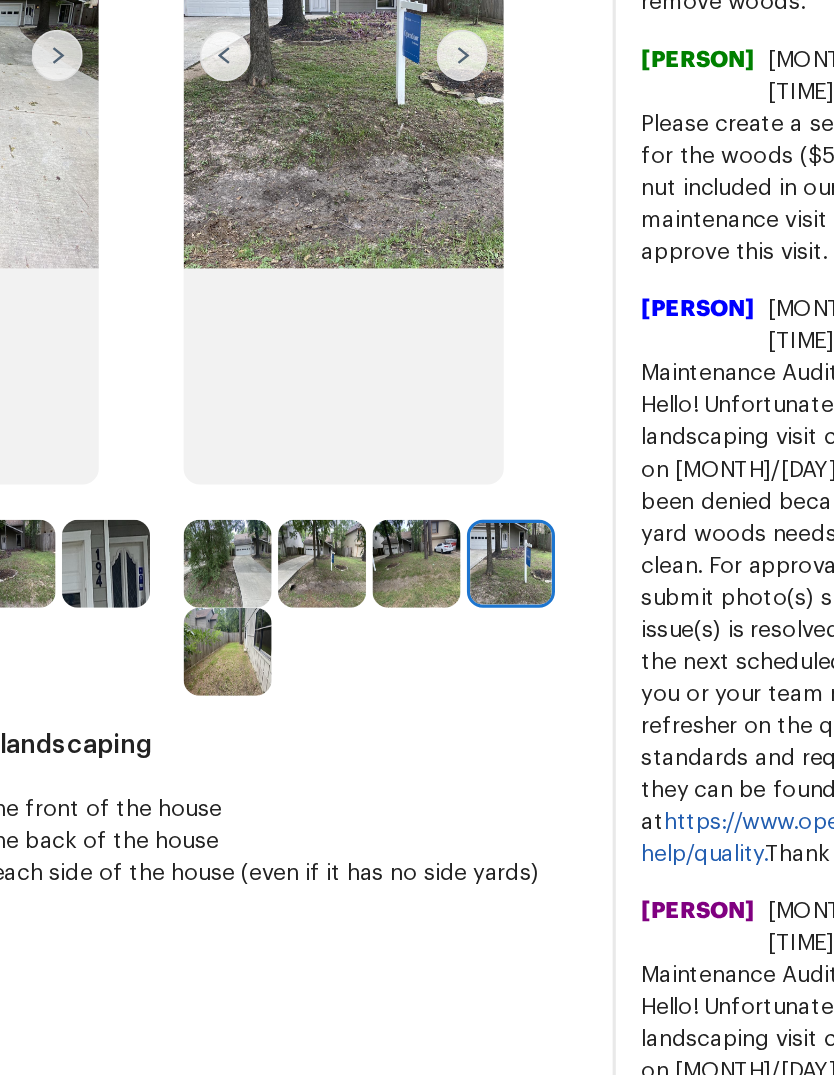 click on "Maintenance Audit Team: Hello! Unfortunately this landscaping visit completed on 06/13/2025 has been denied because front yard tree woods and stored water needs to be clean. For approval, please submit photo(s) showing the issue(s) is resolved BEFORE the next scheduled visit. If you or your team need a refresher on the quality standards and requirements, they can be found at  https://www.opendoor.com/vendor-help/quality.  Thank you!" at bounding box center (686, 1037) 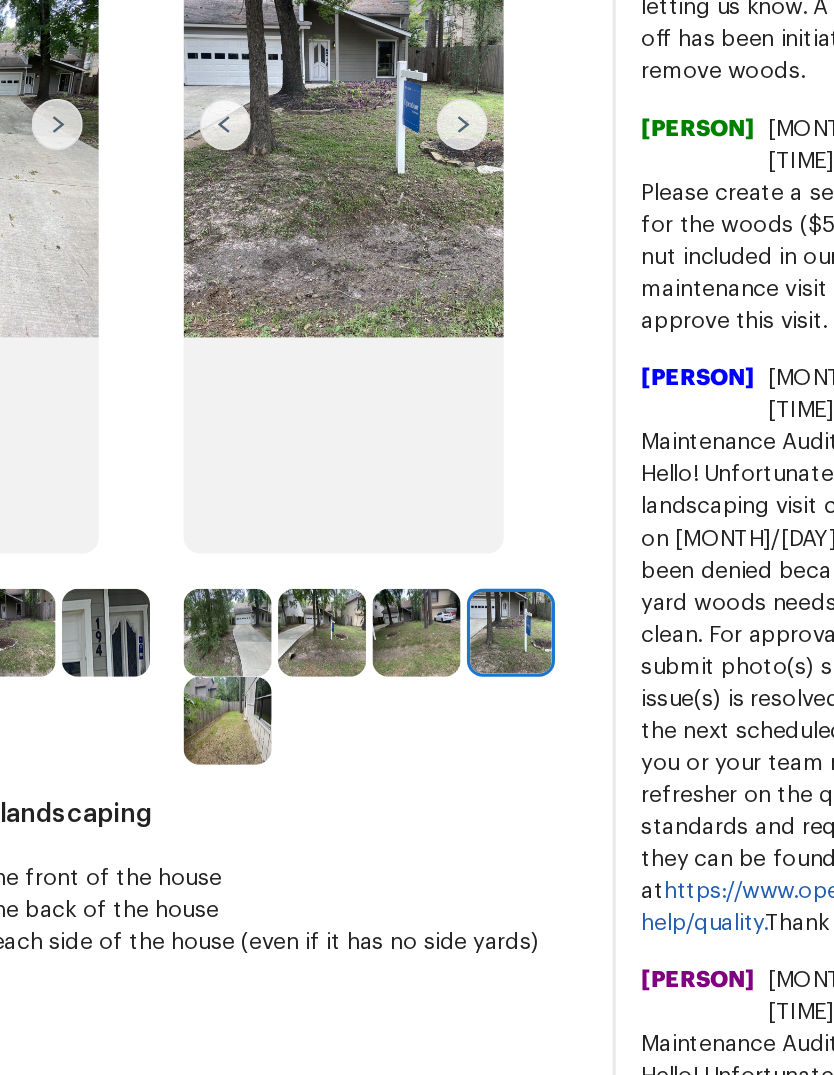 scroll, scrollTop: 79, scrollLeft: 0, axis: vertical 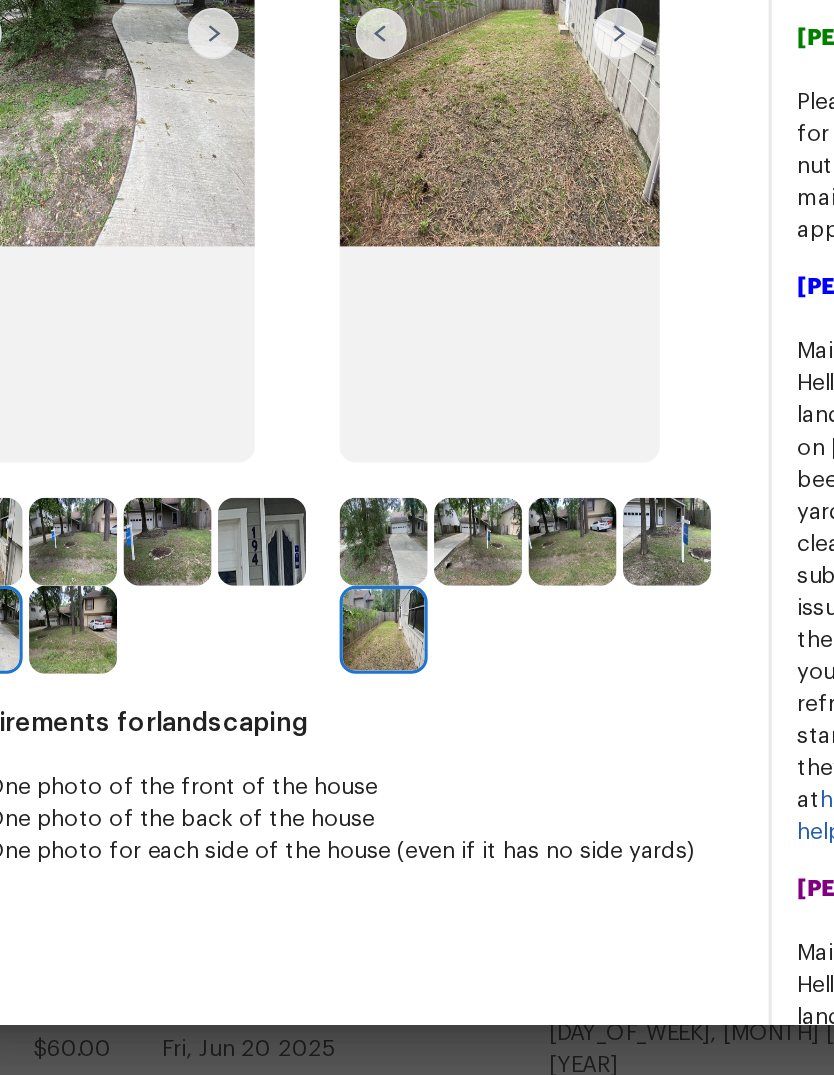 click at bounding box center (307, 741) 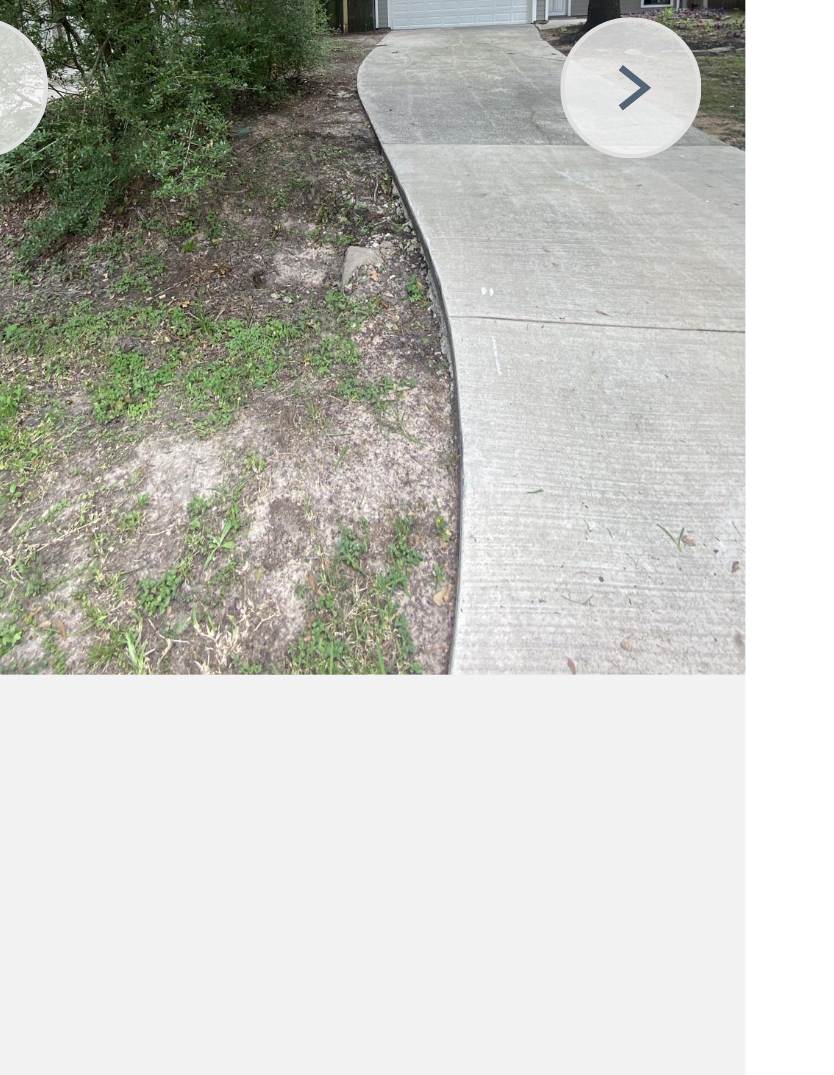 scroll, scrollTop: 0, scrollLeft: 21, axis: horizontal 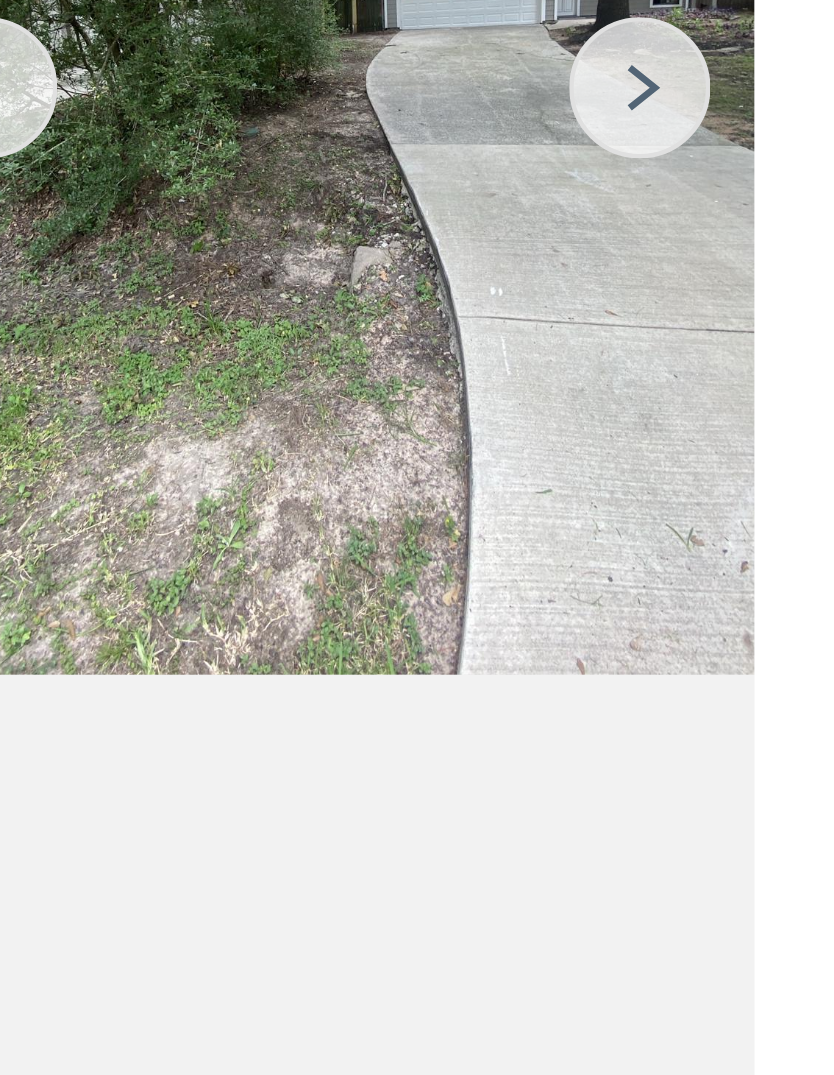 click on "After" at bounding box center [406, 474] 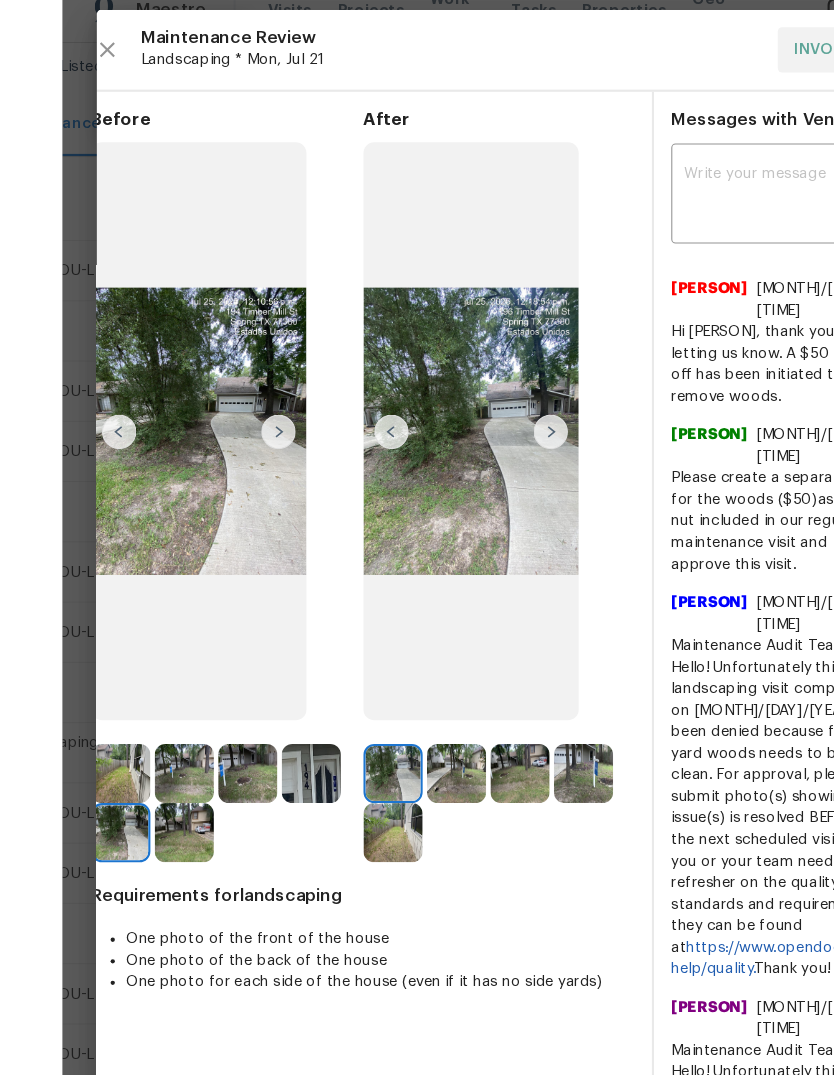 scroll, scrollTop: 0, scrollLeft: 0, axis: both 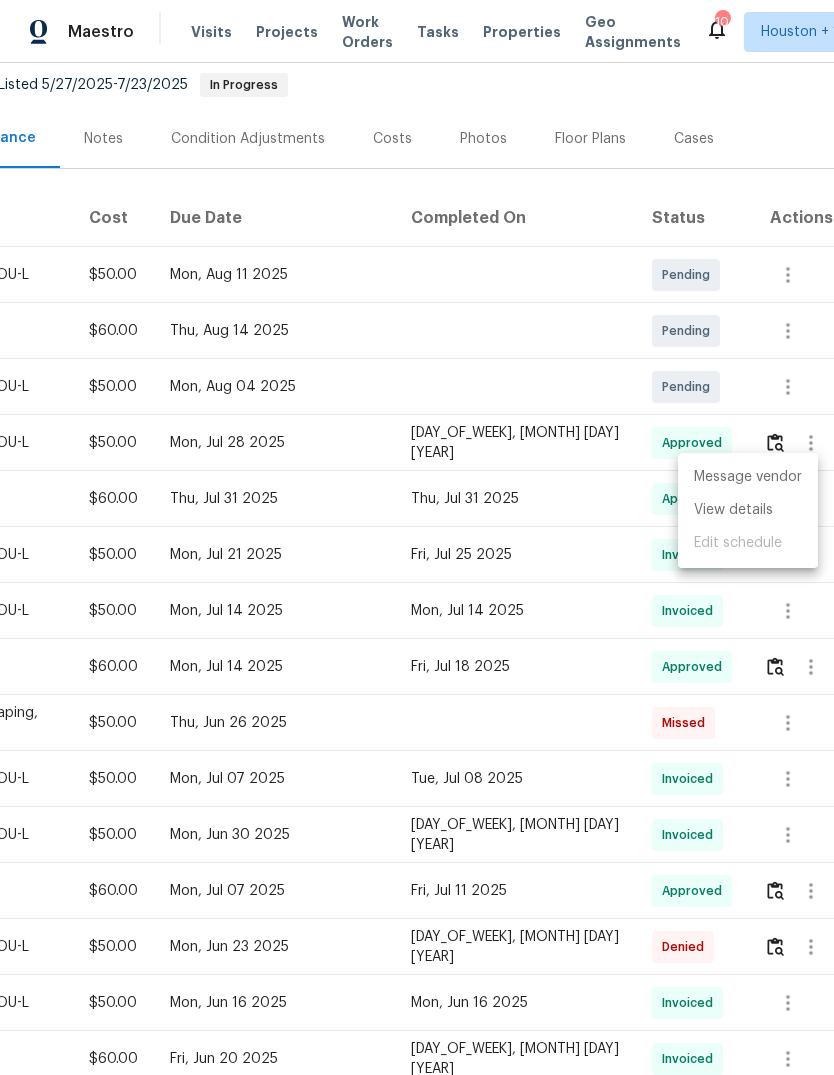 click at bounding box center [417, 537] 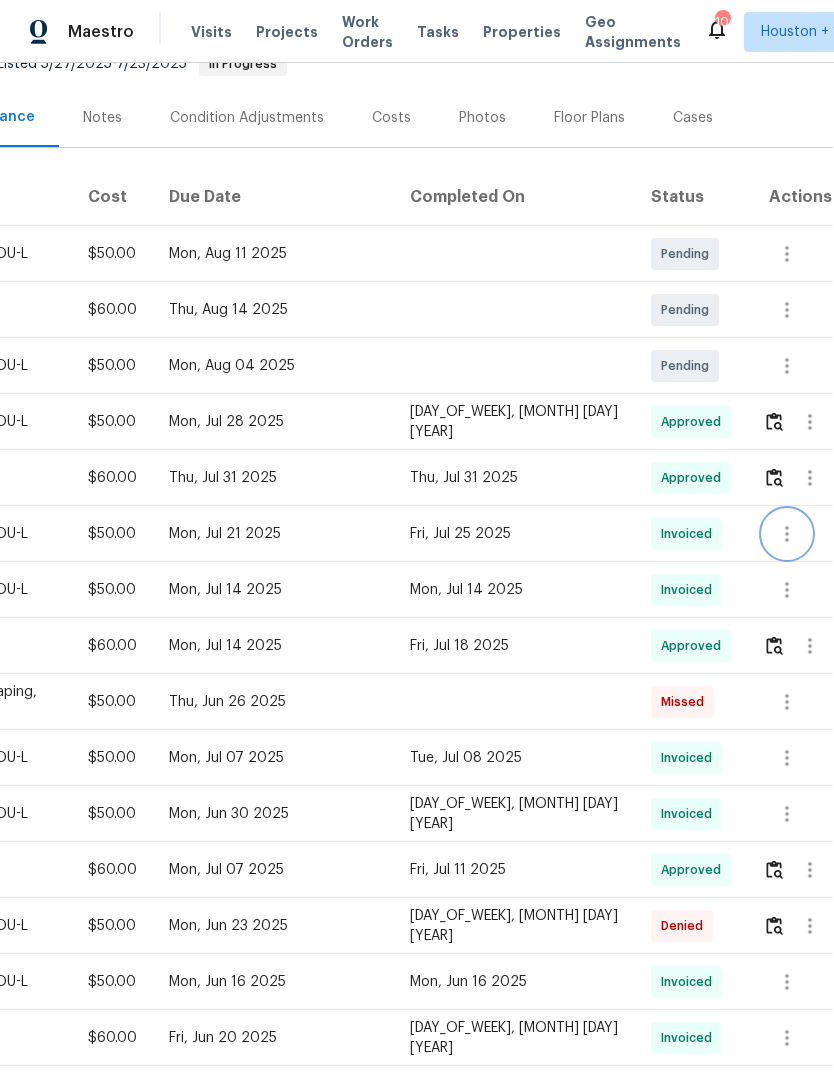 scroll, scrollTop: 235, scrollLeft: 296, axis: both 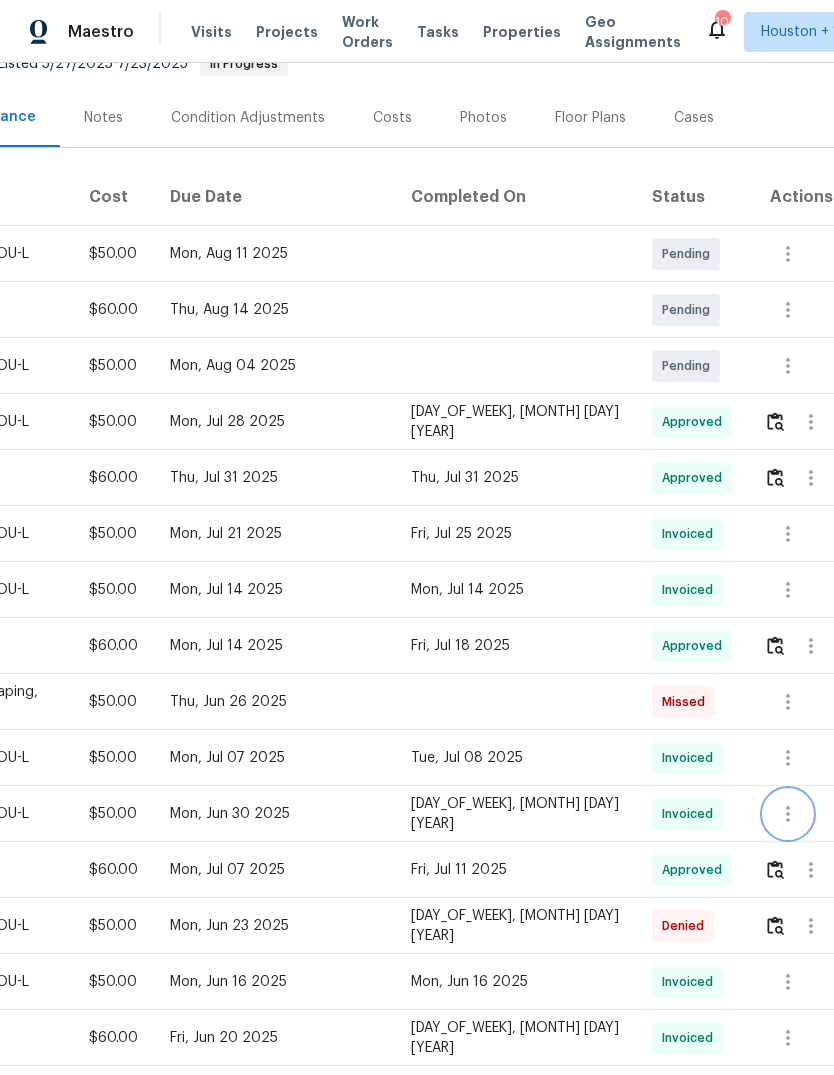 click 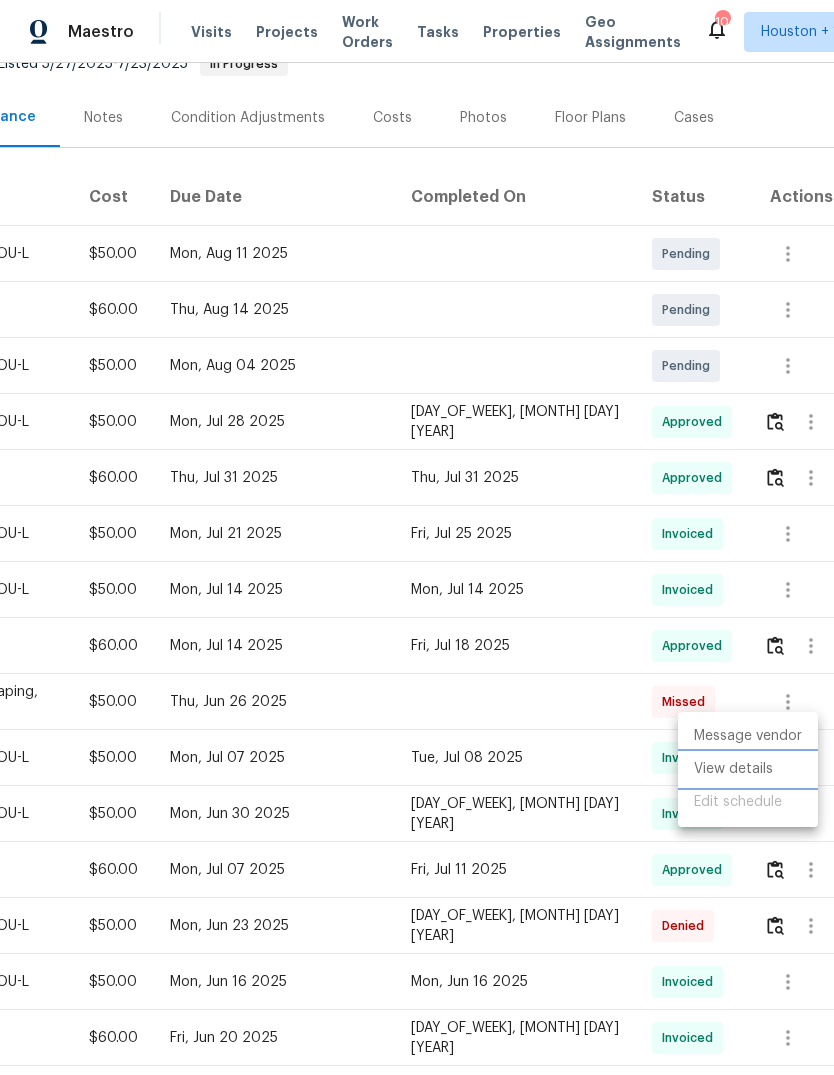 click on "View details" at bounding box center (748, 769) 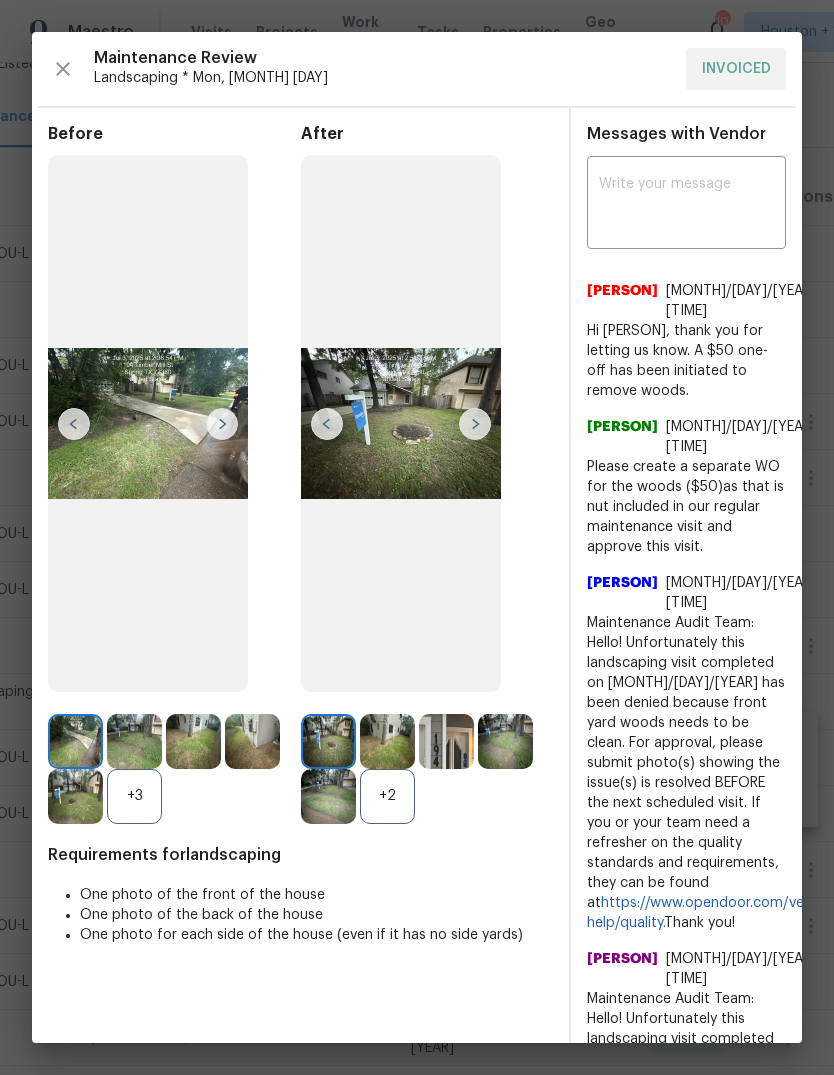 click on "+2" at bounding box center [387, 796] 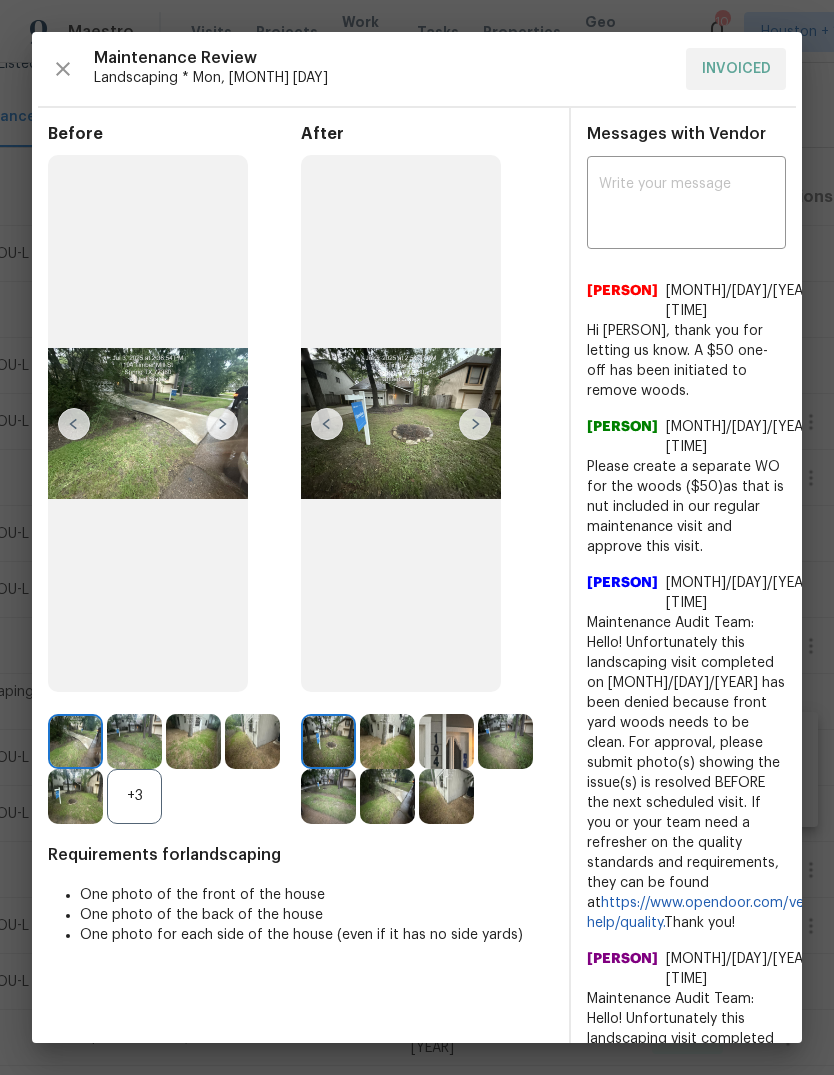 click at bounding box center (475, 424) 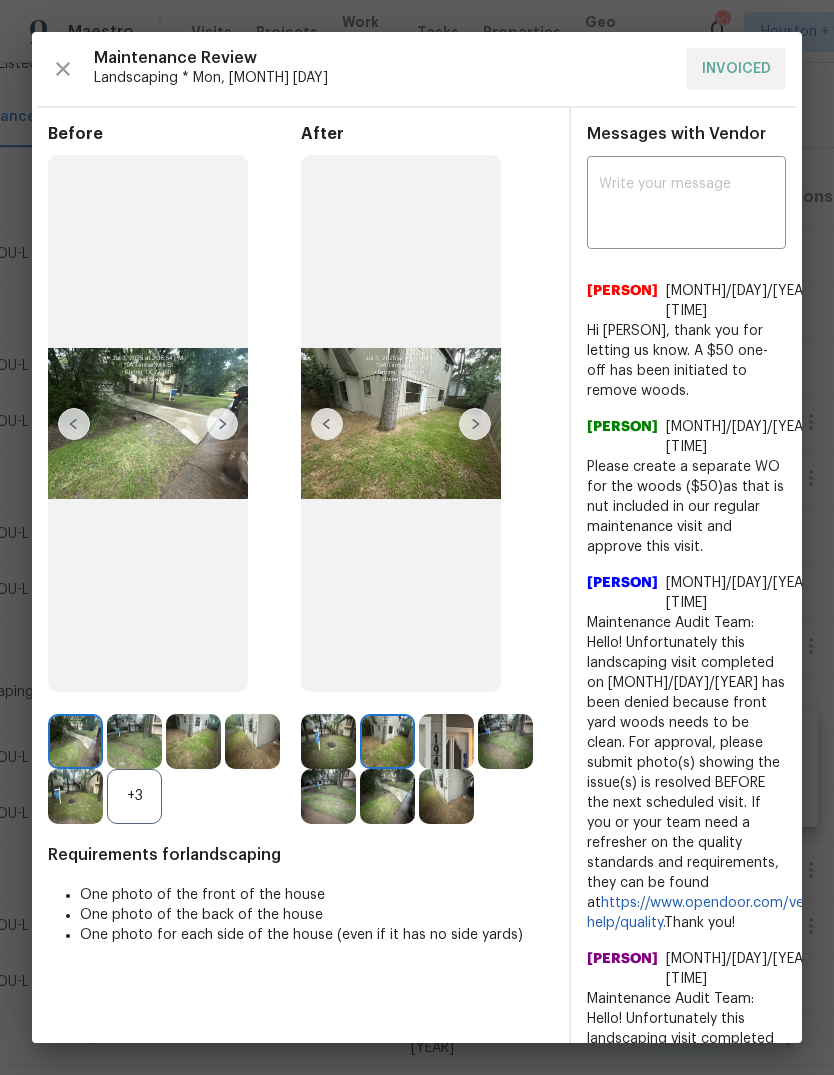 click at bounding box center (475, 424) 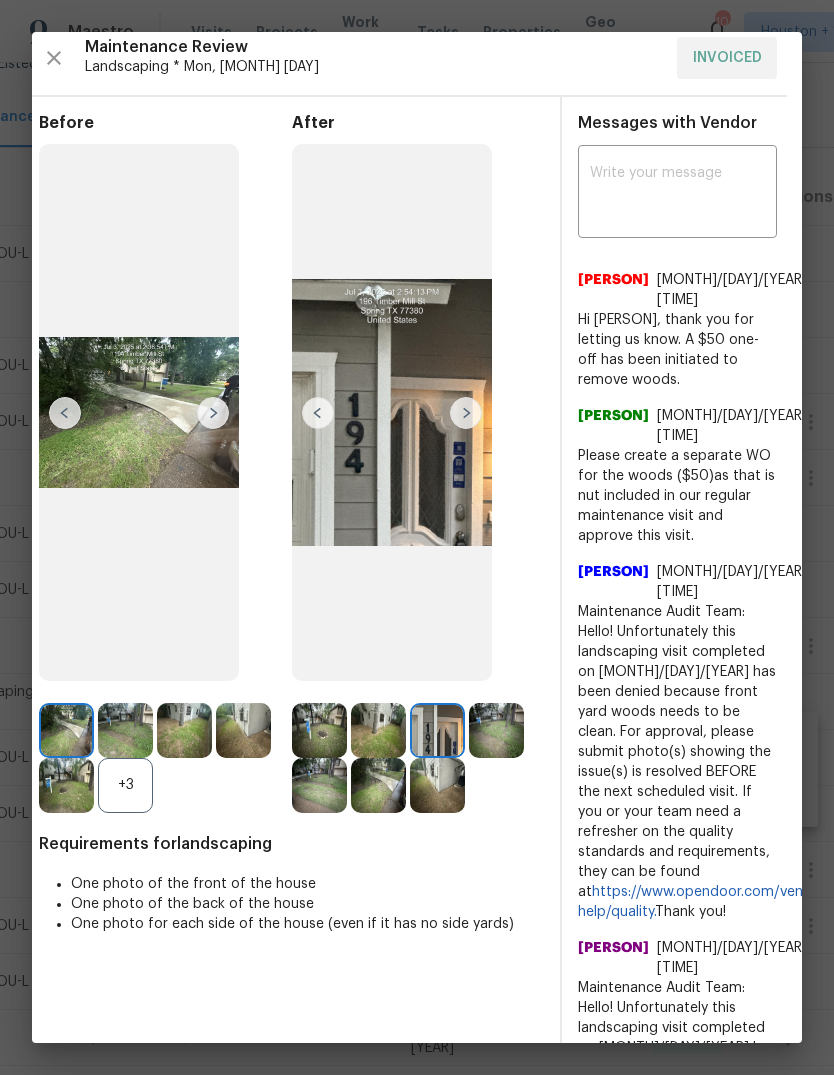 scroll, scrollTop: 12, scrollLeft: 7, axis: both 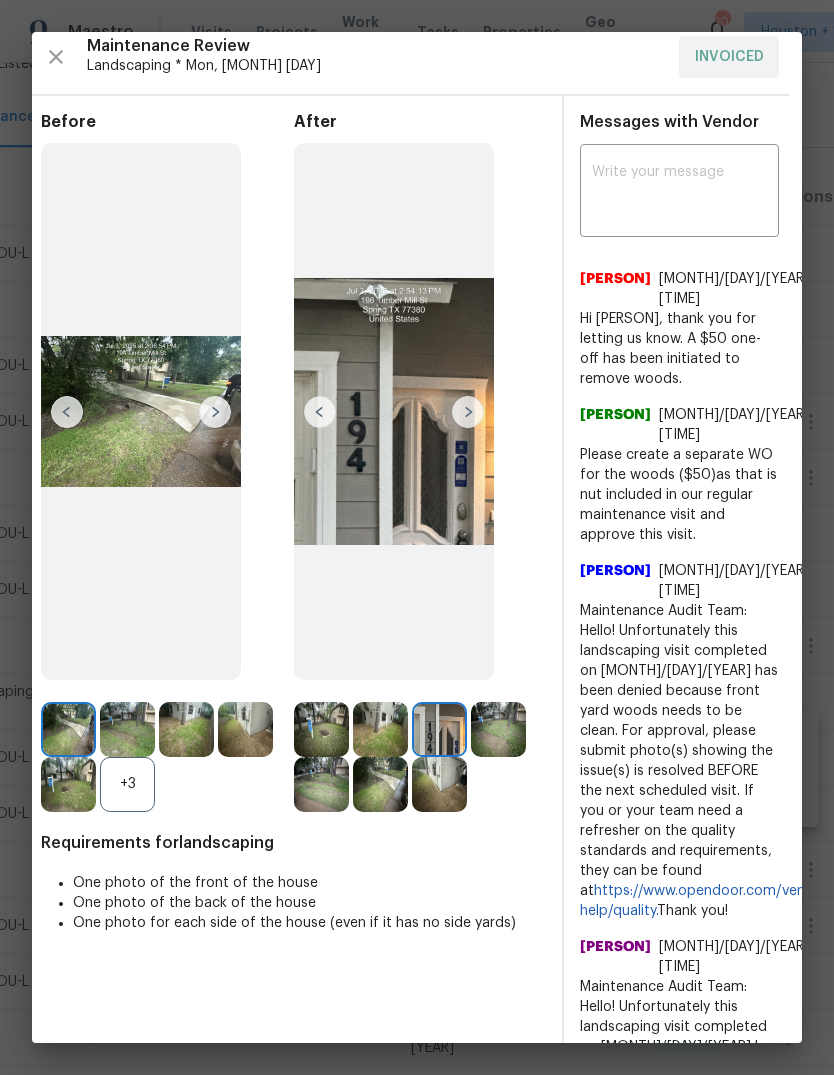 click at bounding box center [439, 784] 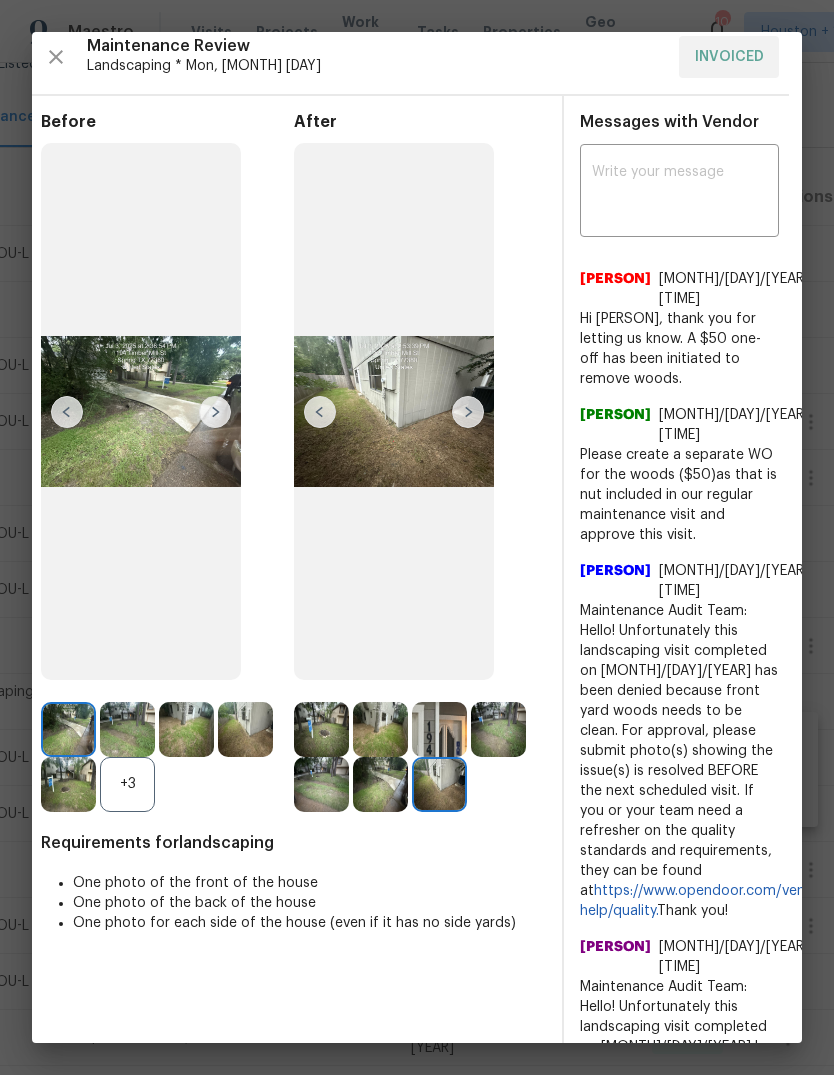 click at bounding box center [439, 784] 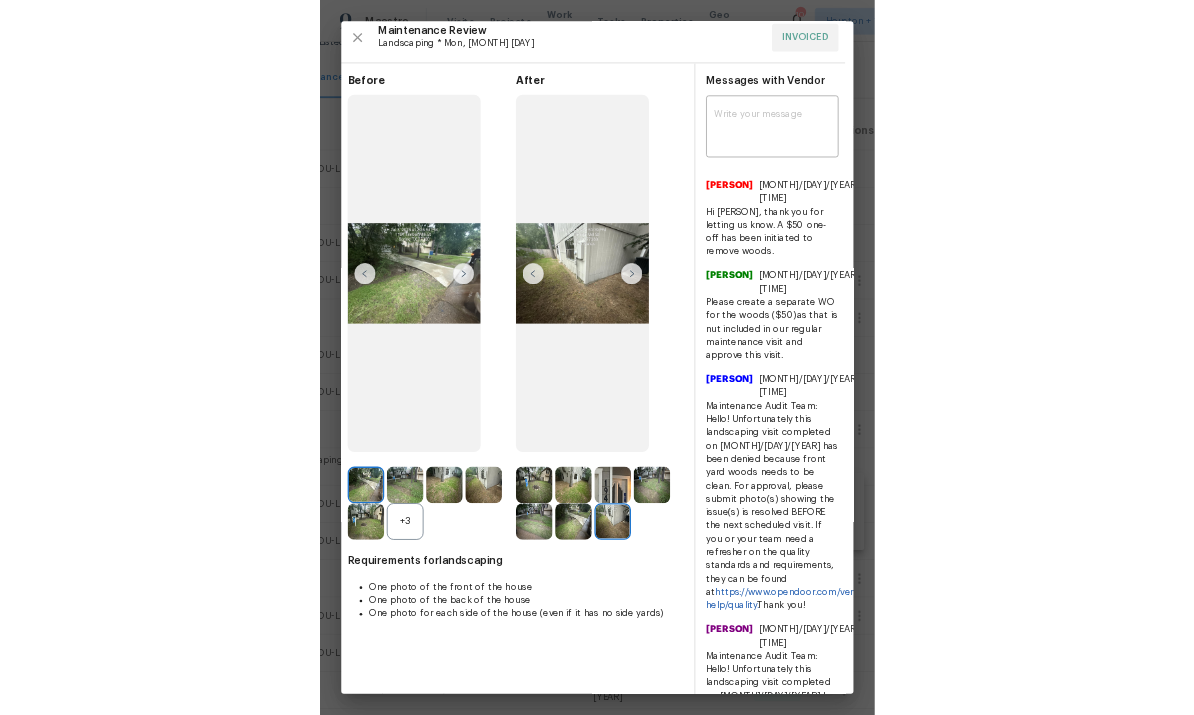 scroll, scrollTop: 0, scrollLeft: 0, axis: both 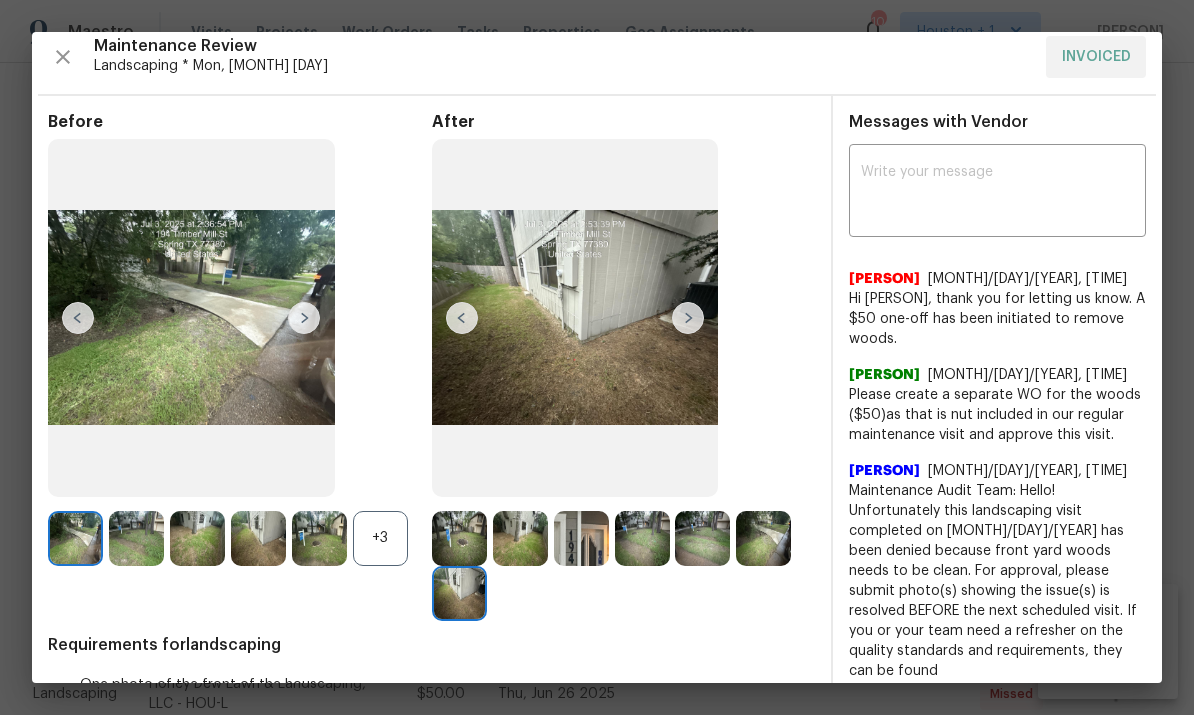 click at bounding box center (575, 318) 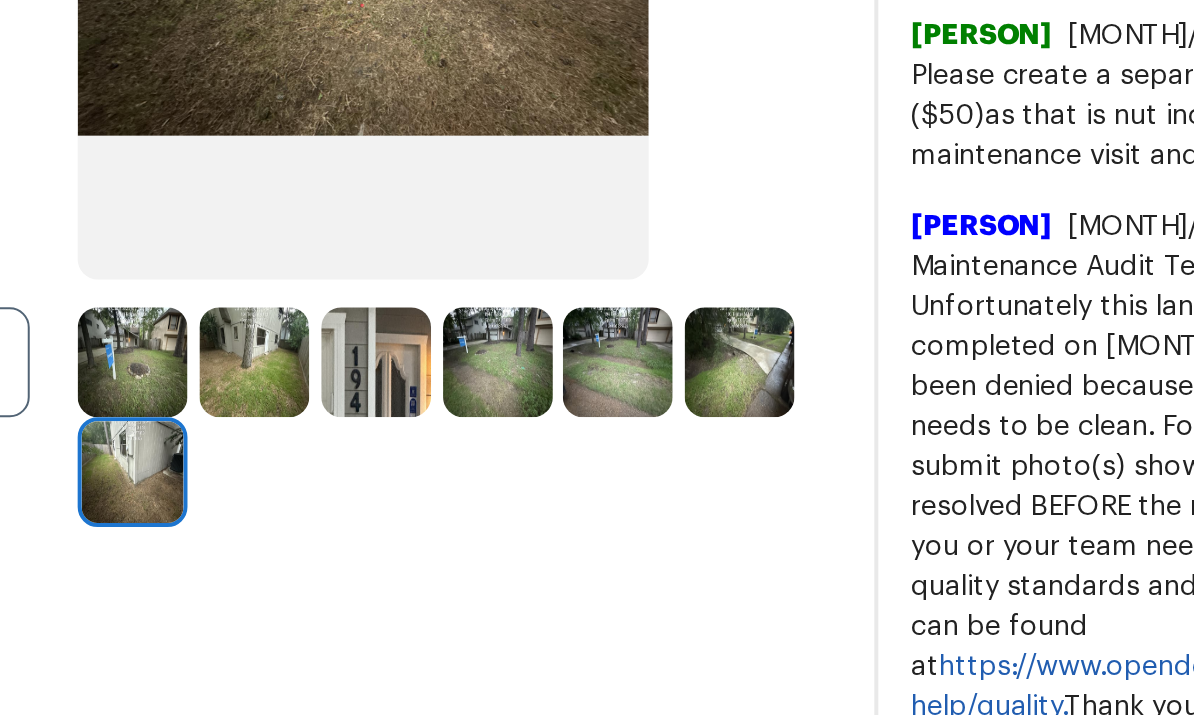 scroll, scrollTop: 235, scrollLeft: 0, axis: vertical 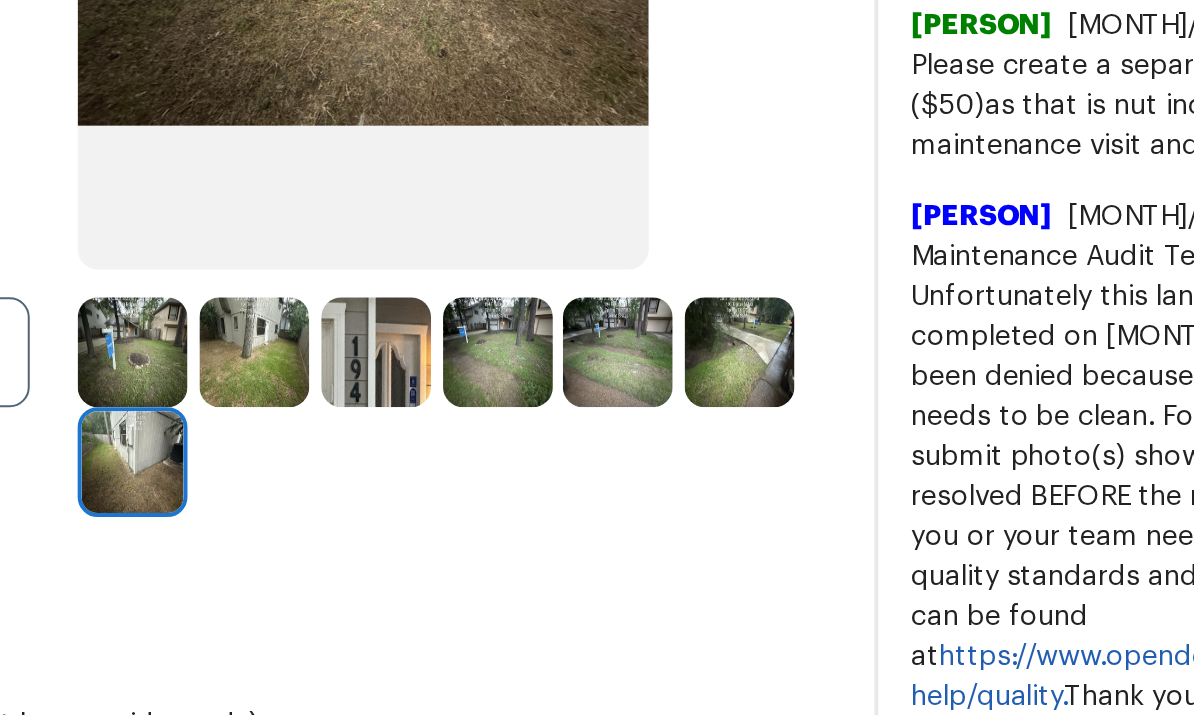 click at bounding box center (520, 315) 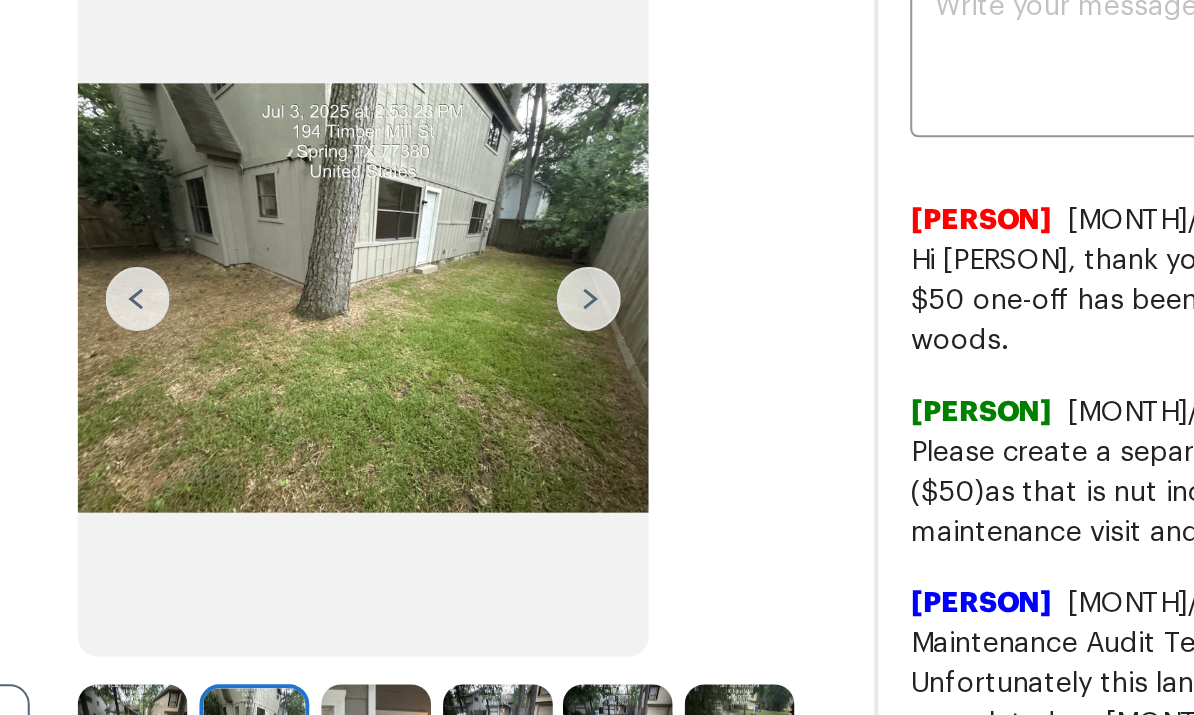 scroll, scrollTop: 16, scrollLeft: 0, axis: vertical 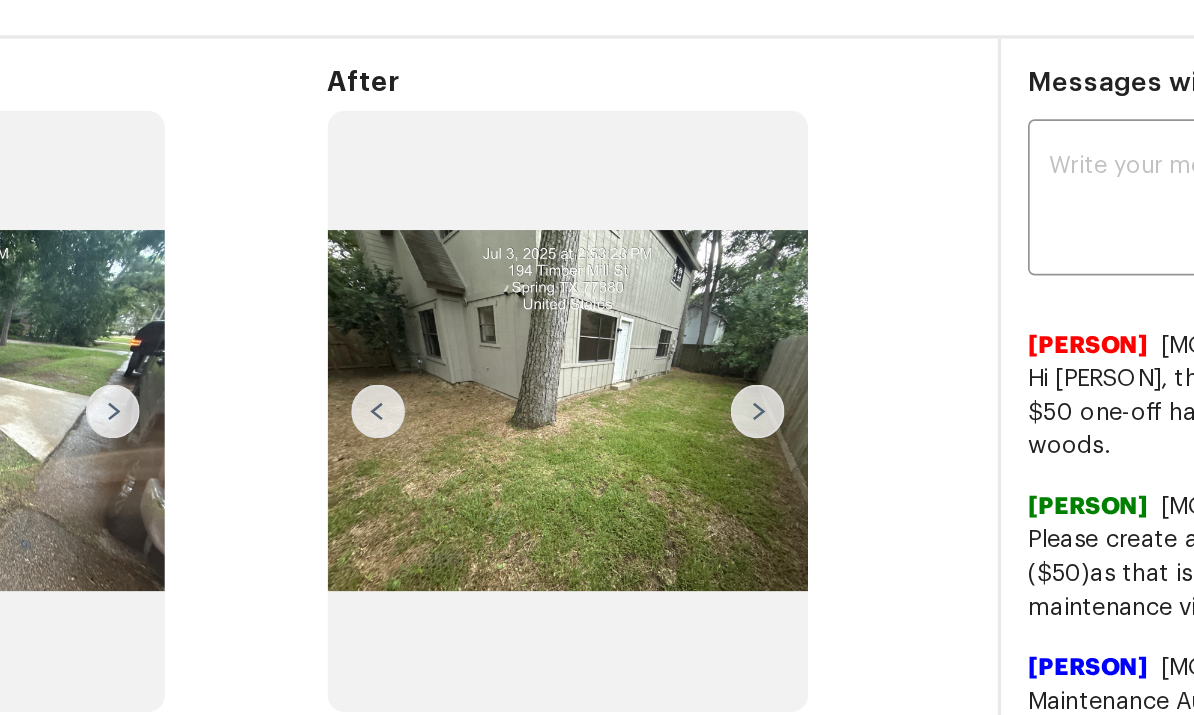 click at bounding box center (304, 314) 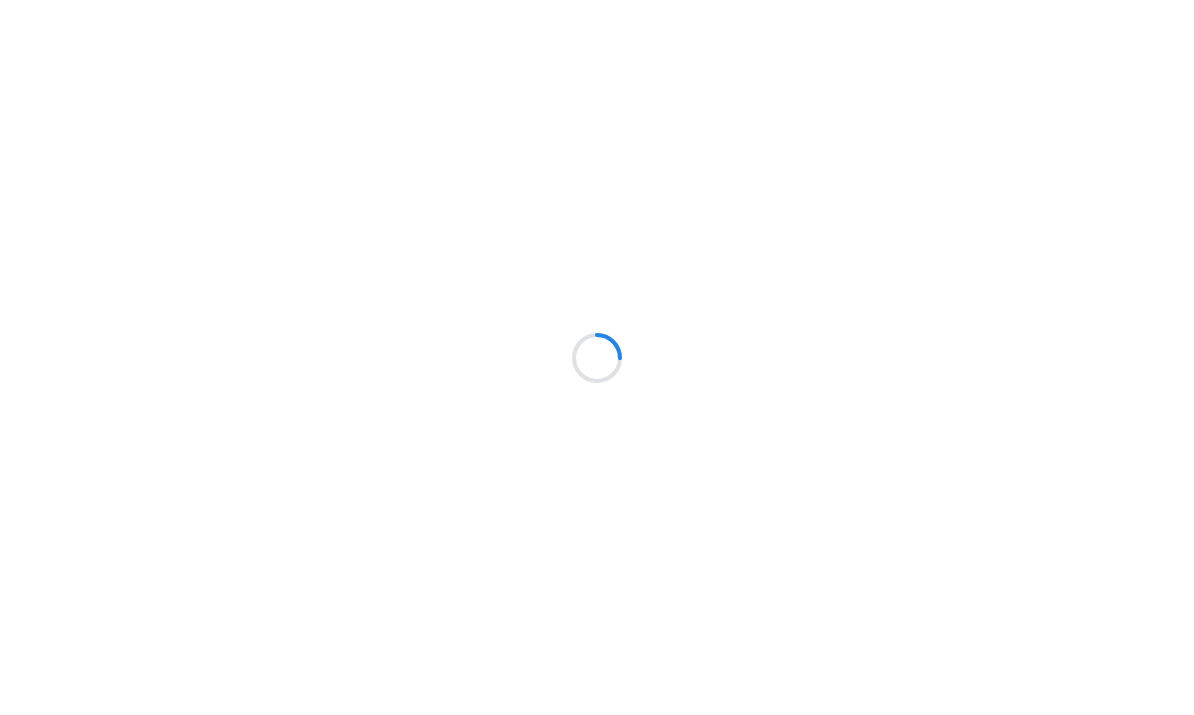 scroll, scrollTop: 0, scrollLeft: 0, axis: both 